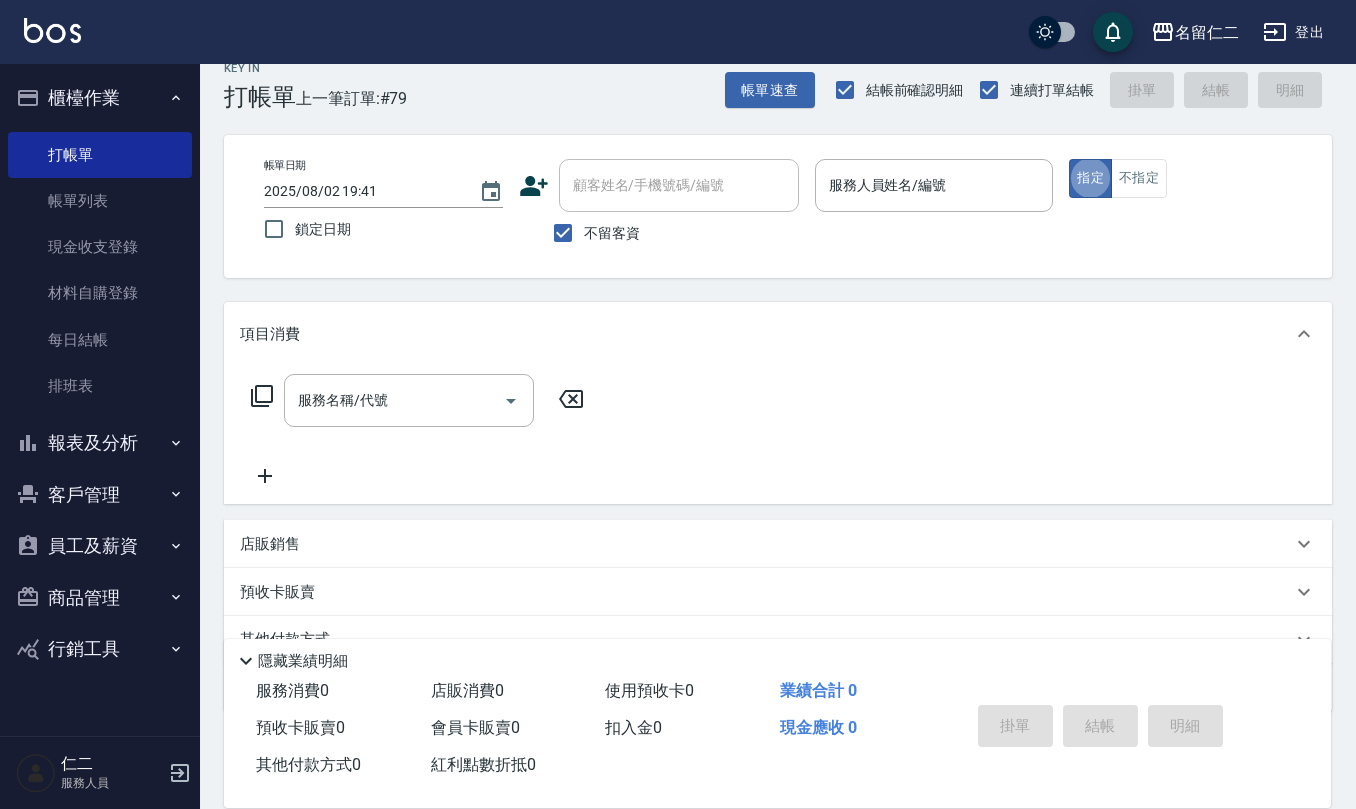 scroll, scrollTop: 0, scrollLeft: 0, axis: both 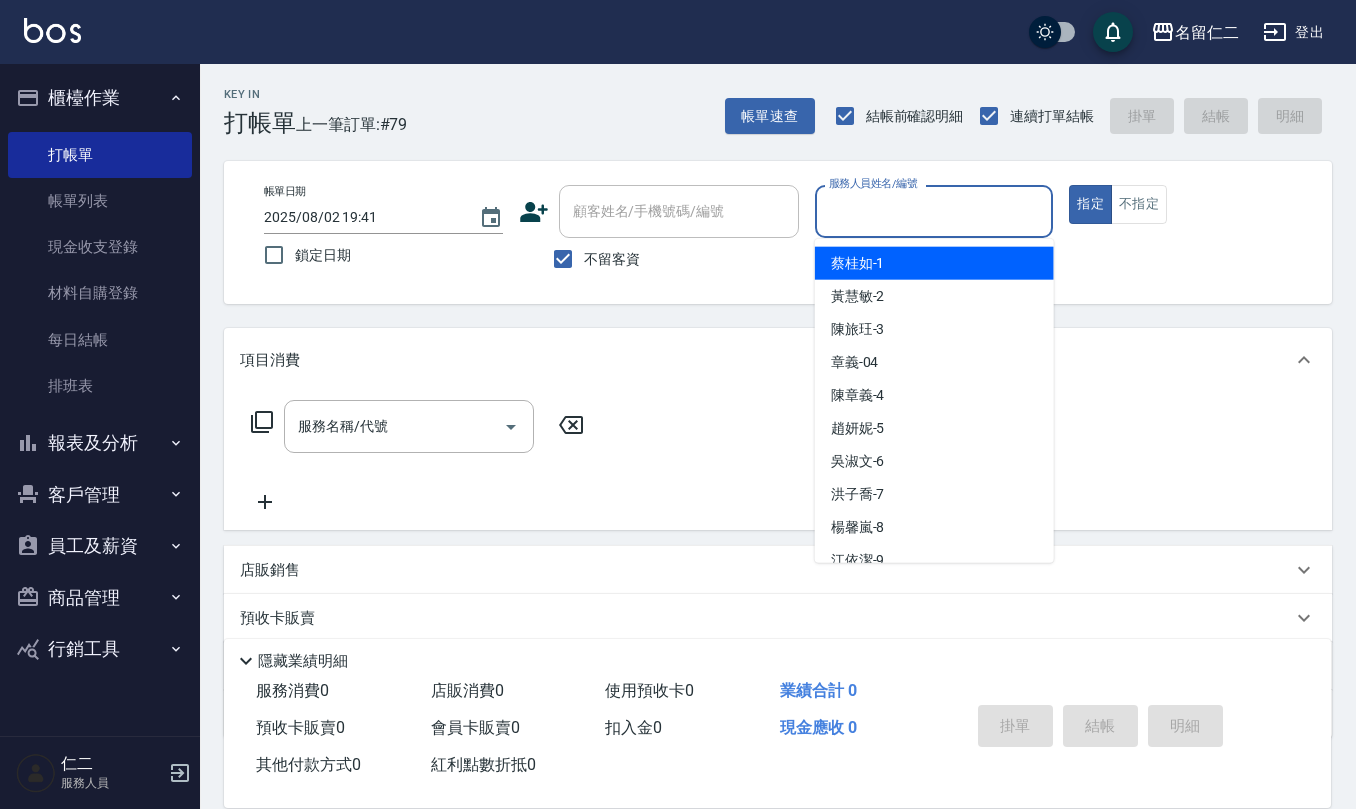 click on "服務人員姓名/編號" at bounding box center [934, 211] 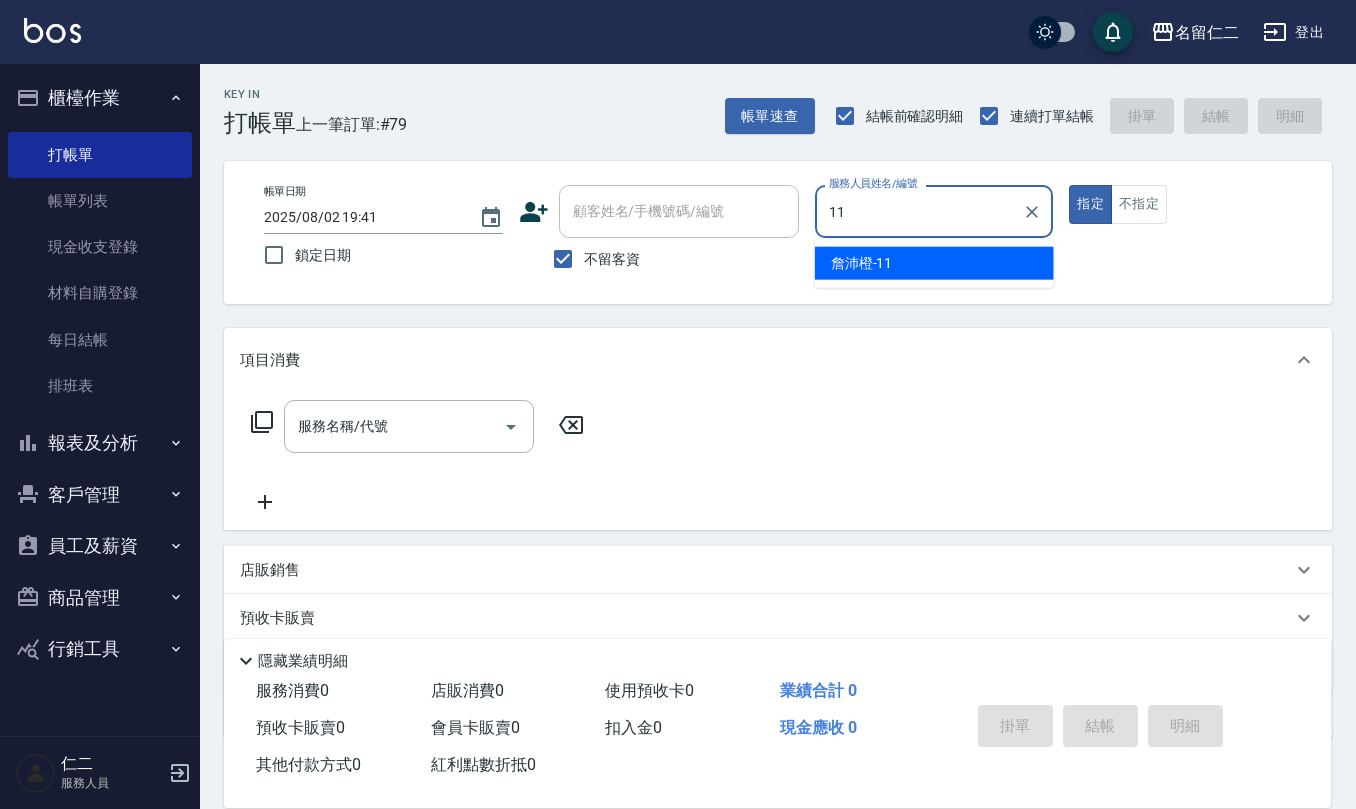type on "詹沛橙-11" 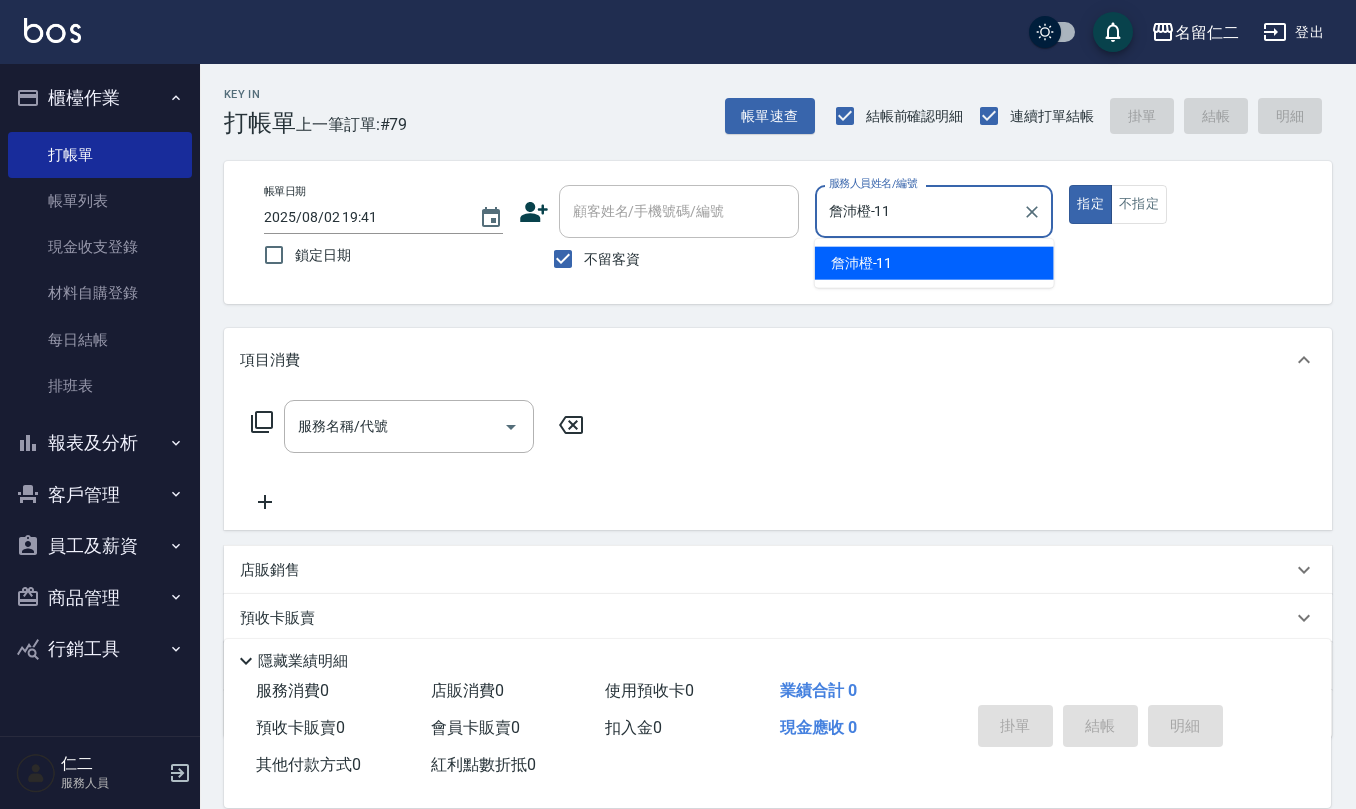 type on "true" 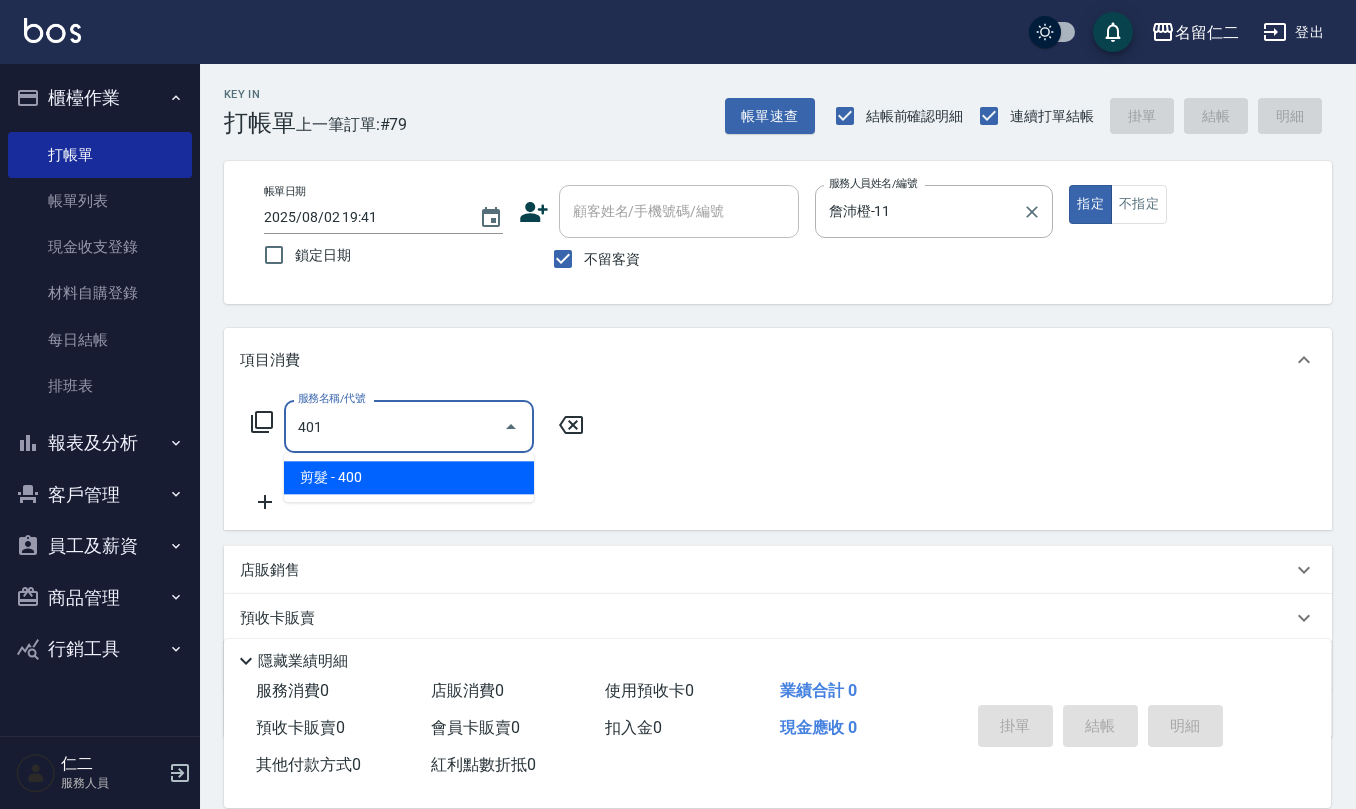 type on "剪髮(401)" 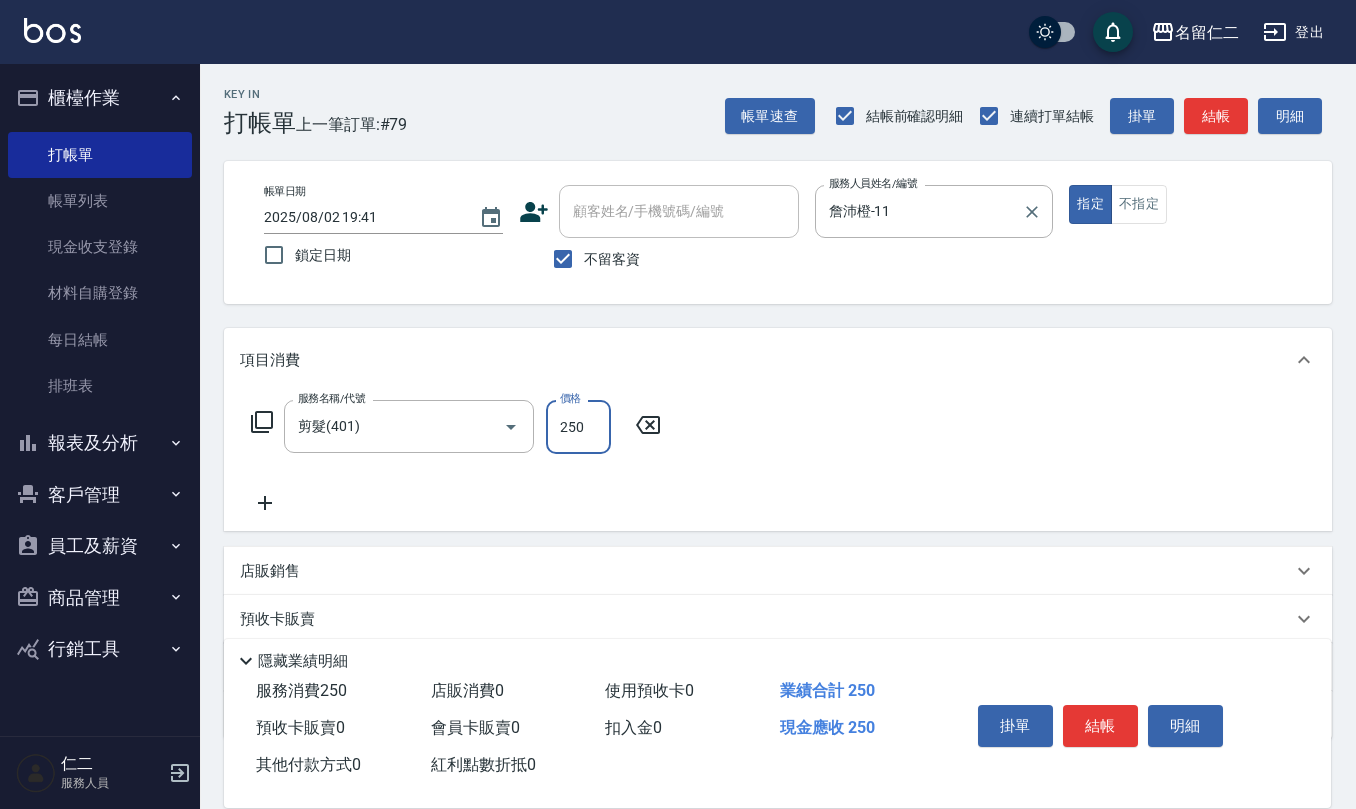 type on "250" 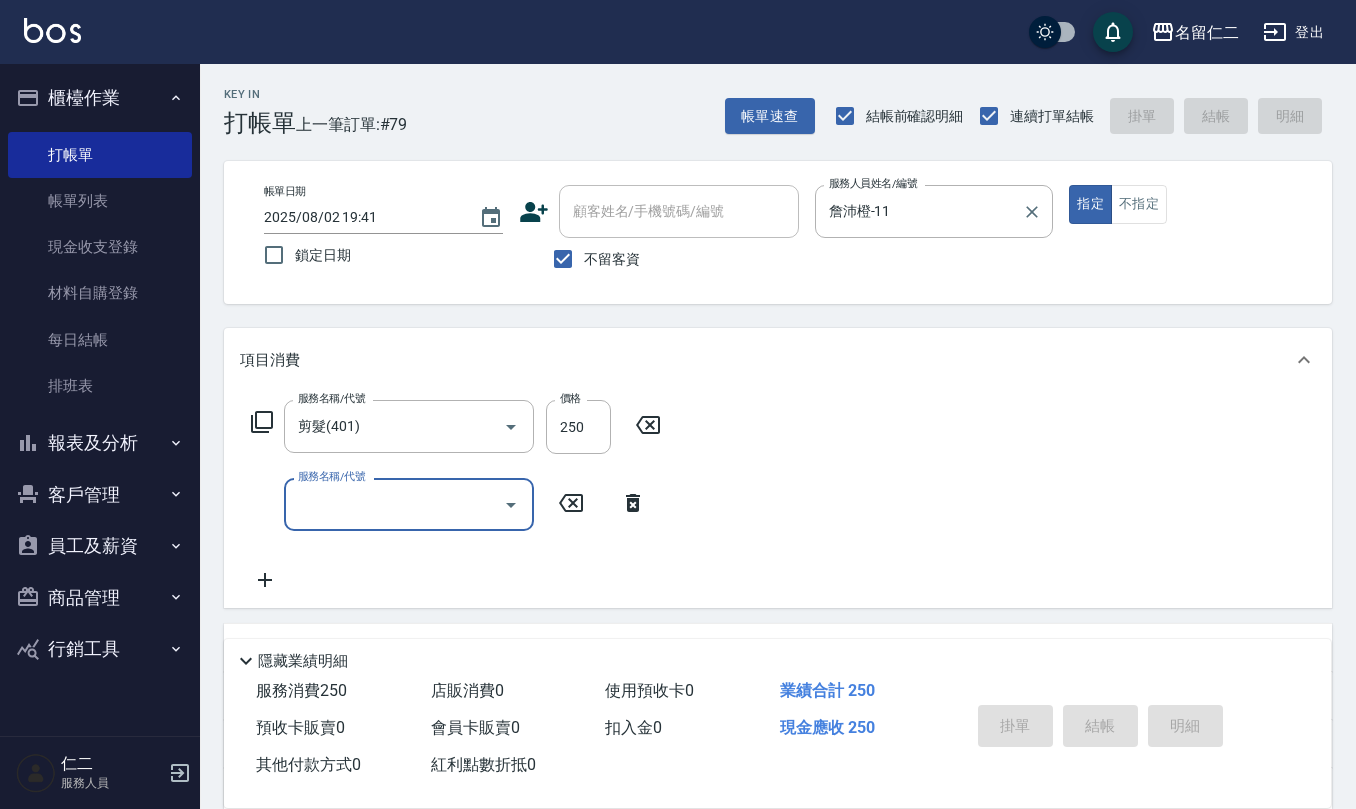 type on "2025/08/02 20:17" 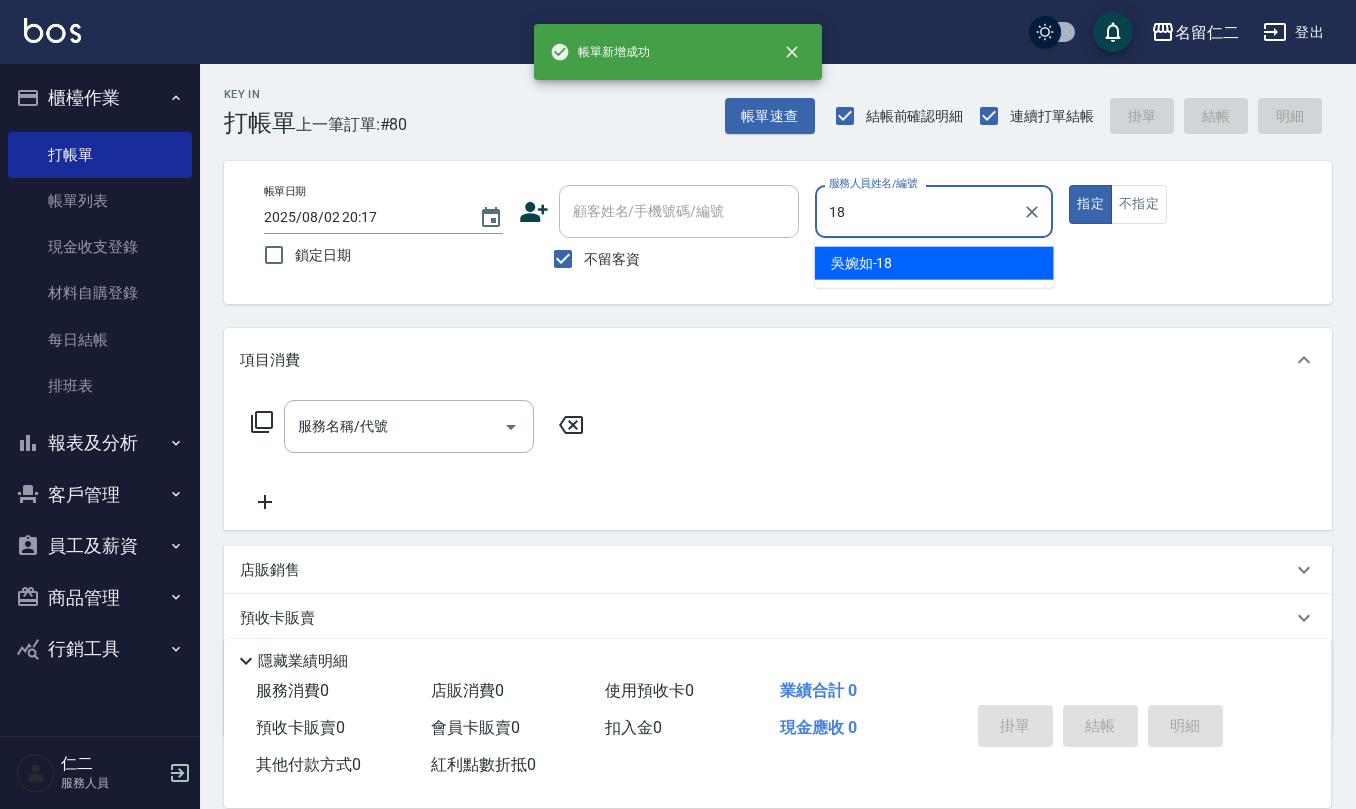 type on "吳婉如-18" 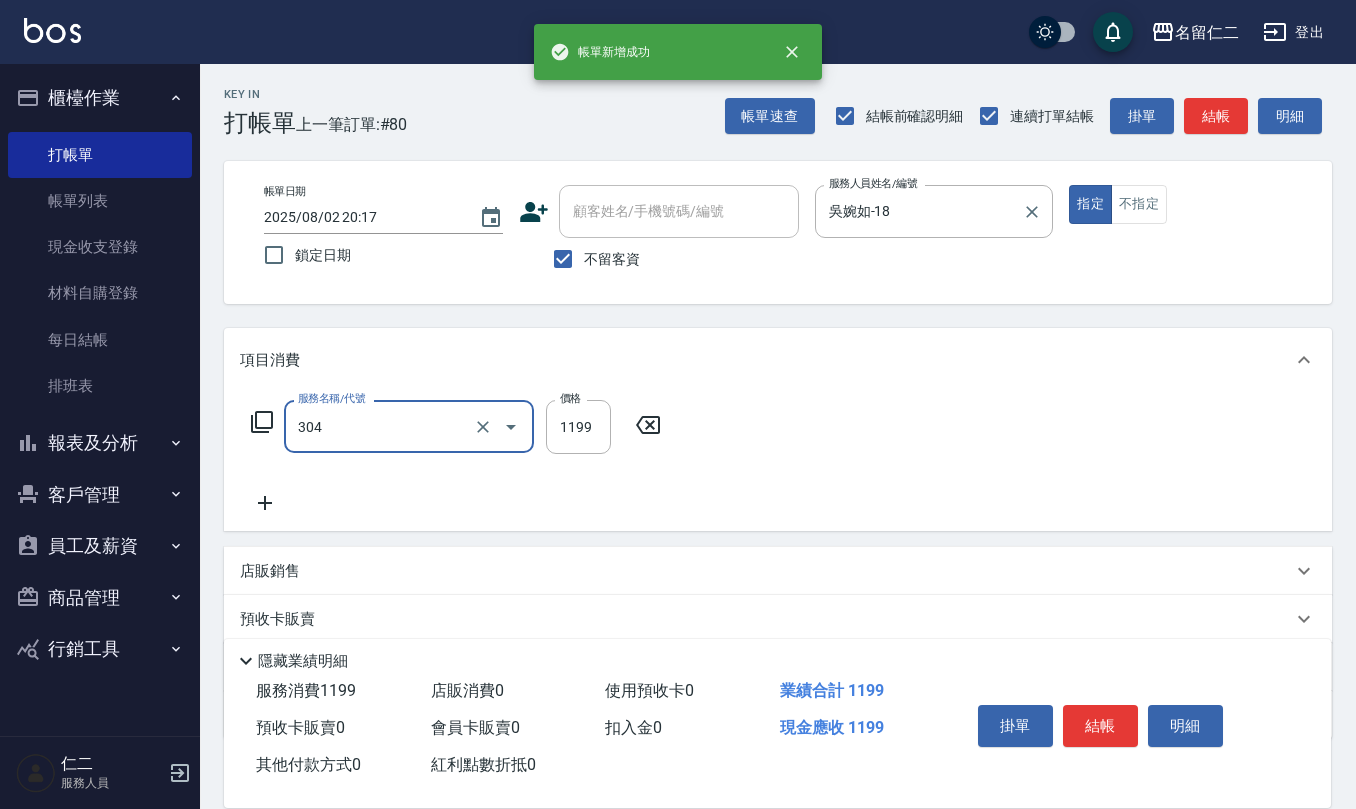 type on "離子燙(特價)(304)" 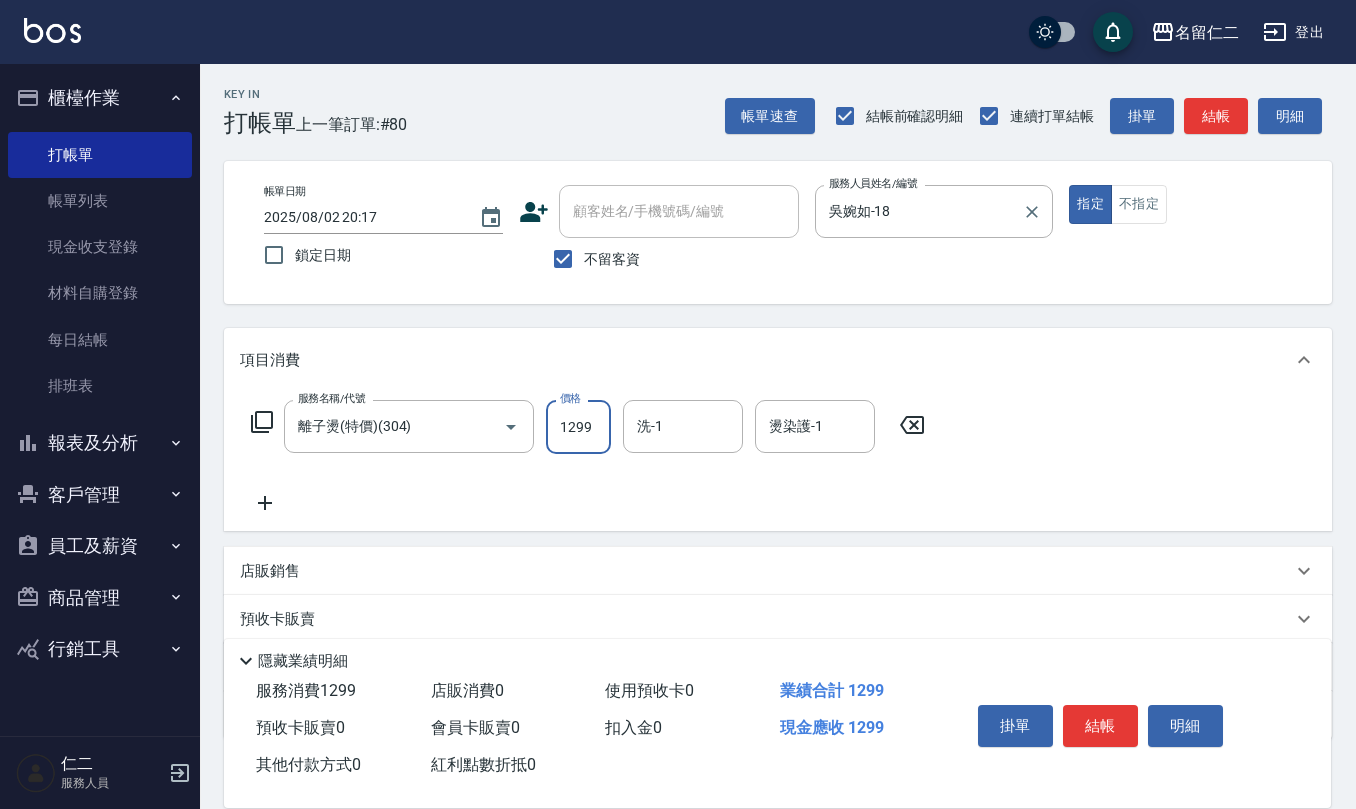 type on "1299" 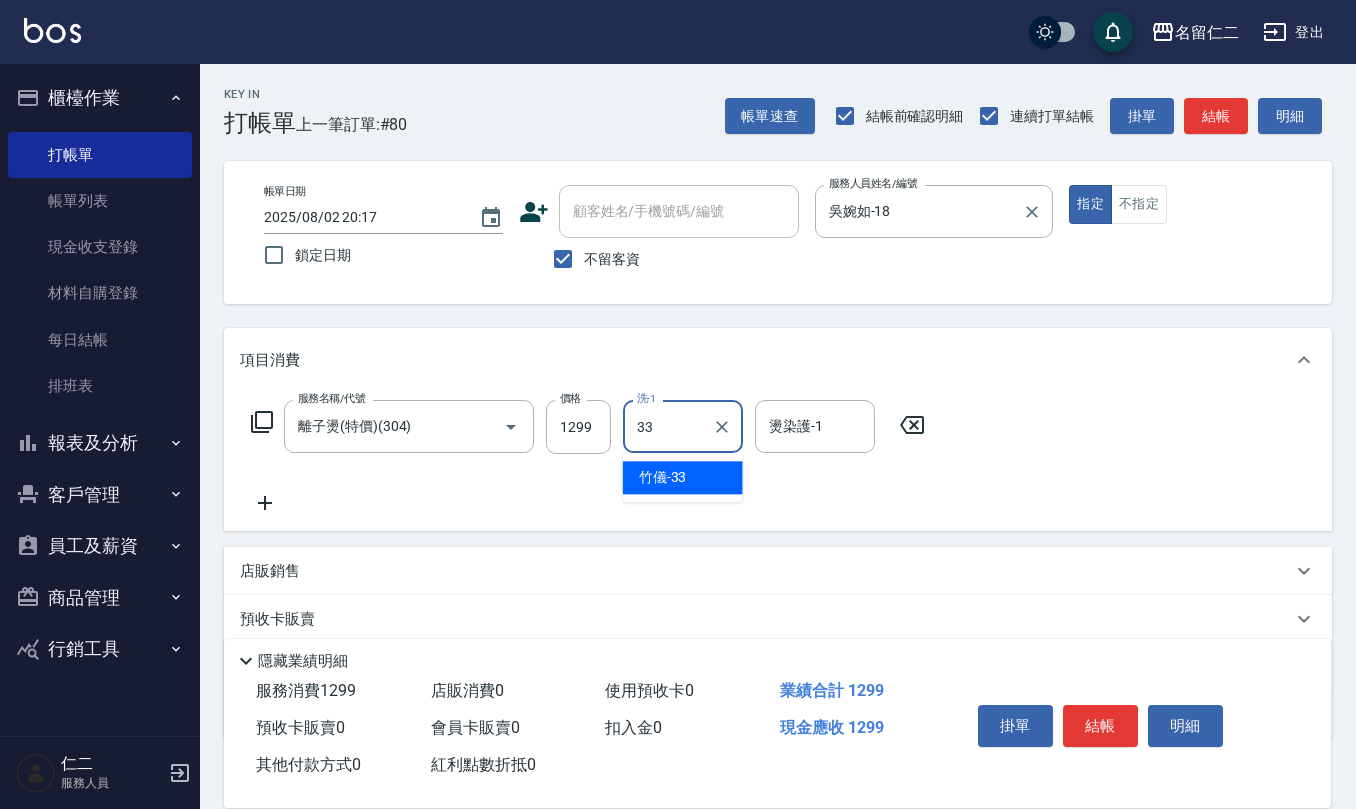 type on "竹儀-33" 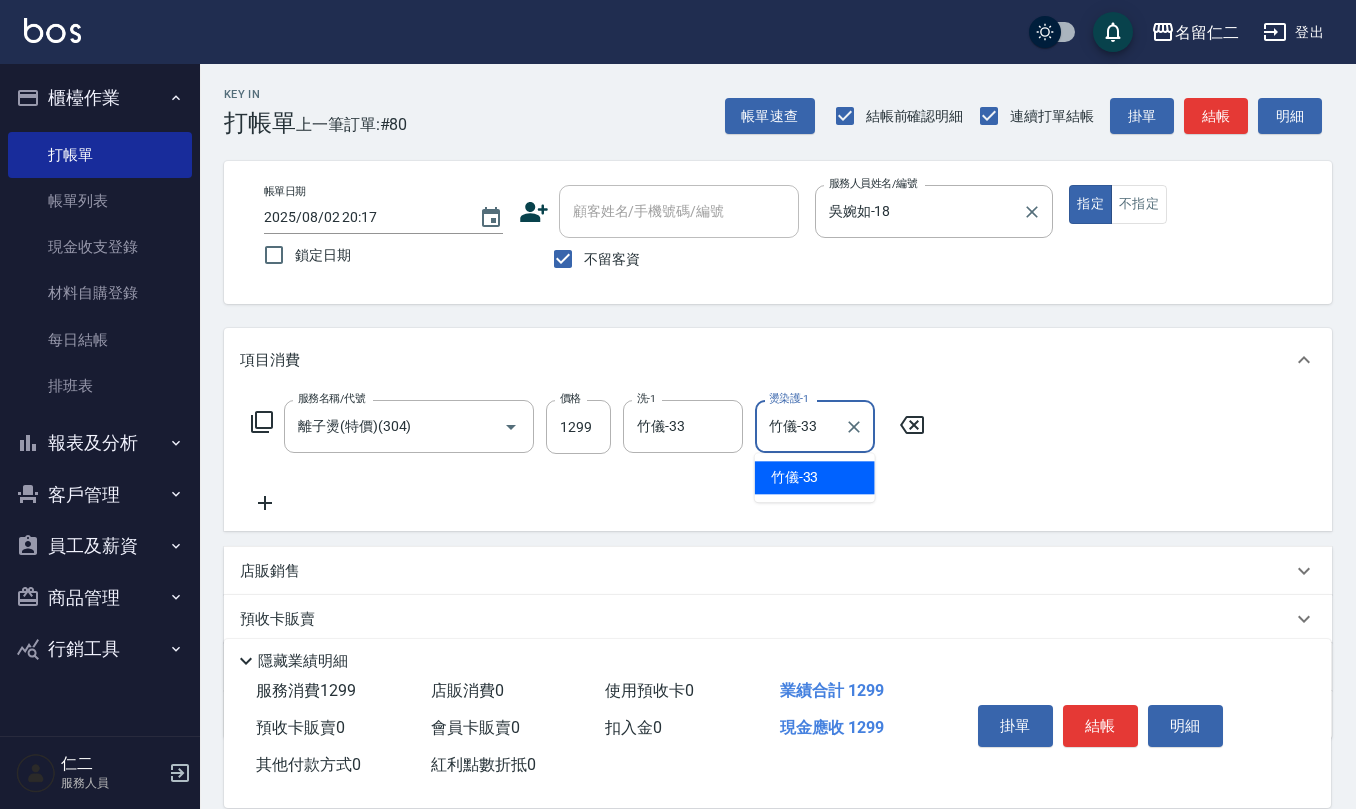 type on "竹儀-33" 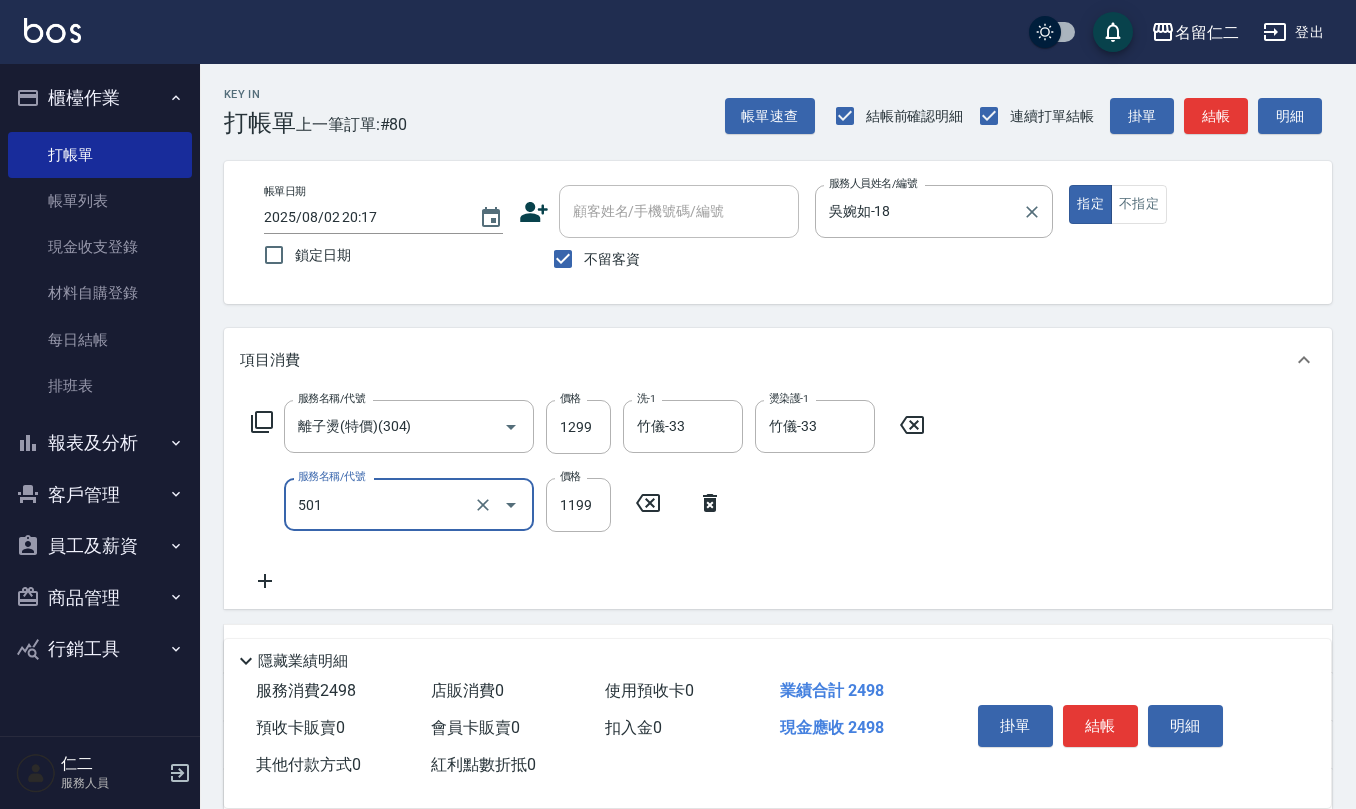 type on "染髮(501)" 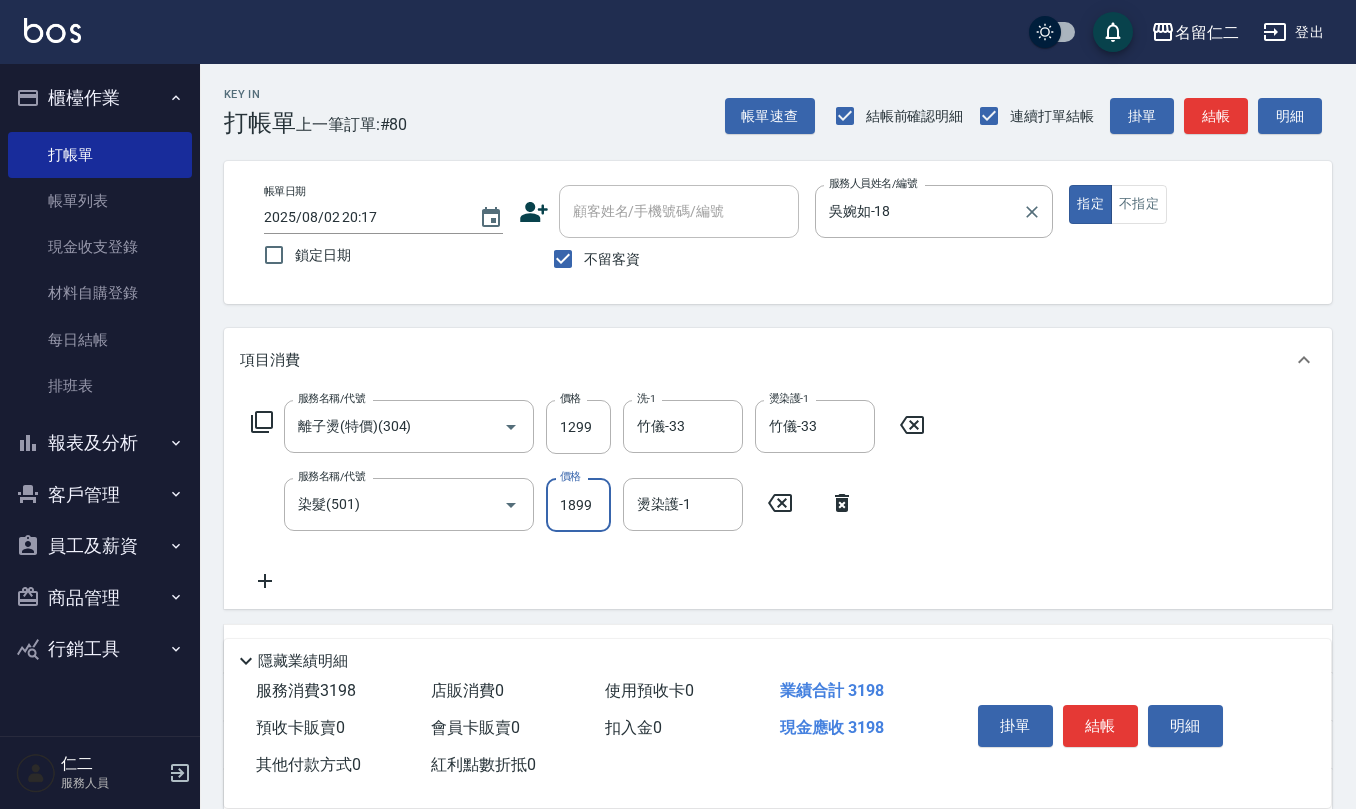 type on "1899" 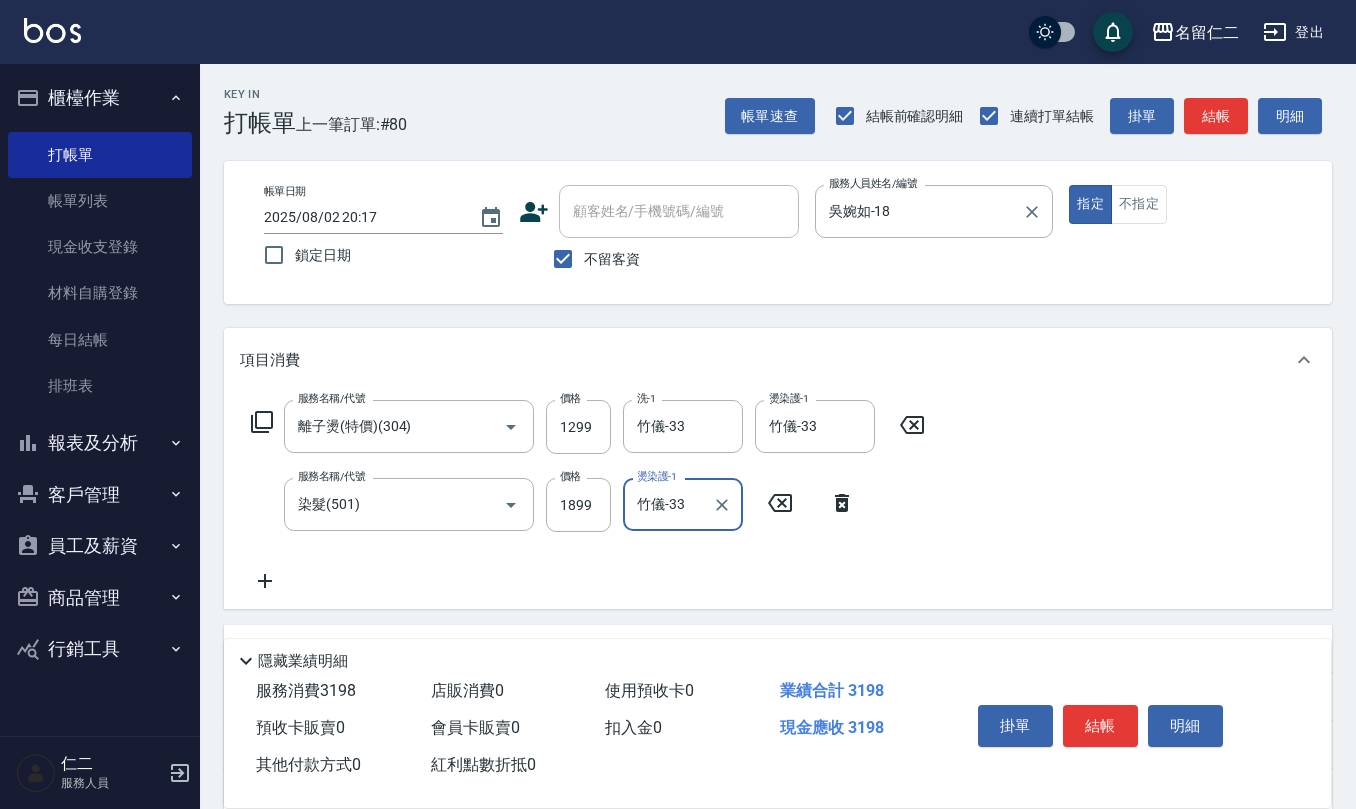 type on "竹儀-33" 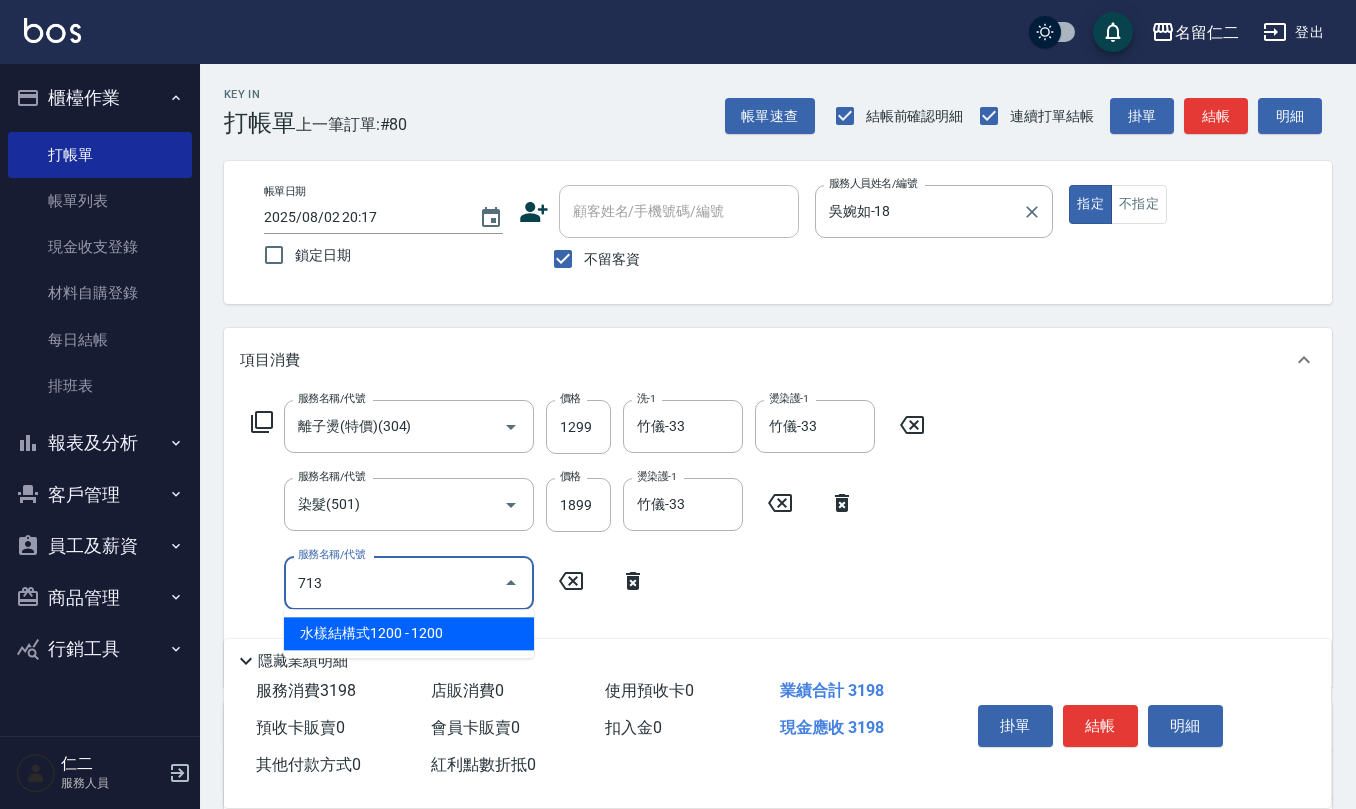 type on "水樣結構式1200(713)" 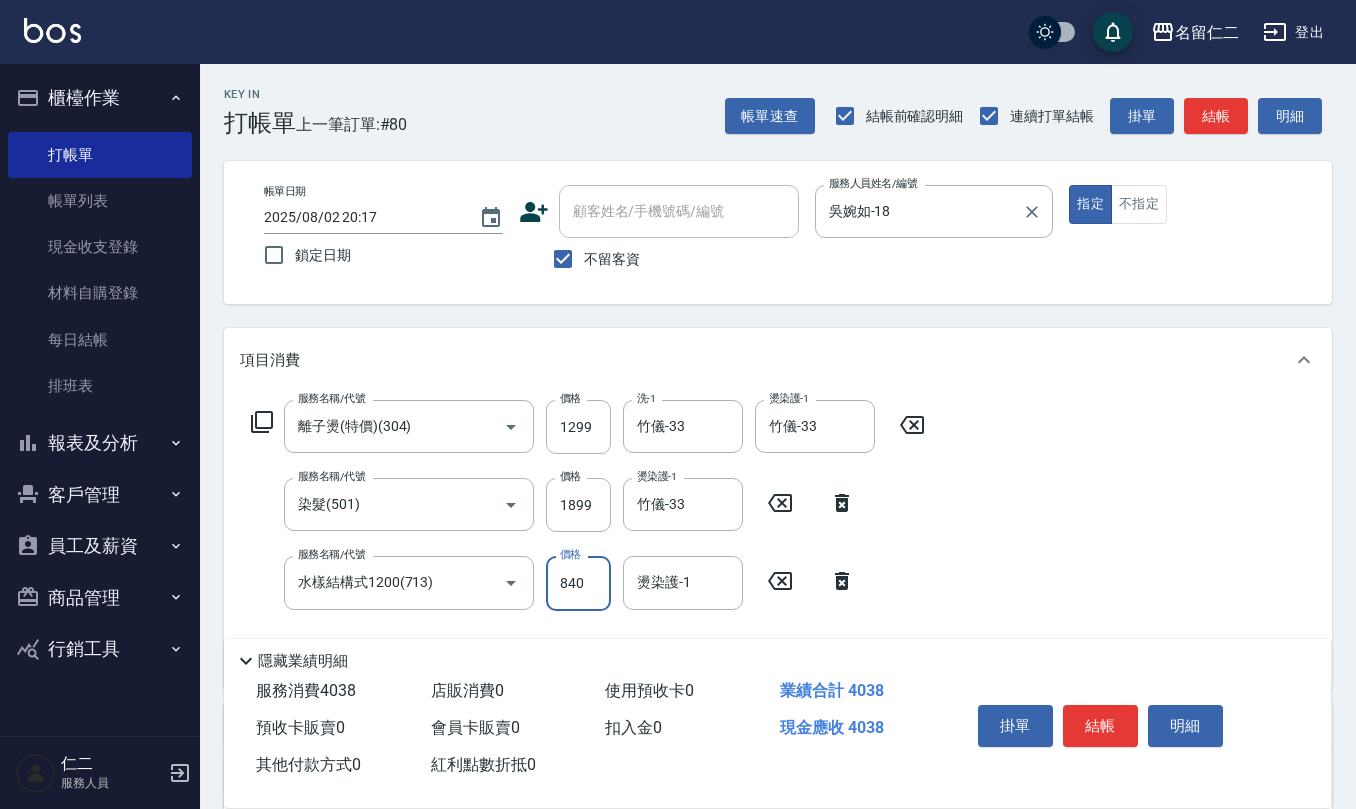 type on "840" 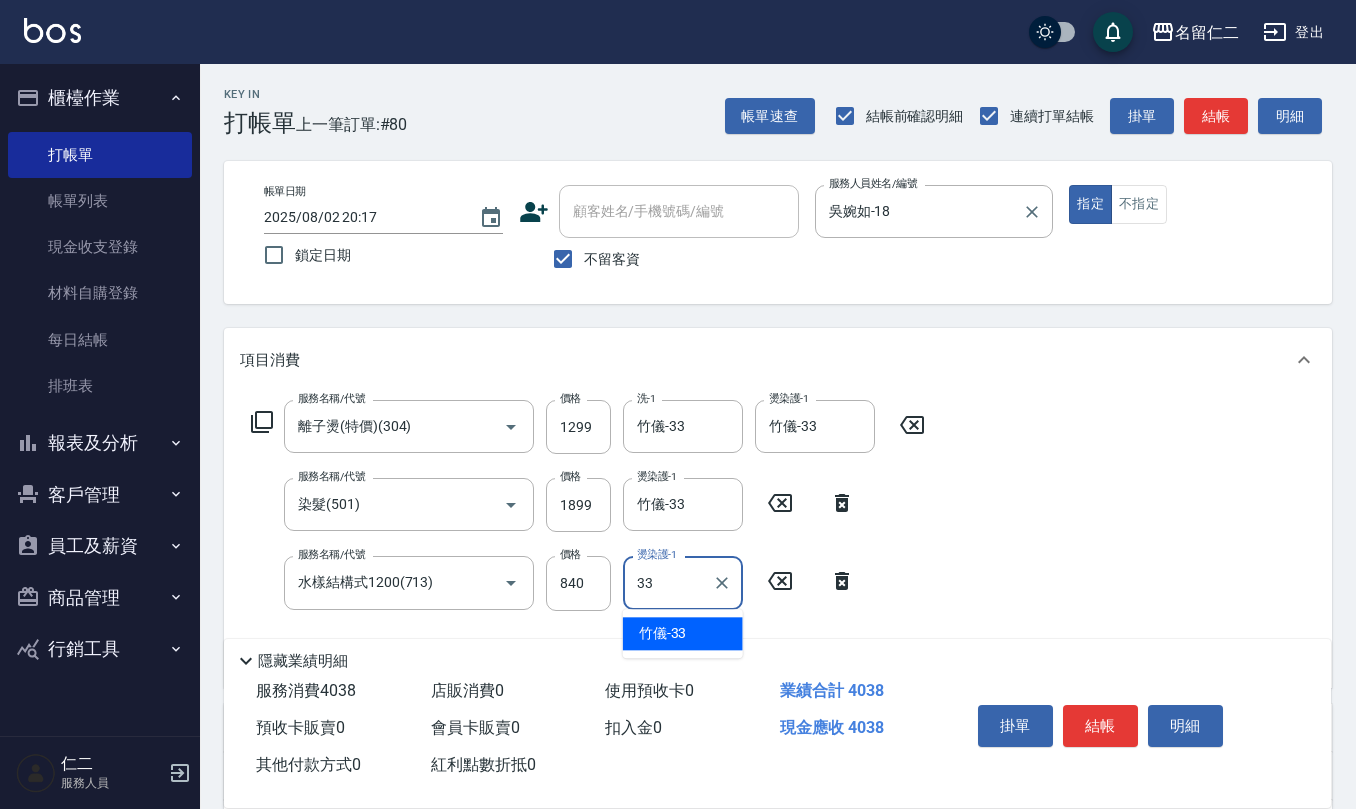 type on "竹儀-33" 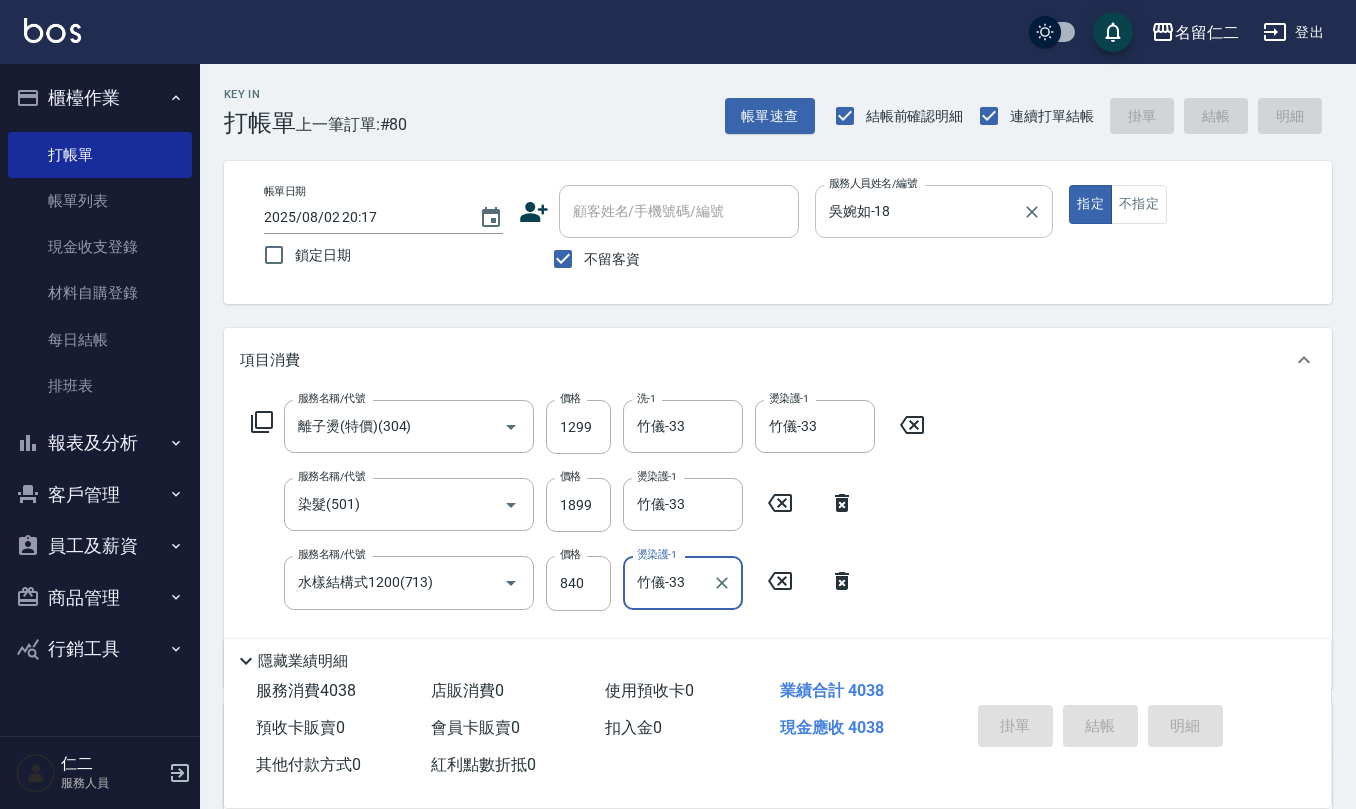 type 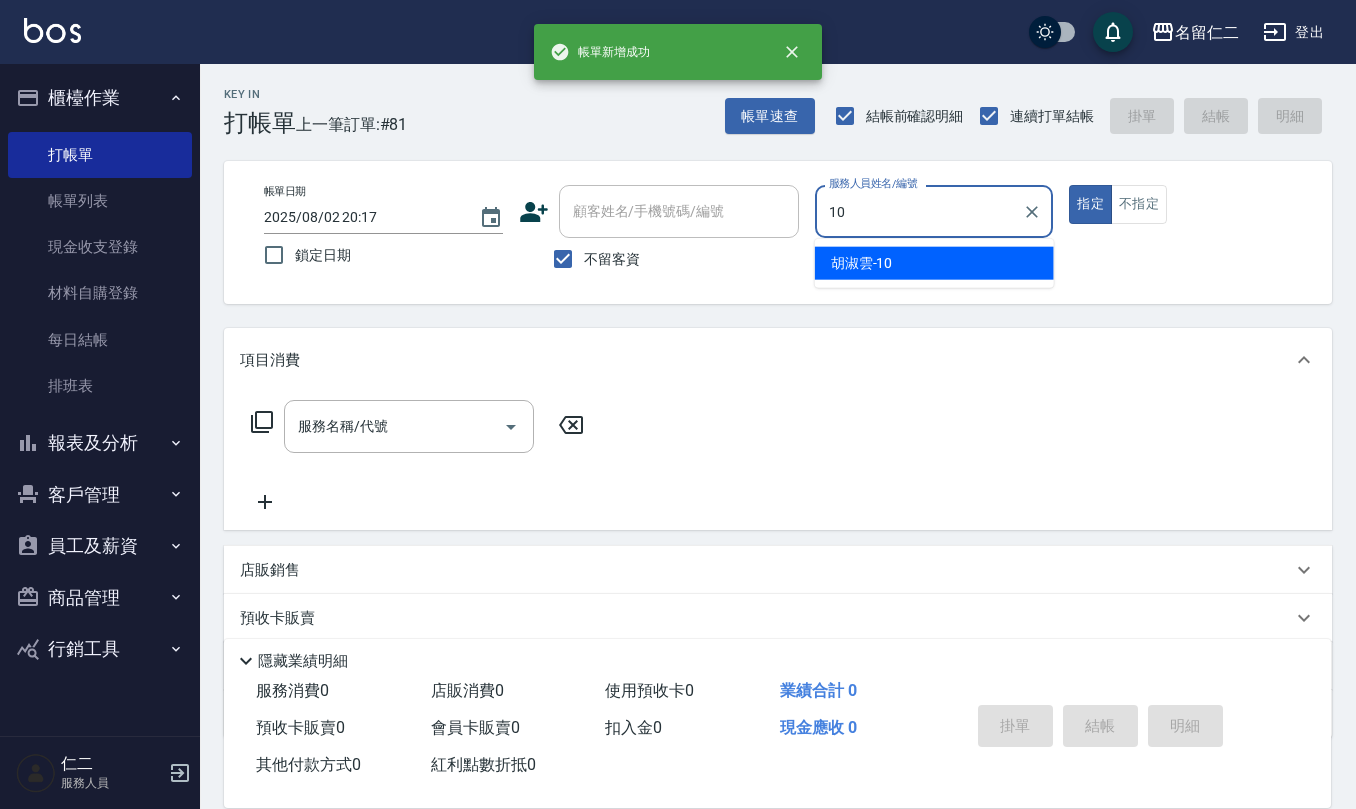 type on "胡淑雲-10" 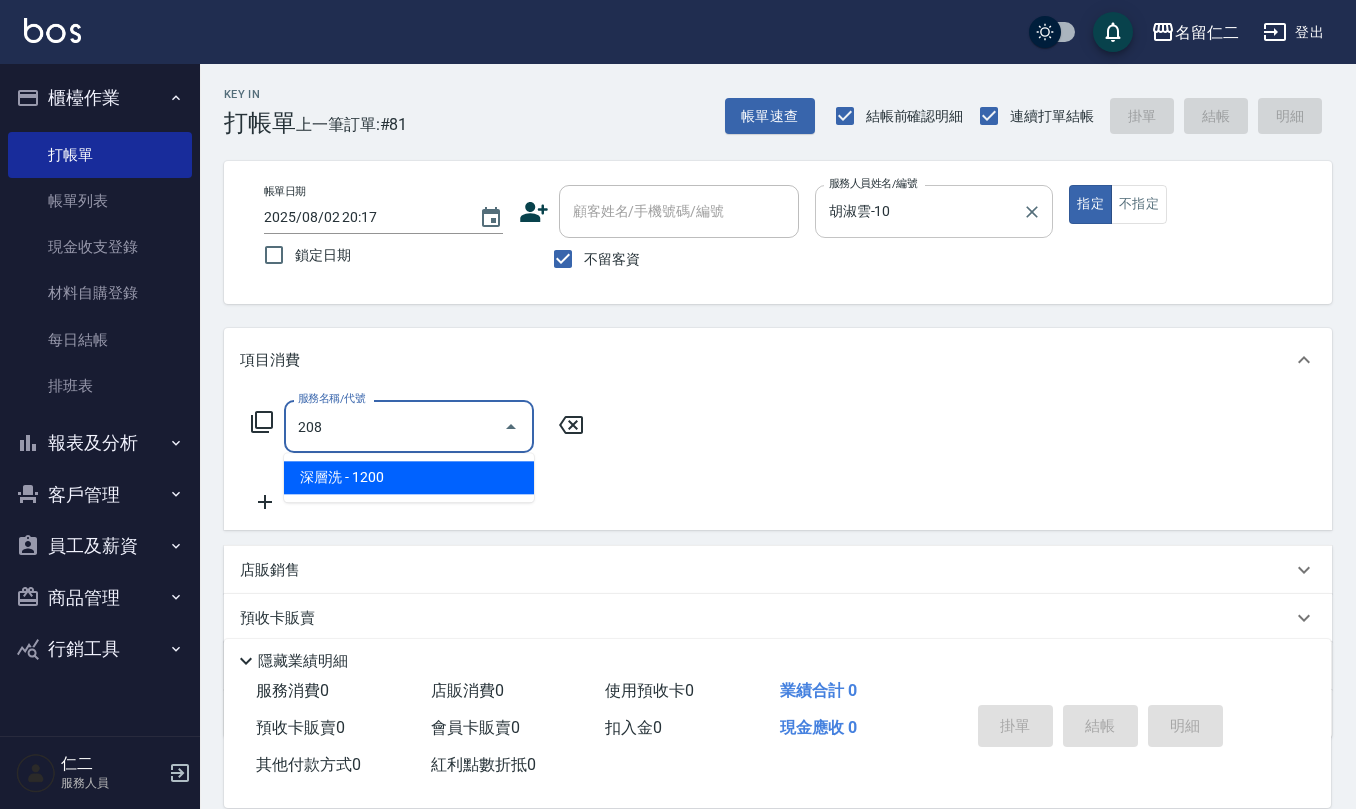 type on "深層洗(208)" 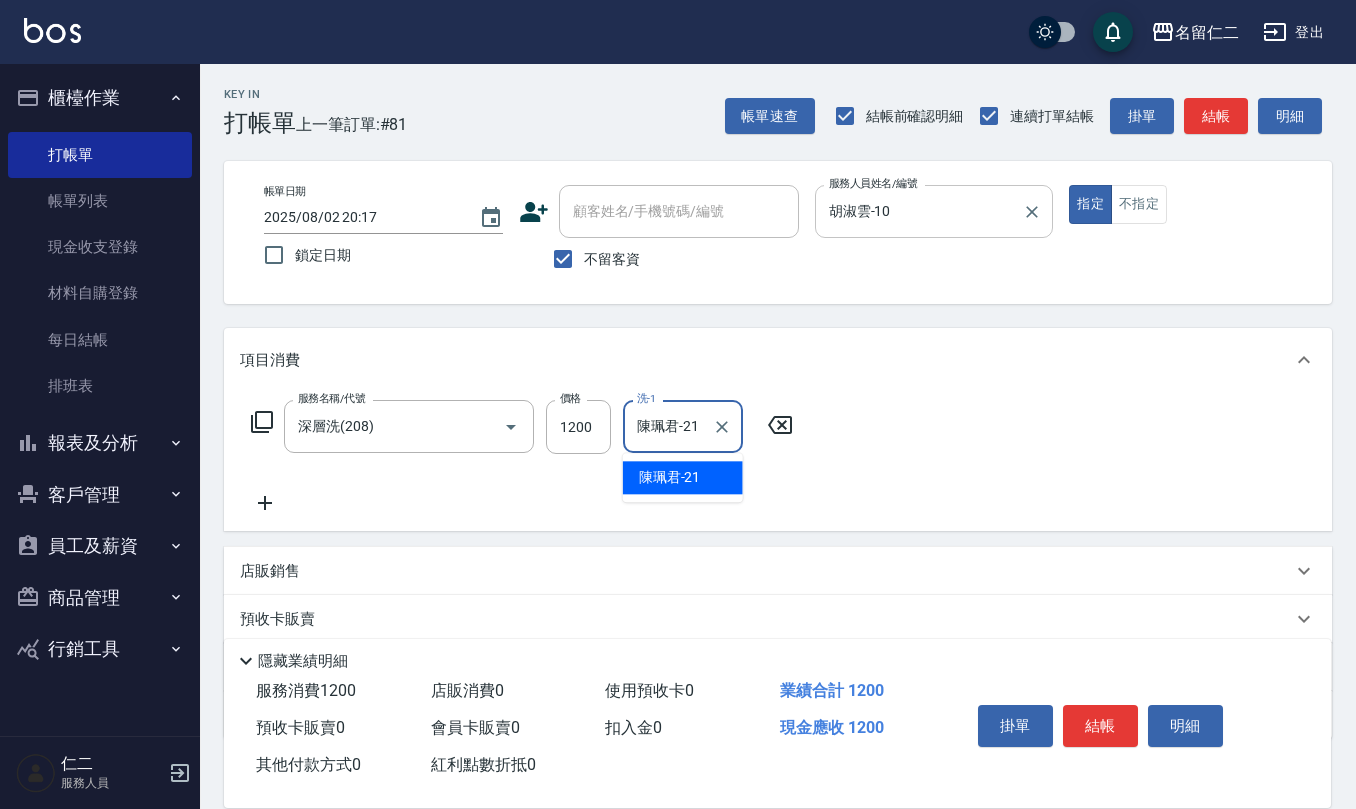 type on "陳珮君-21" 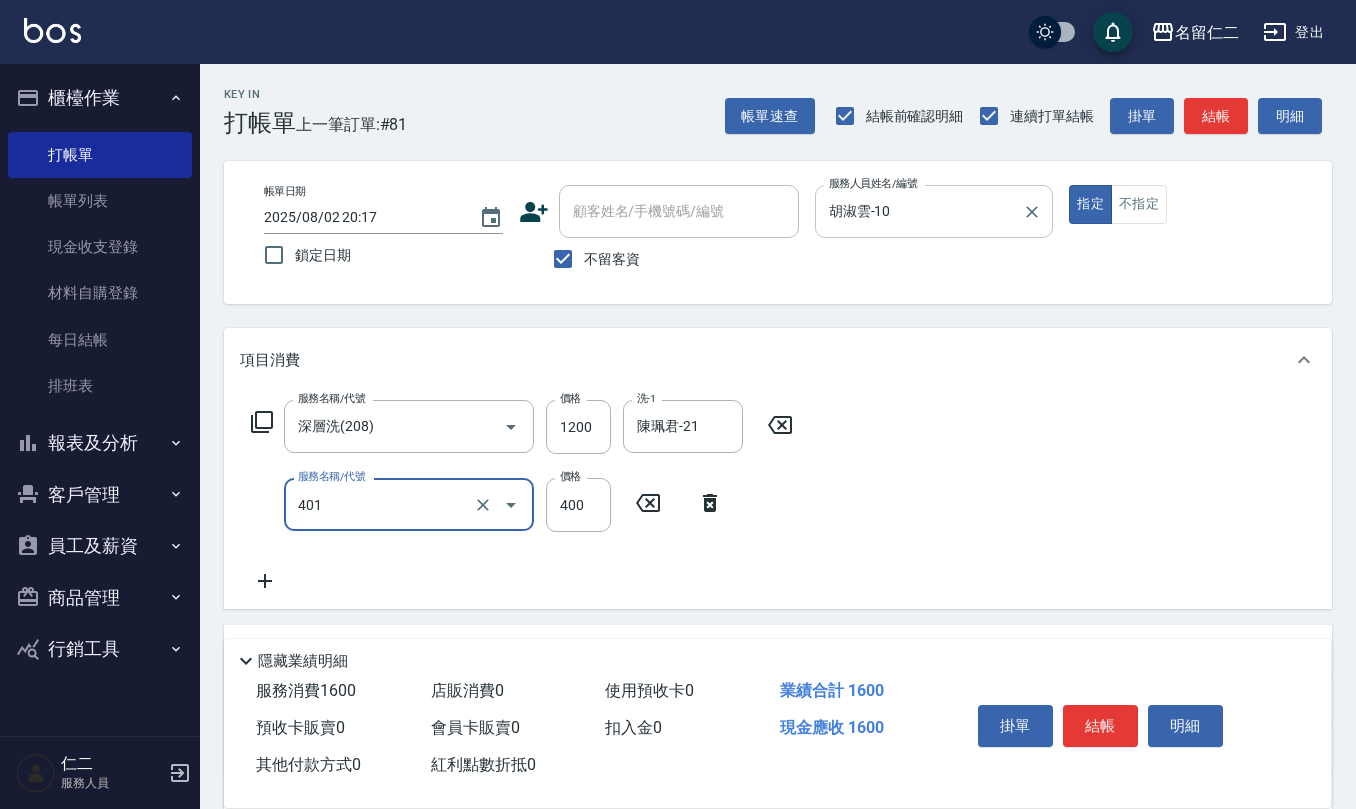 type on "剪髮(401)" 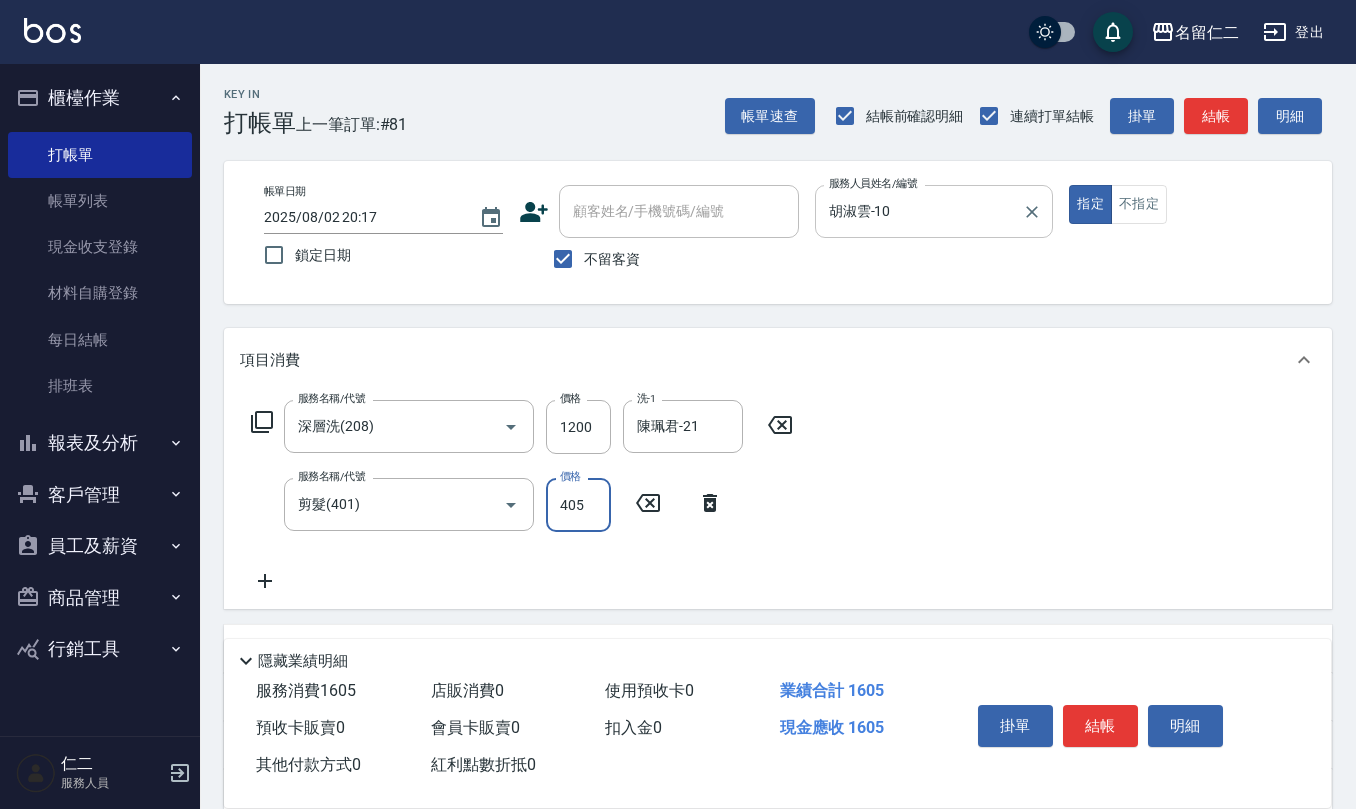 type on "405" 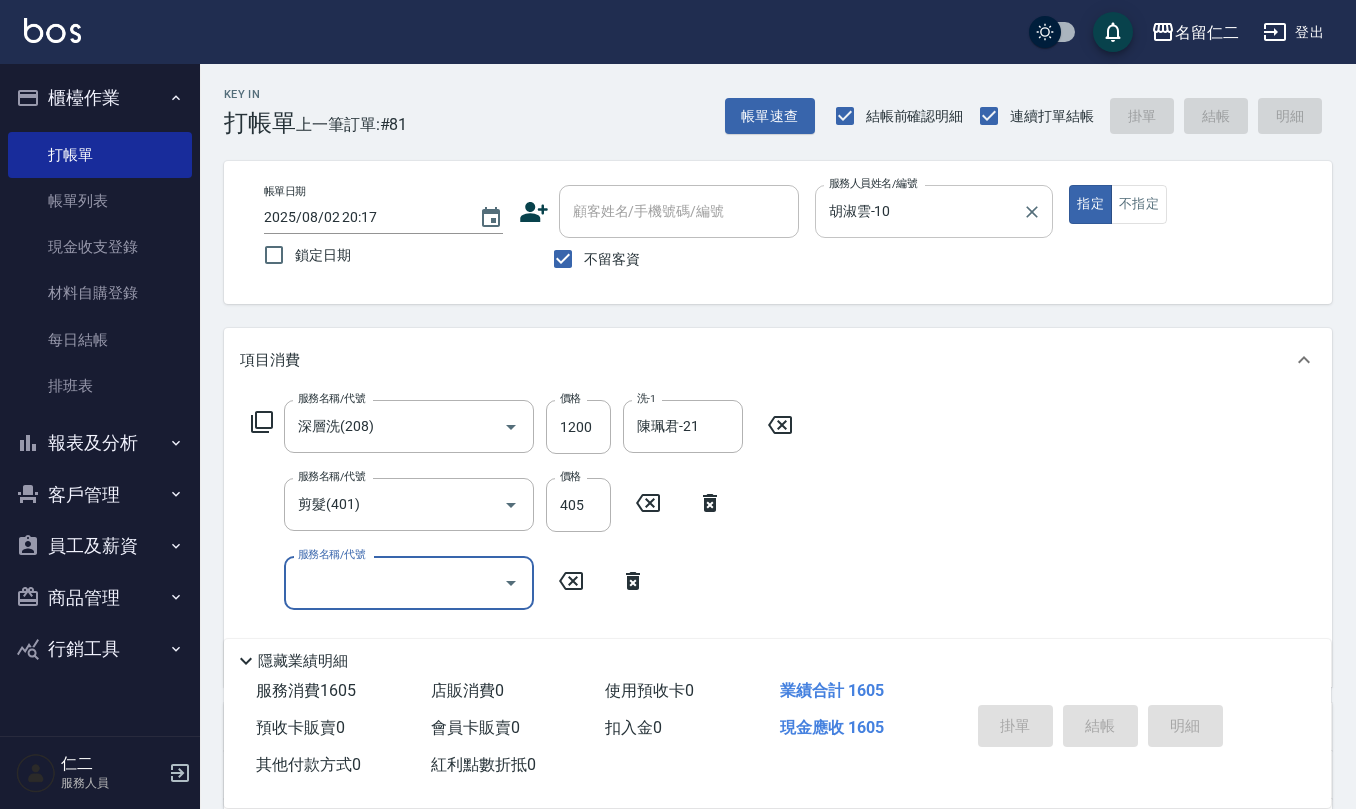 type 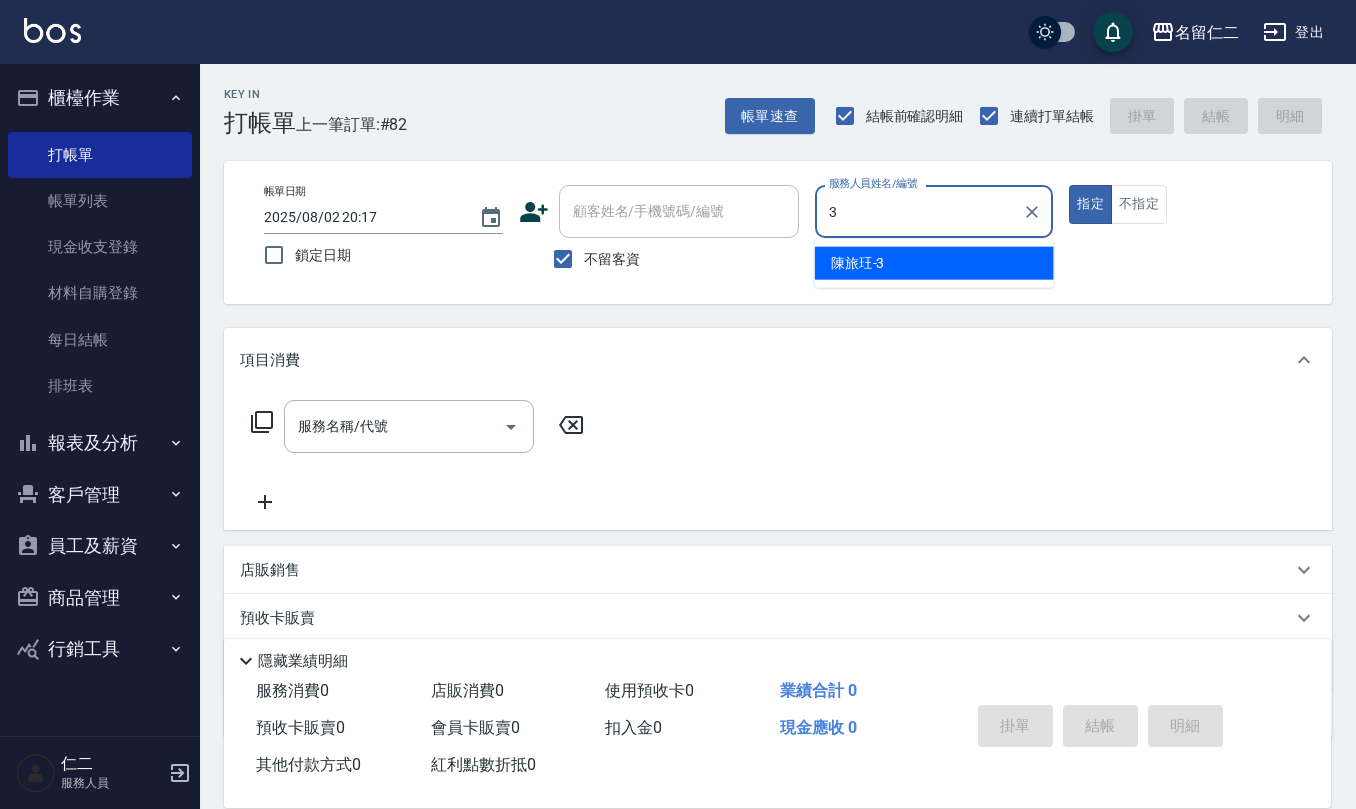 type on "陳旅玨-3" 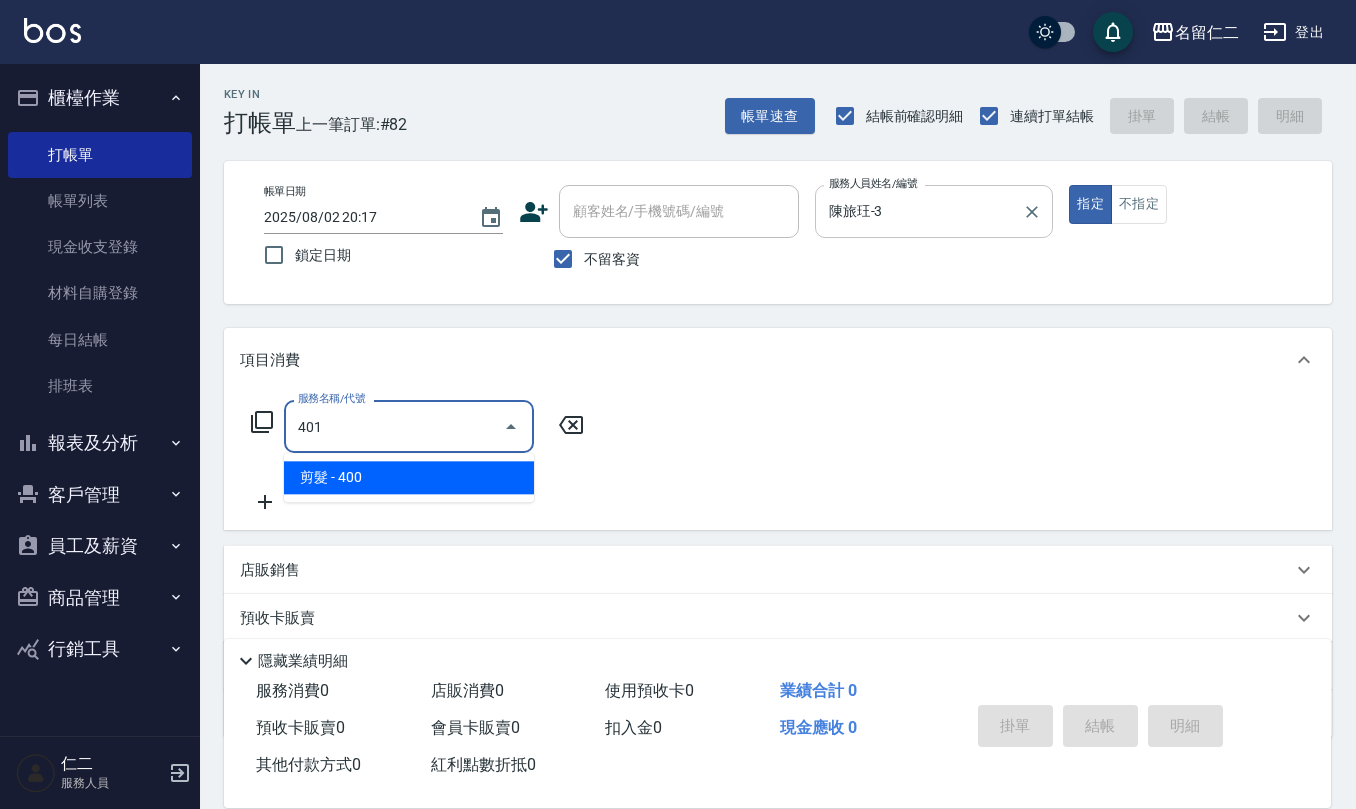 type on "剪髮(401)" 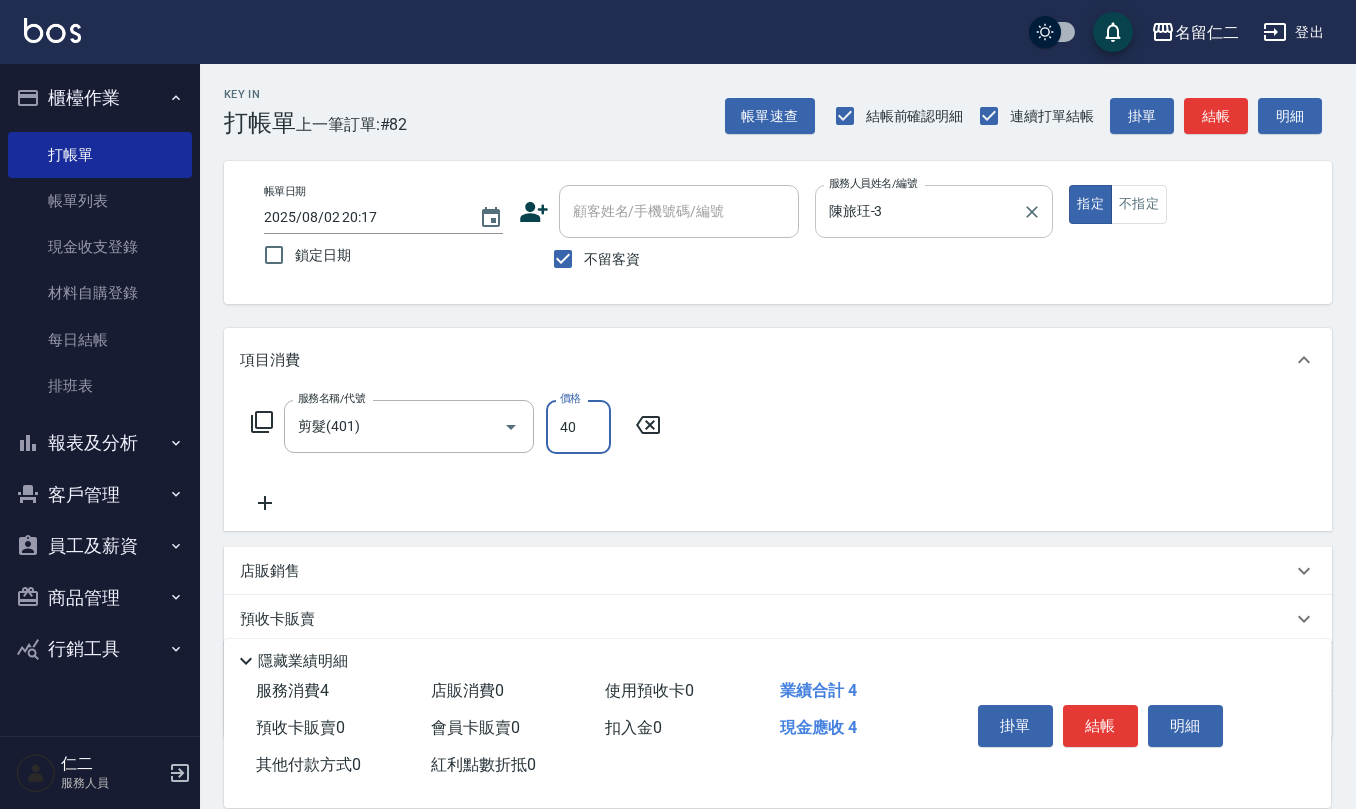 type on "400" 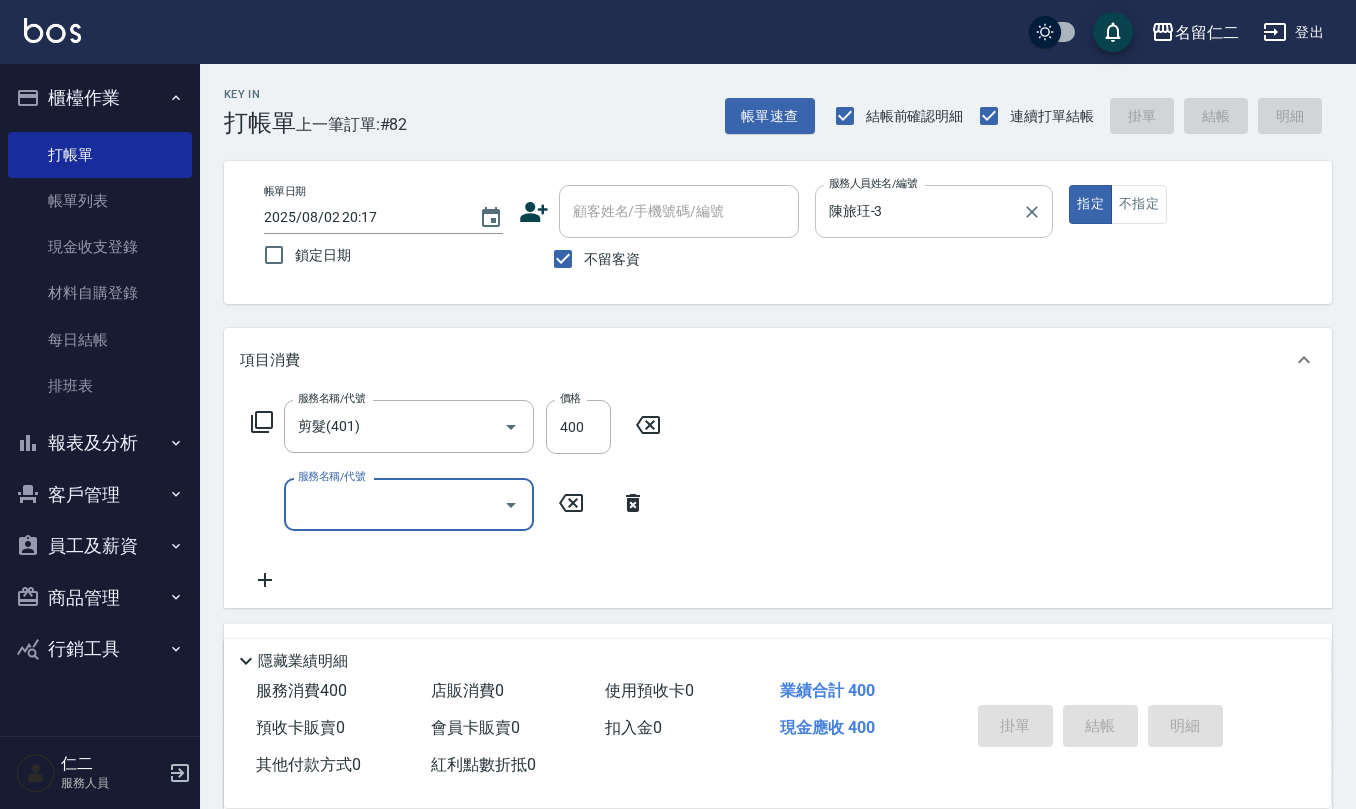 type 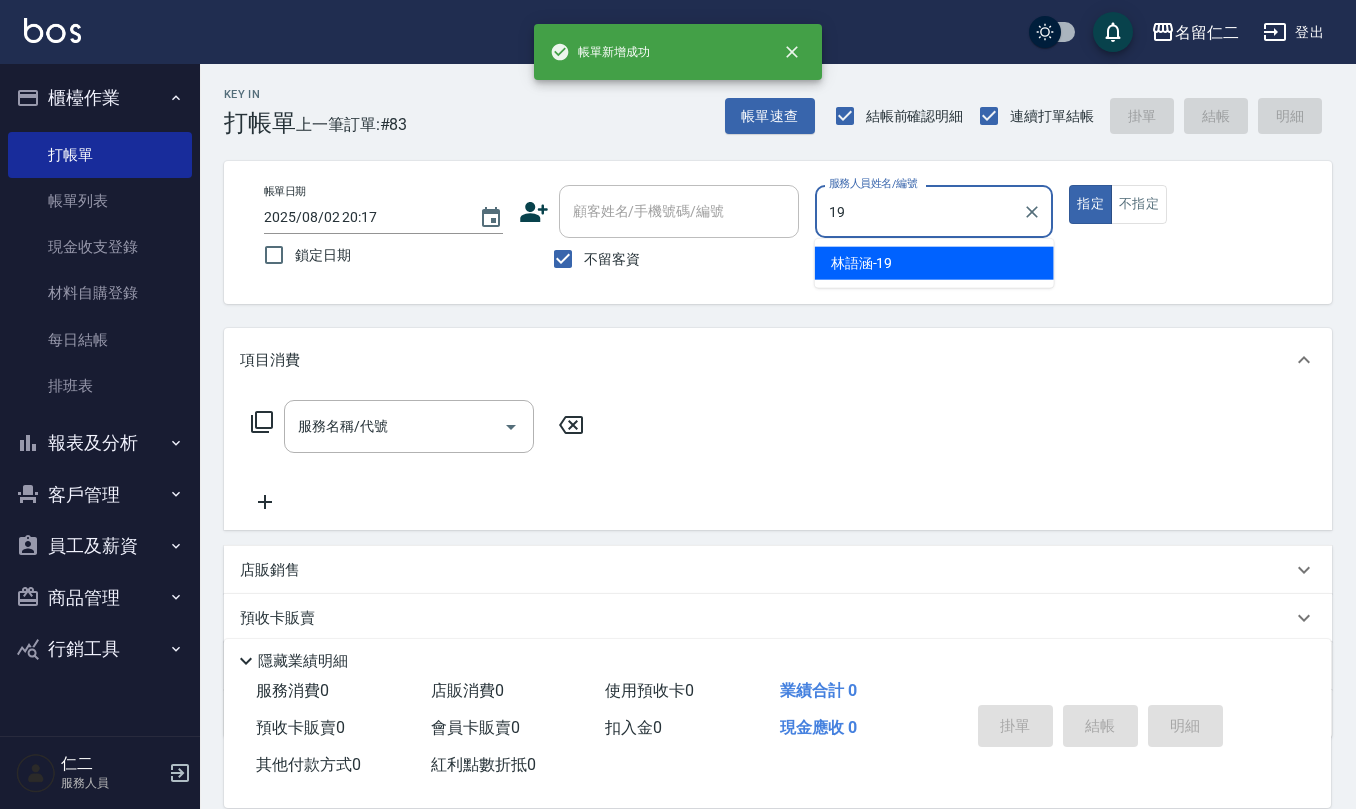 type on "林語涵-19" 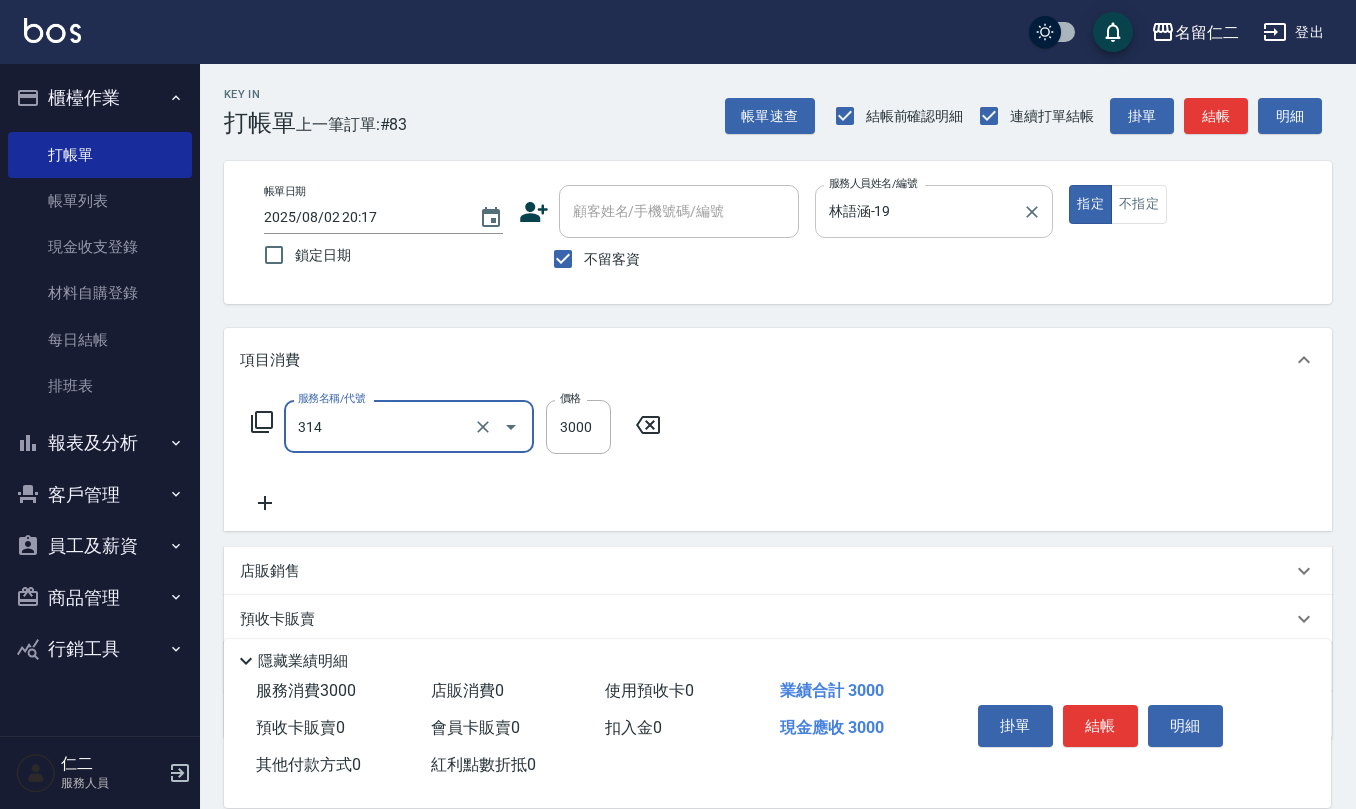 type on "CYA水質感2500UP(314)" 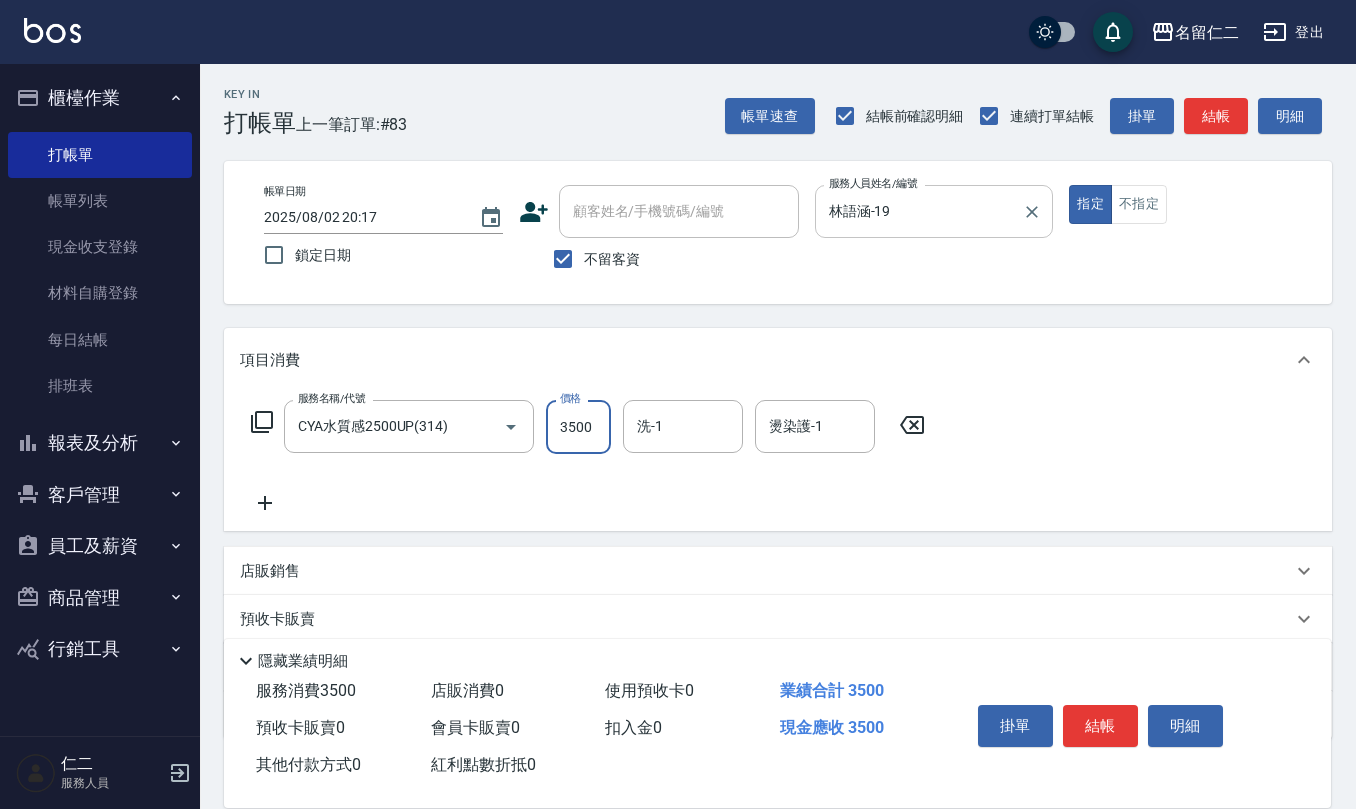 type on "3500" 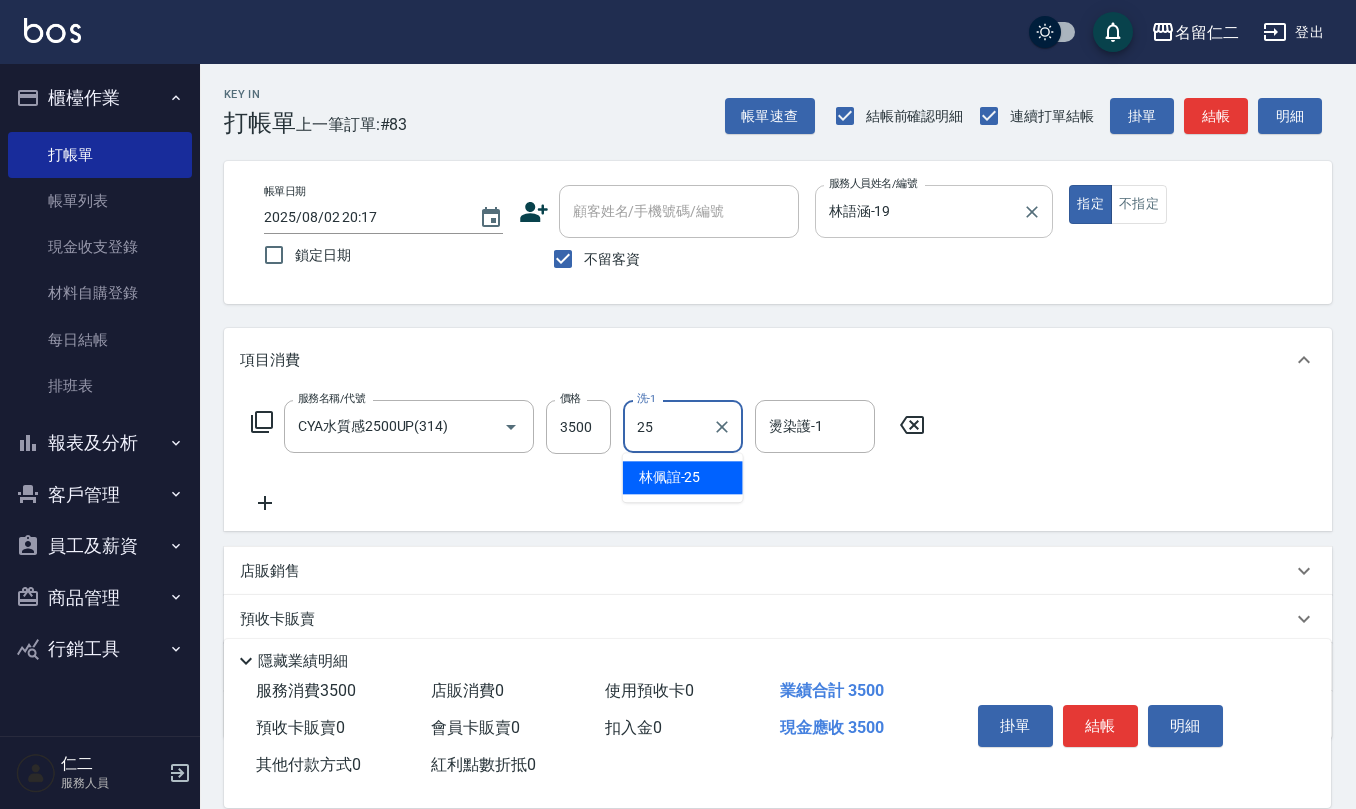 type on "林佩誼-25" 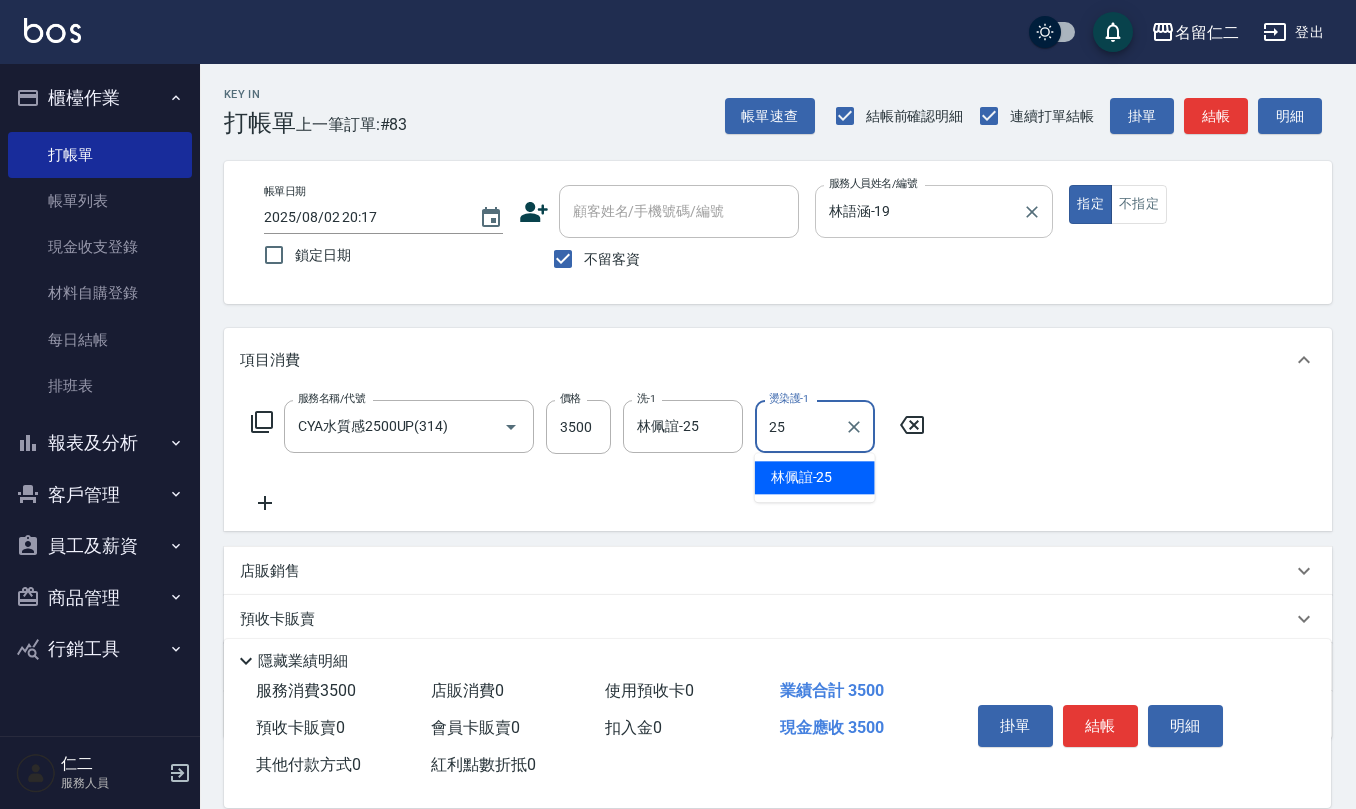 type on "林佩誼-25" 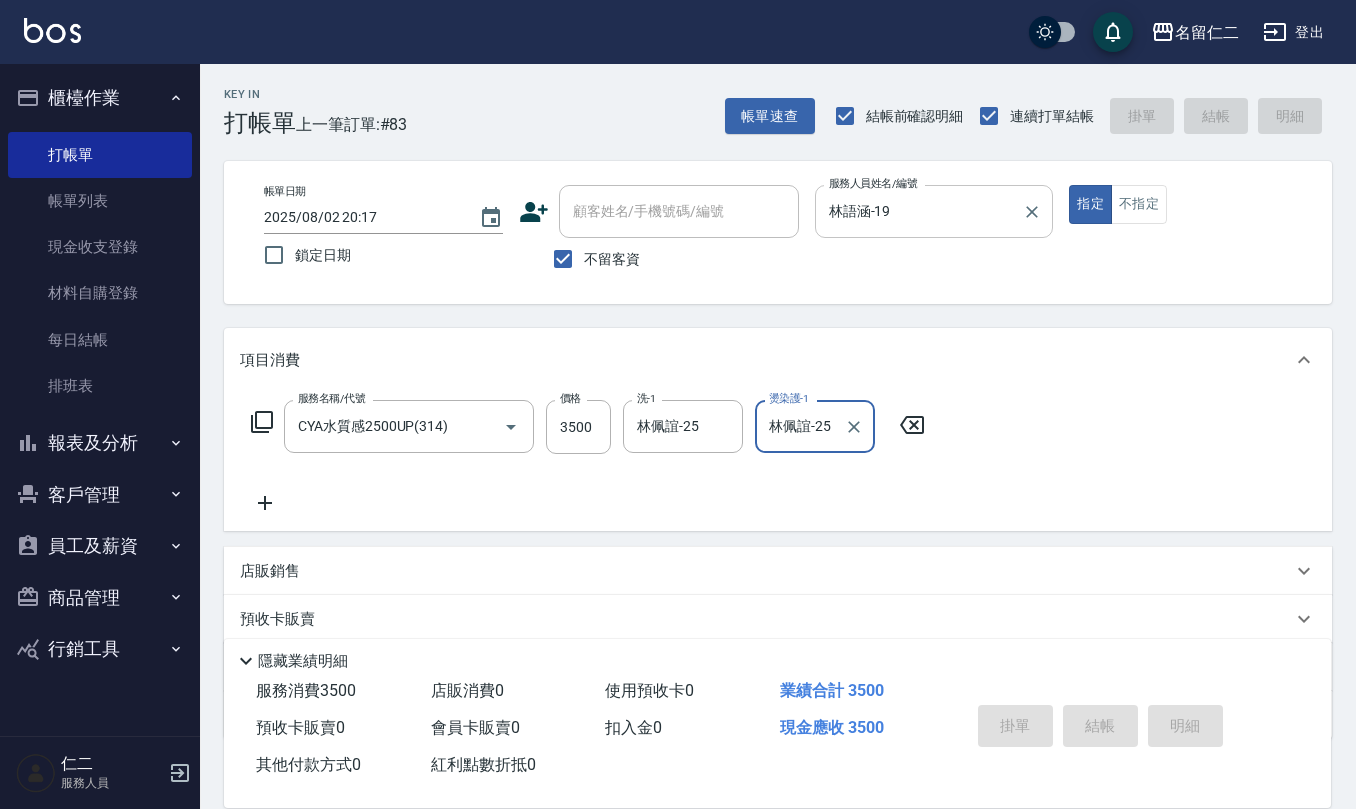 type 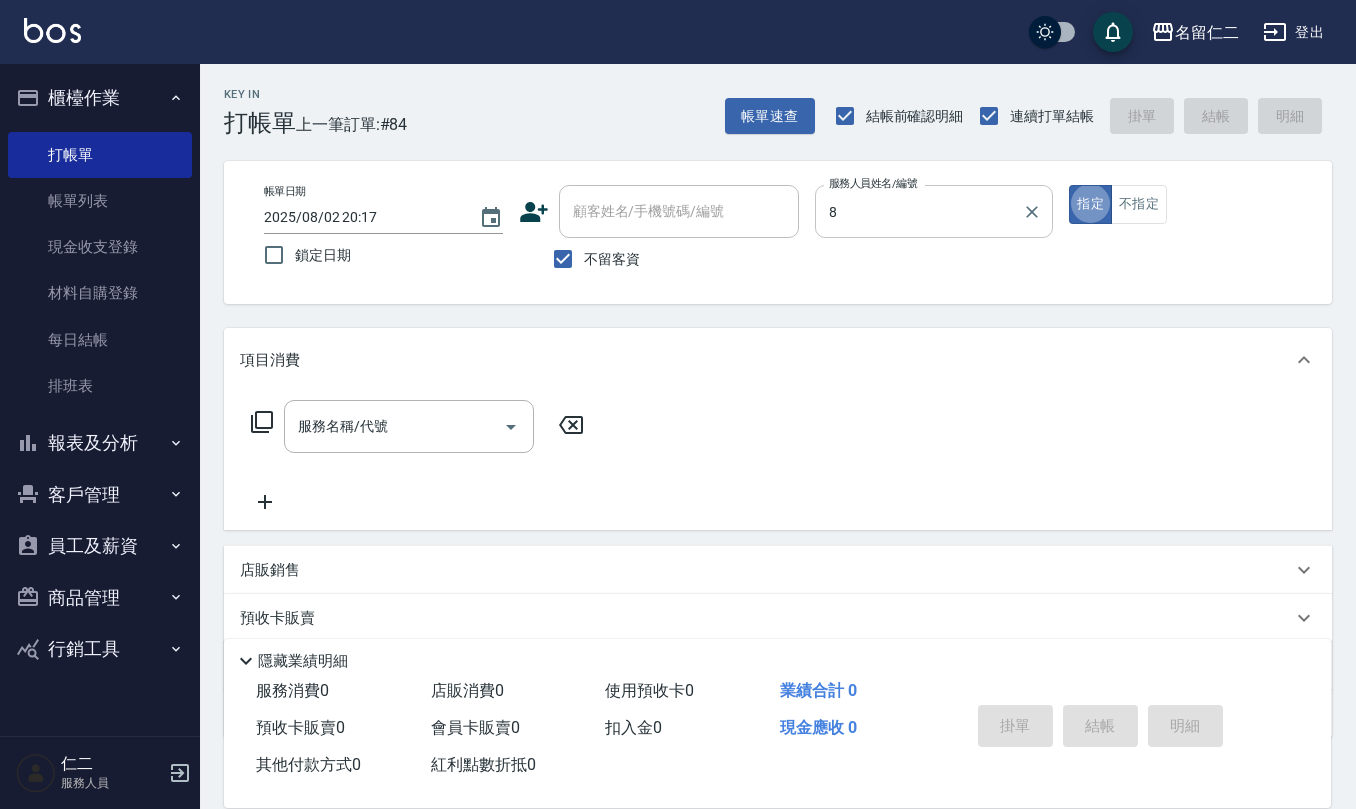 type on "楊馨嵐-8" 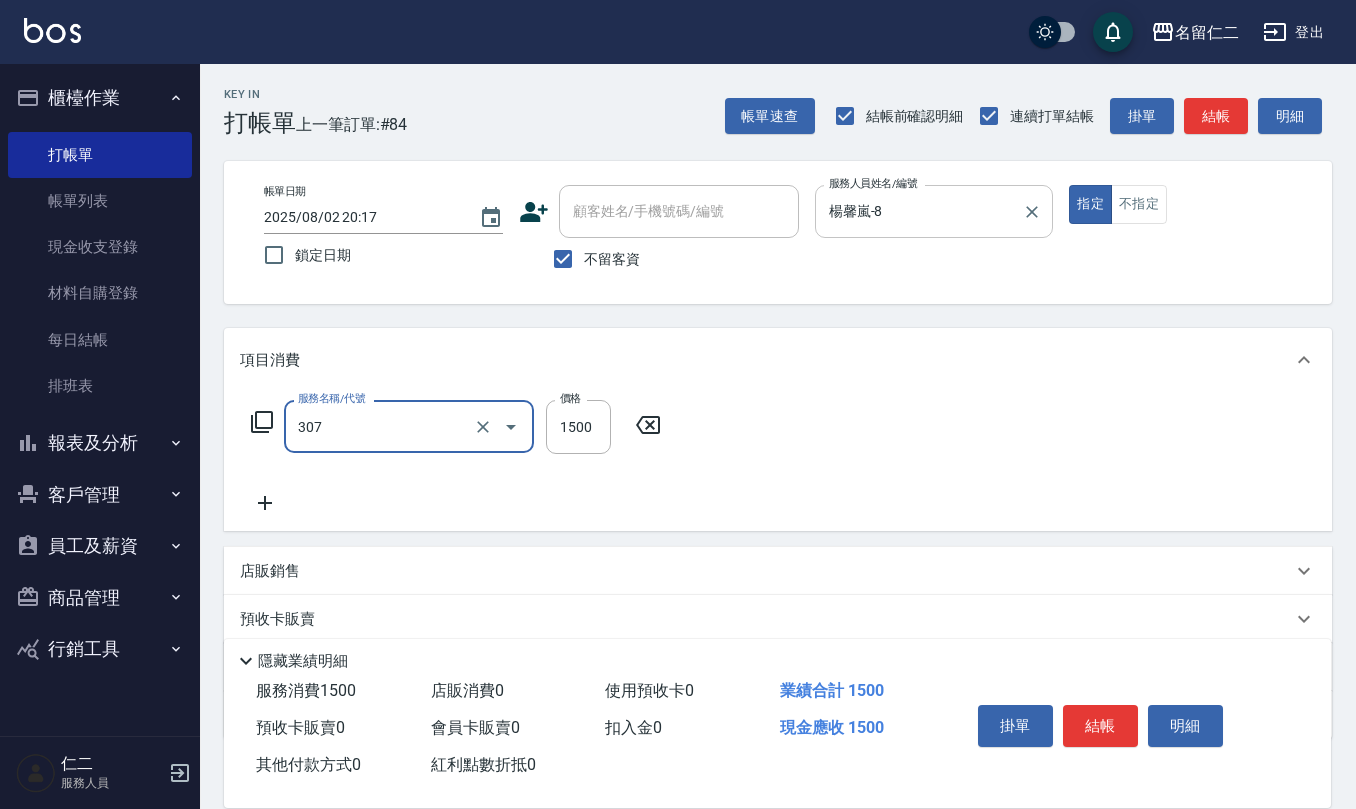 type on "EF麥拉寧燙髮1500(307)" 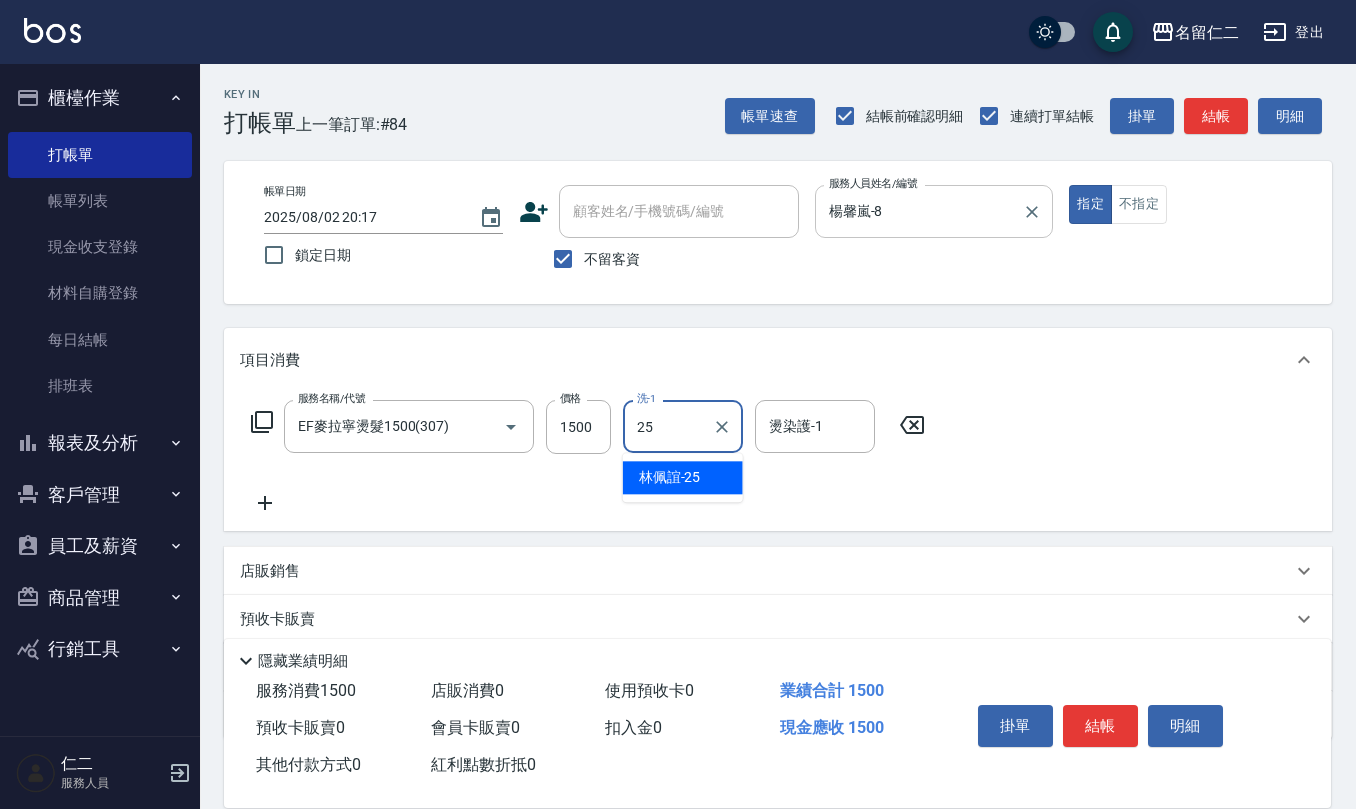 type on "林佩誼-25" 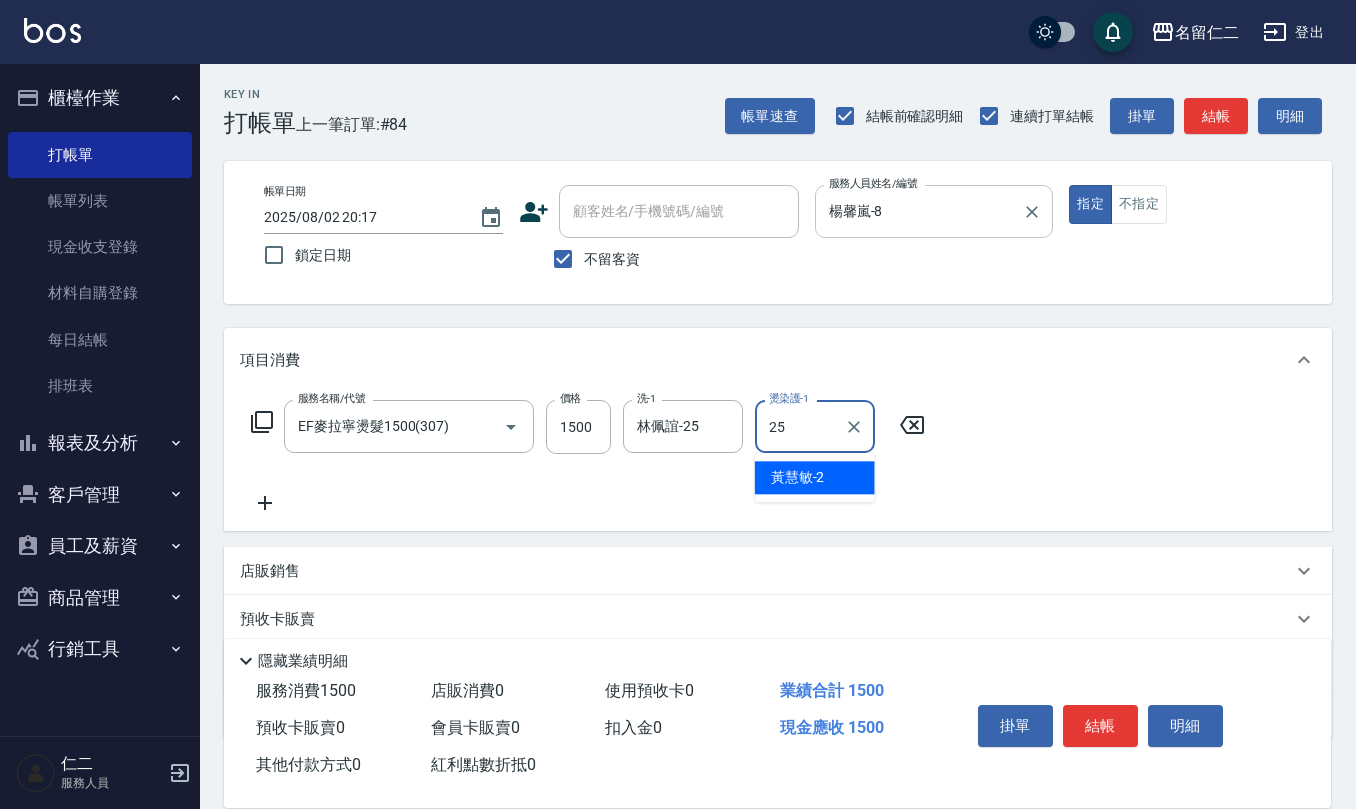 type on "林佩誼-25" 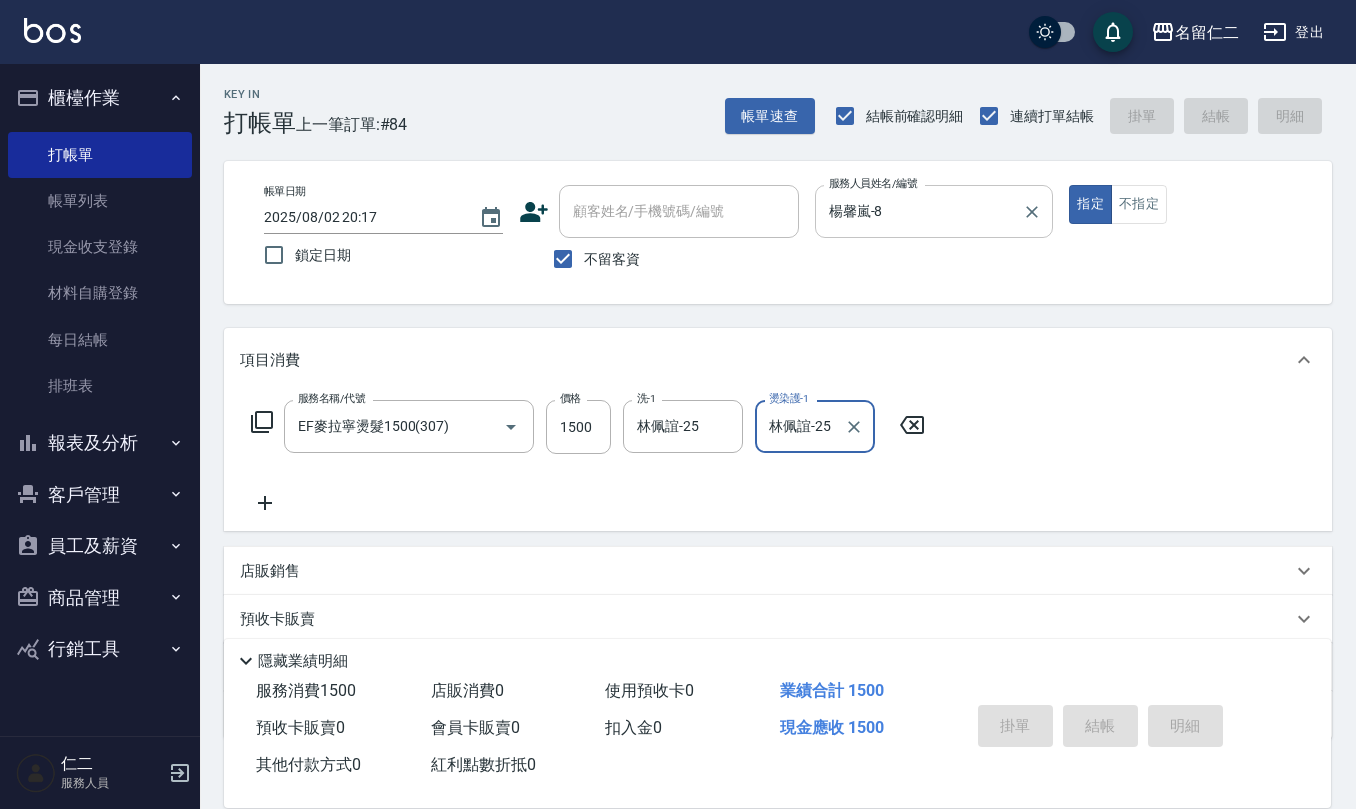 type 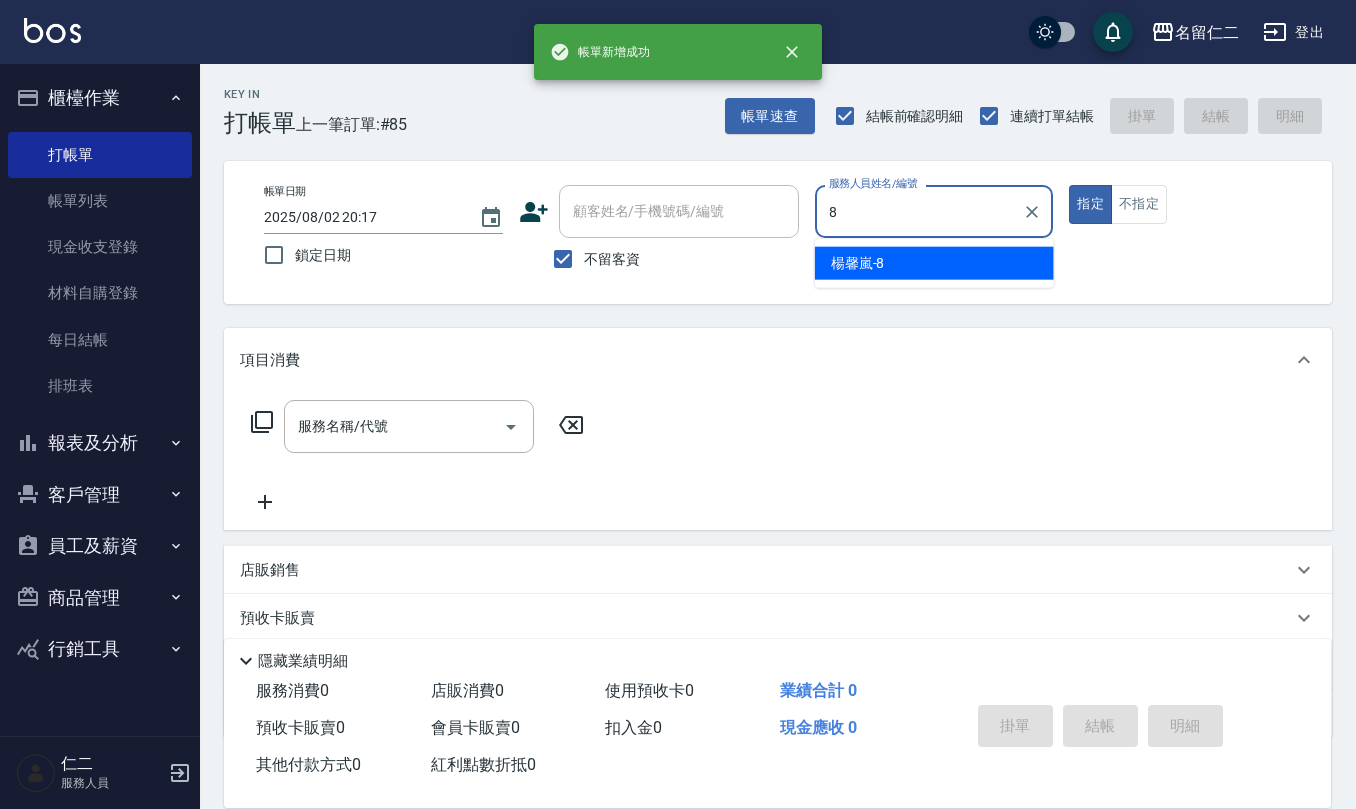 type on "楊馨嵐-8" 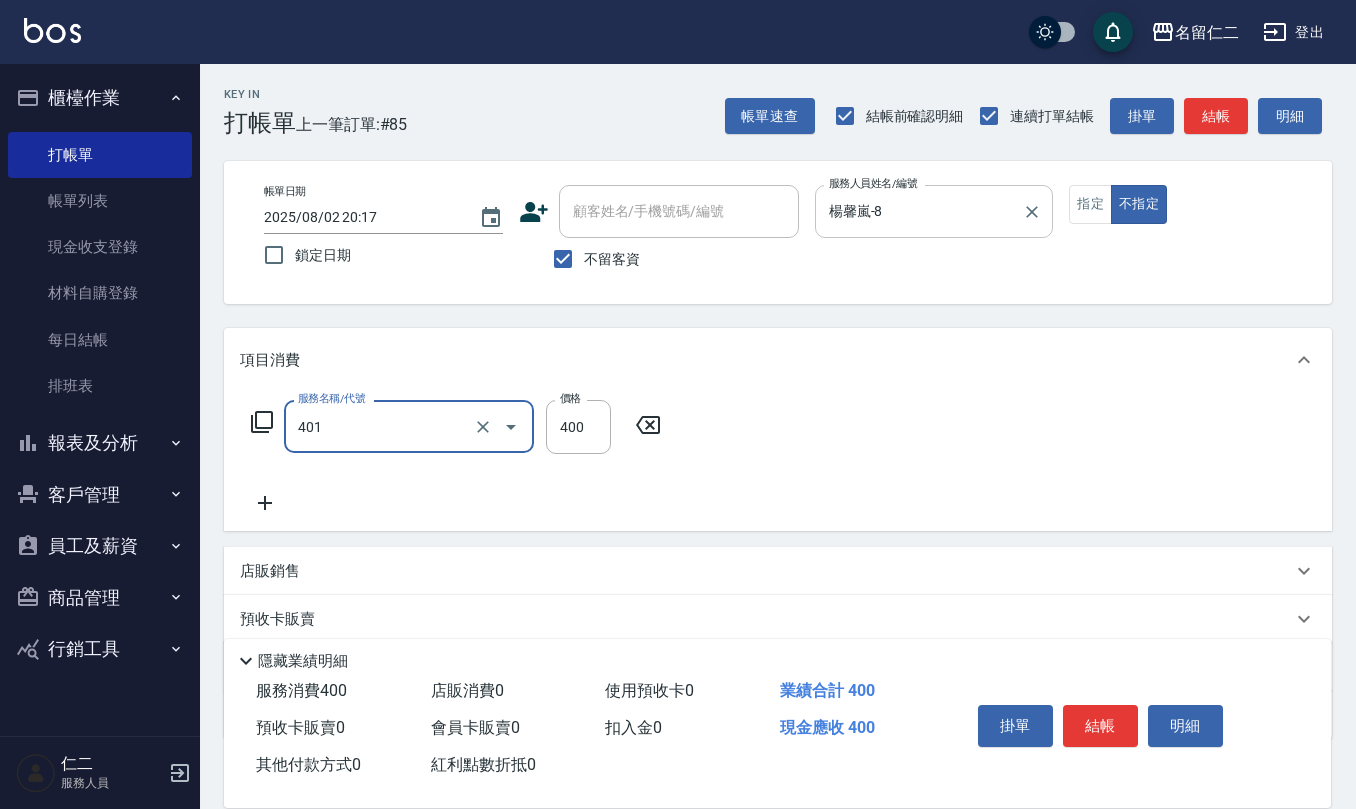 type on "剪髮(401)" 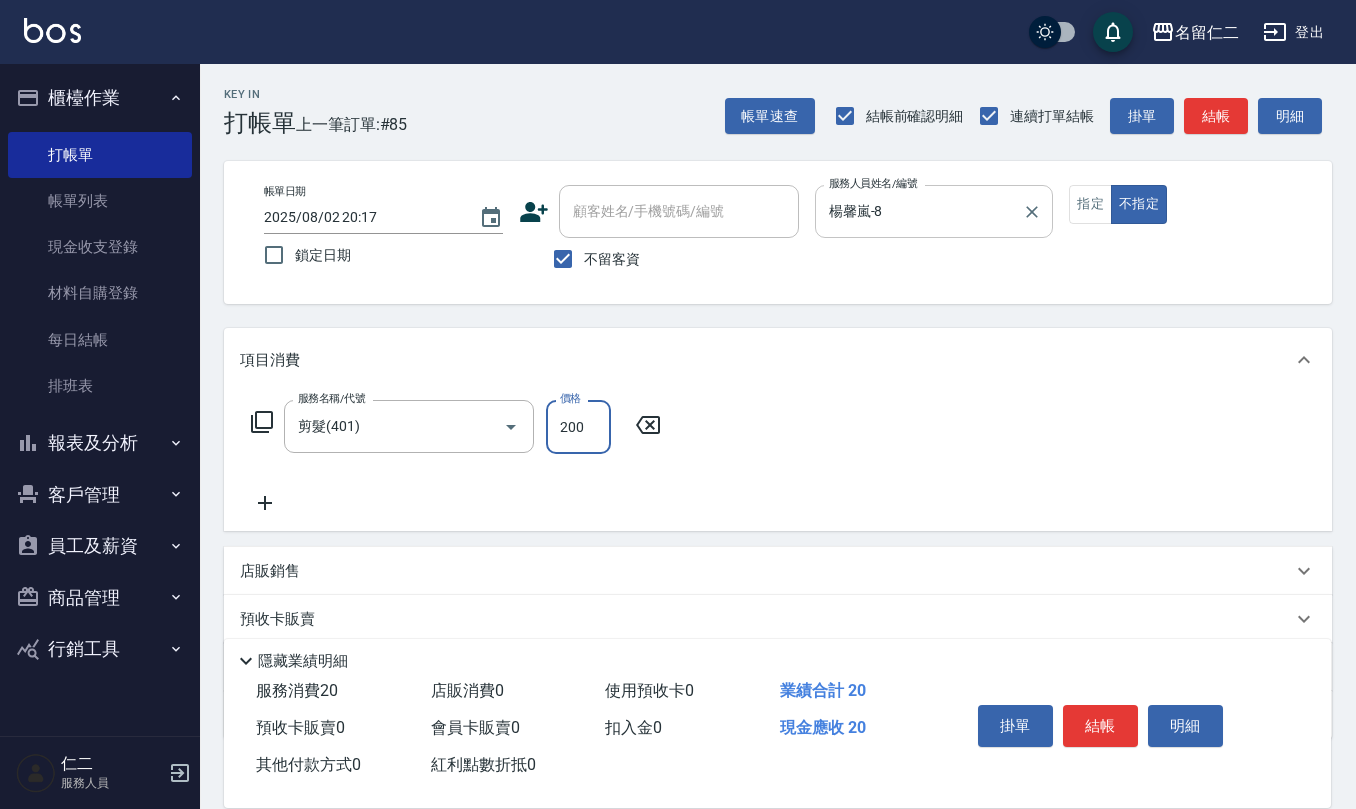 type on "200" 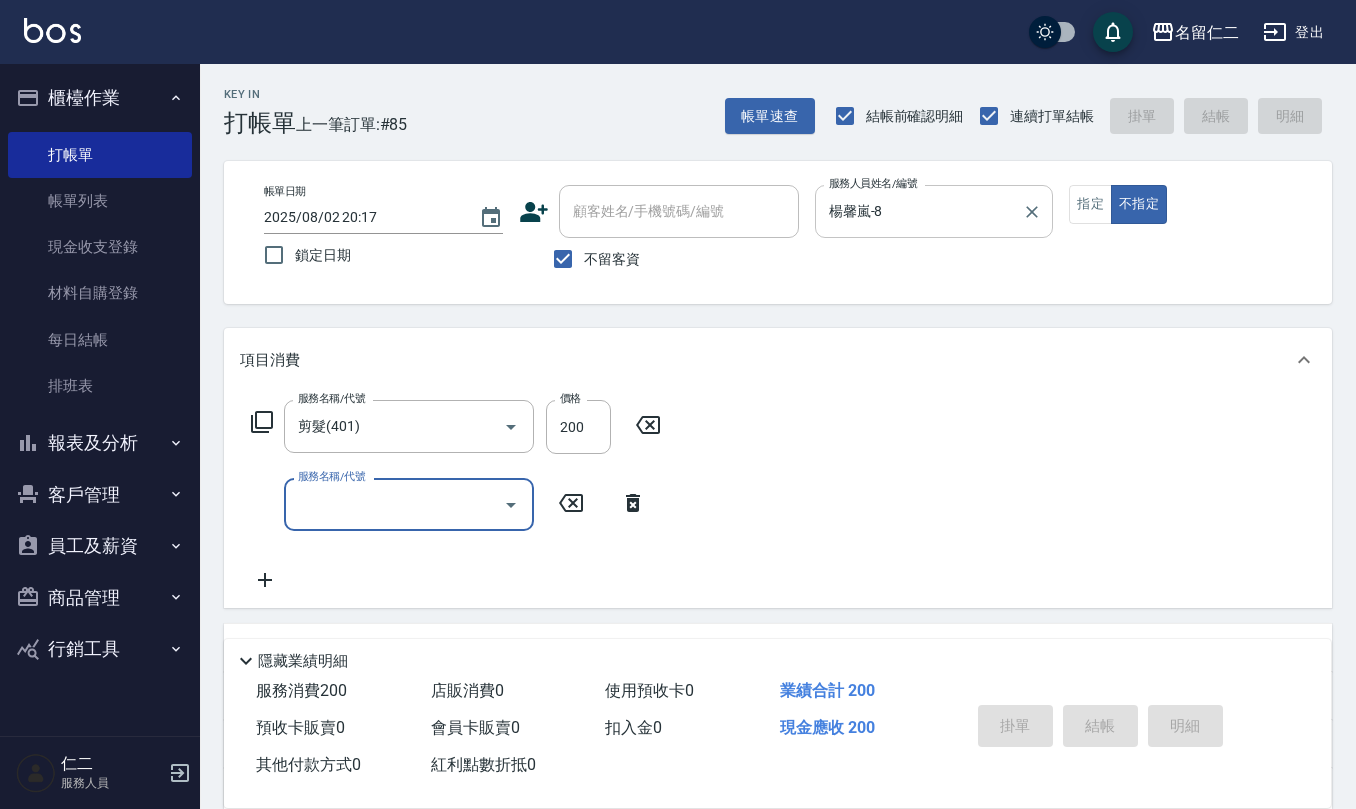 type on "[DATE] [TIME]" 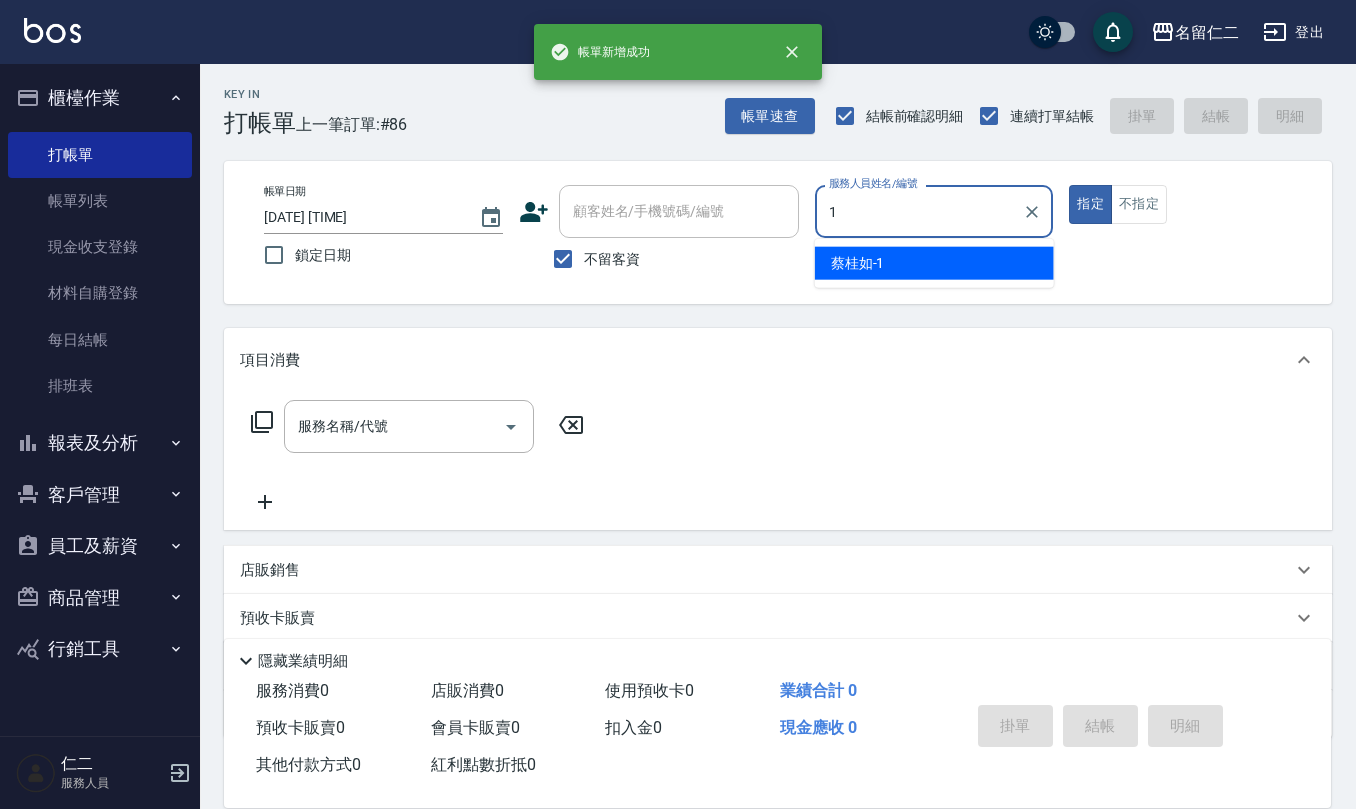 type on "蔡桂如-1" 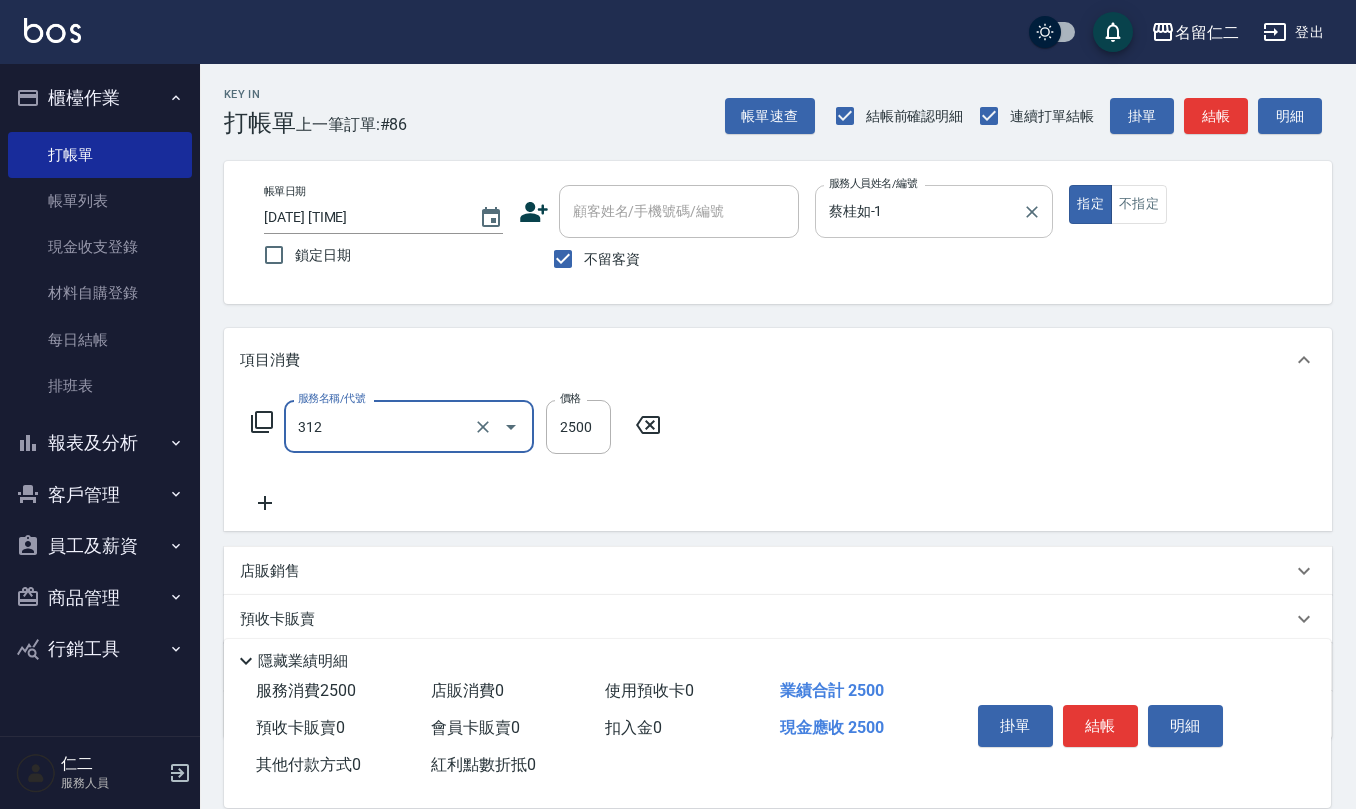 type on "有氧水離子燙2500(312)" 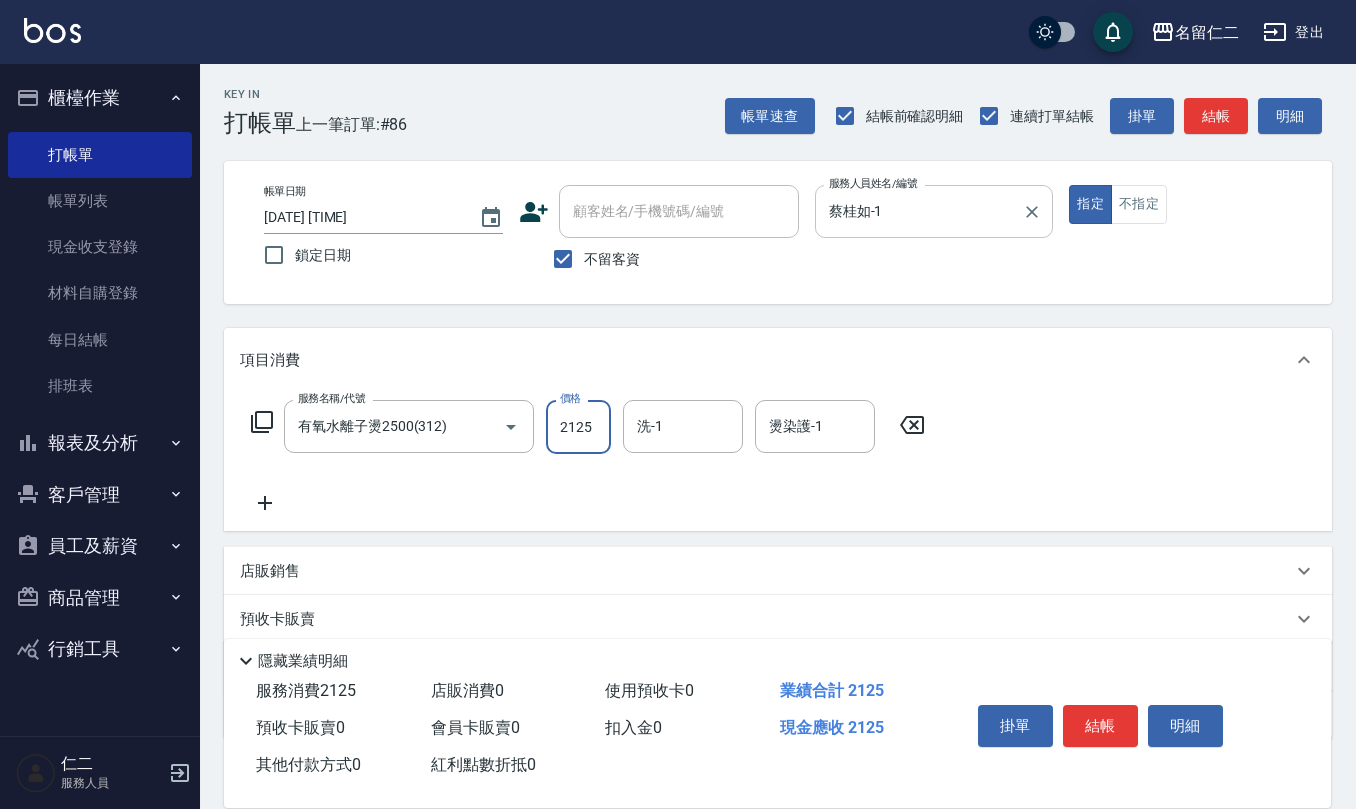 type on "2125" 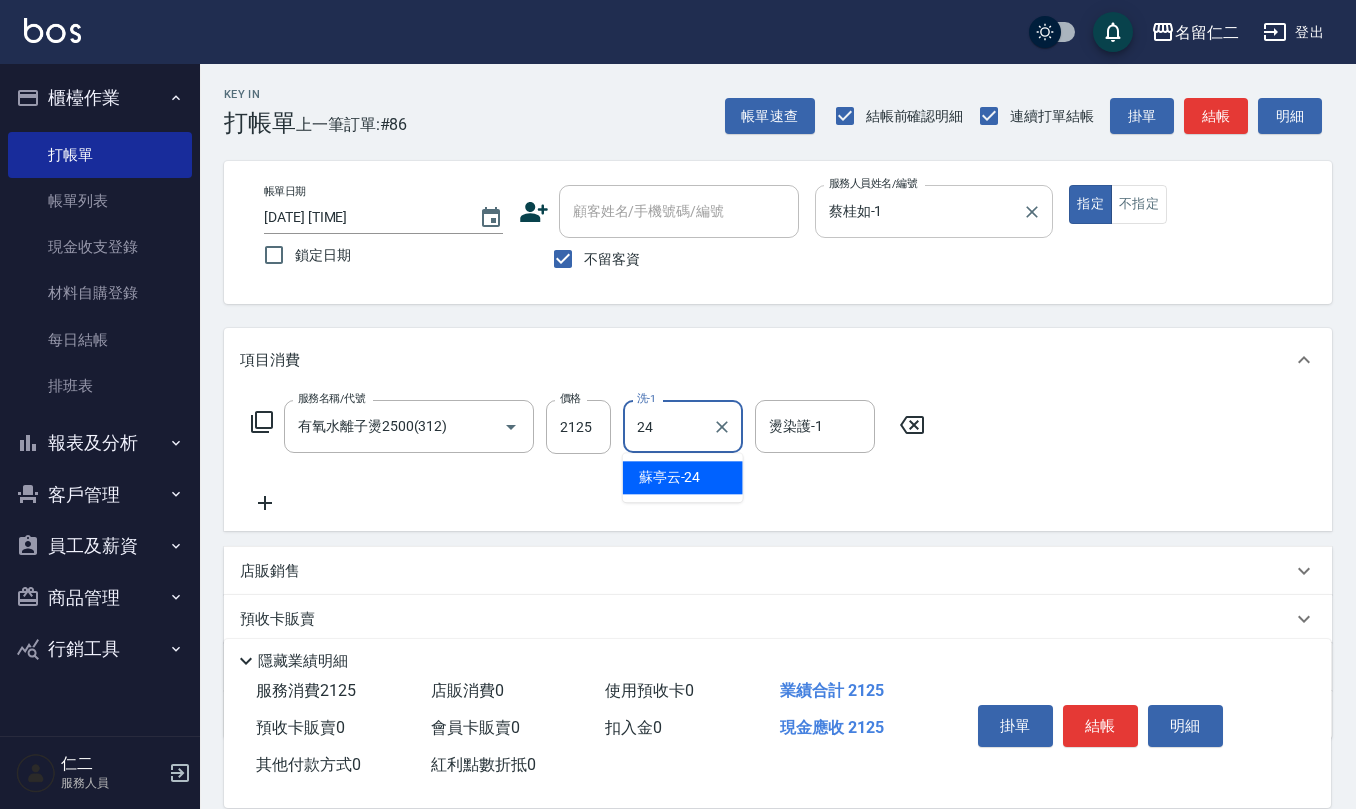 type on "蘇亭云-24" 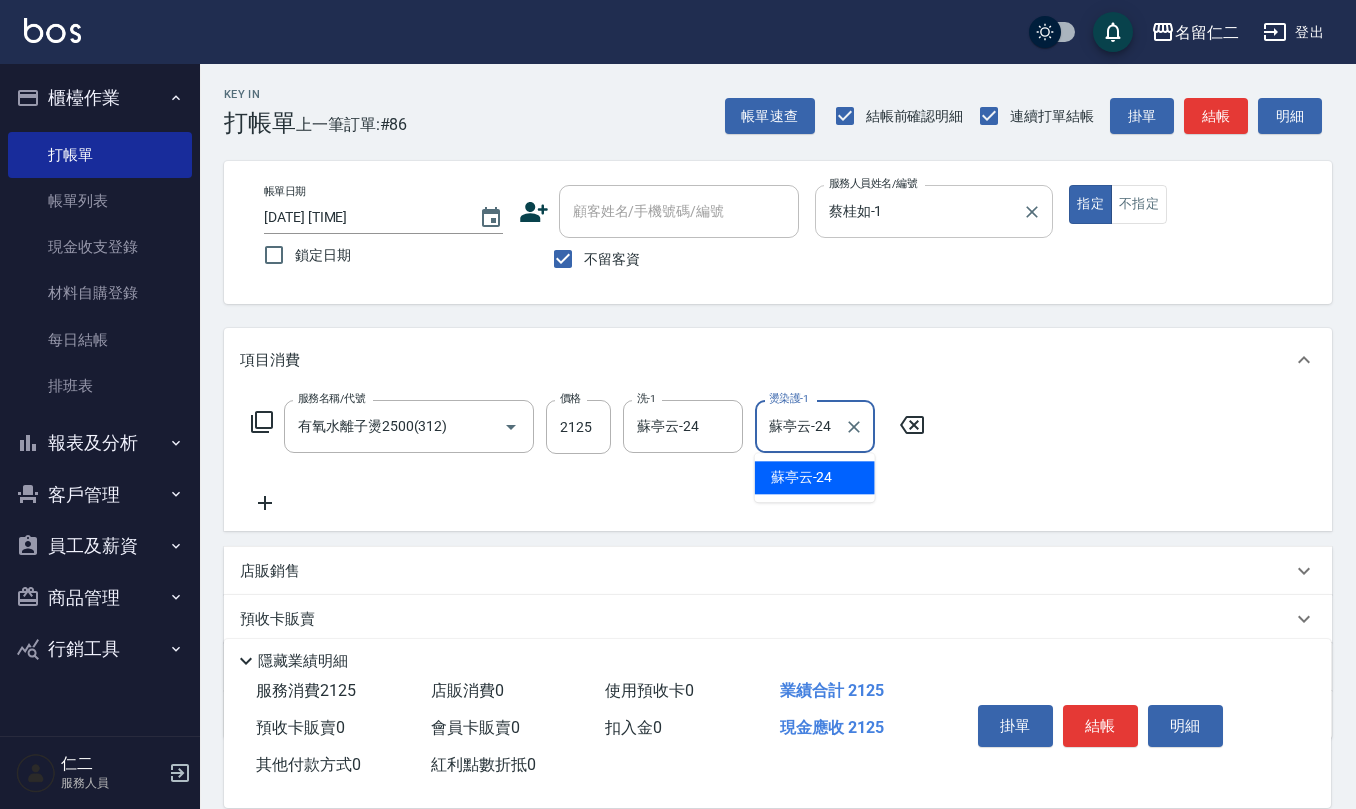 type on "蘇亭云-24" 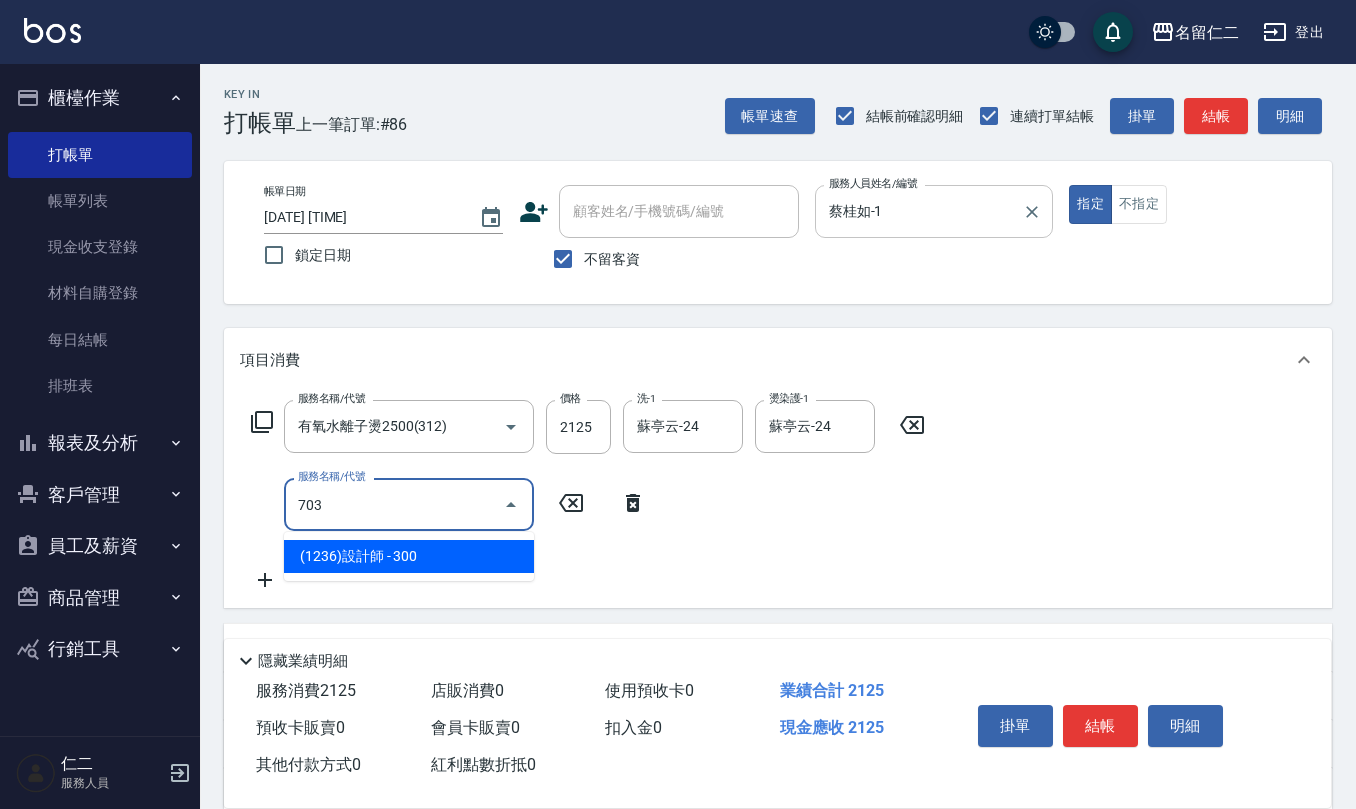 type on "(1236)設計師(703)" 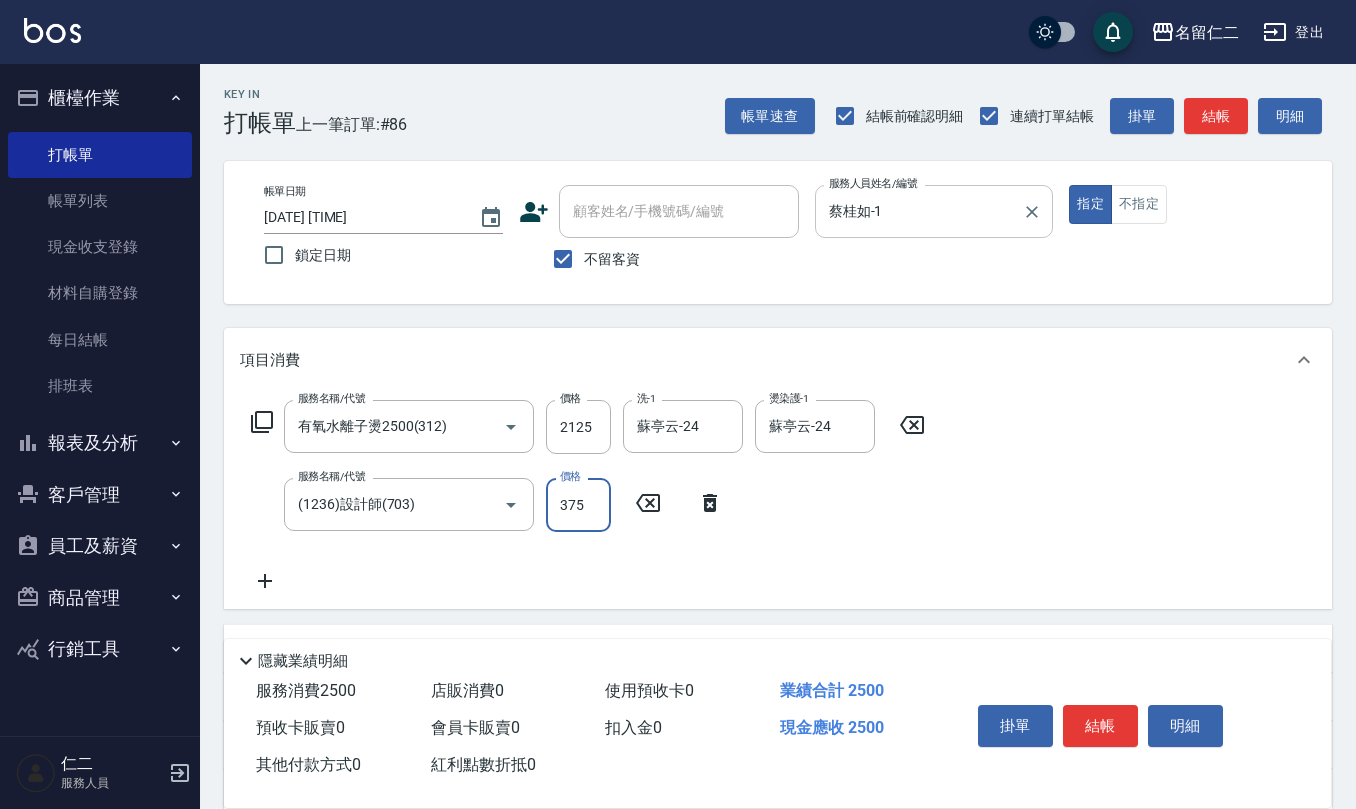 type on "375" 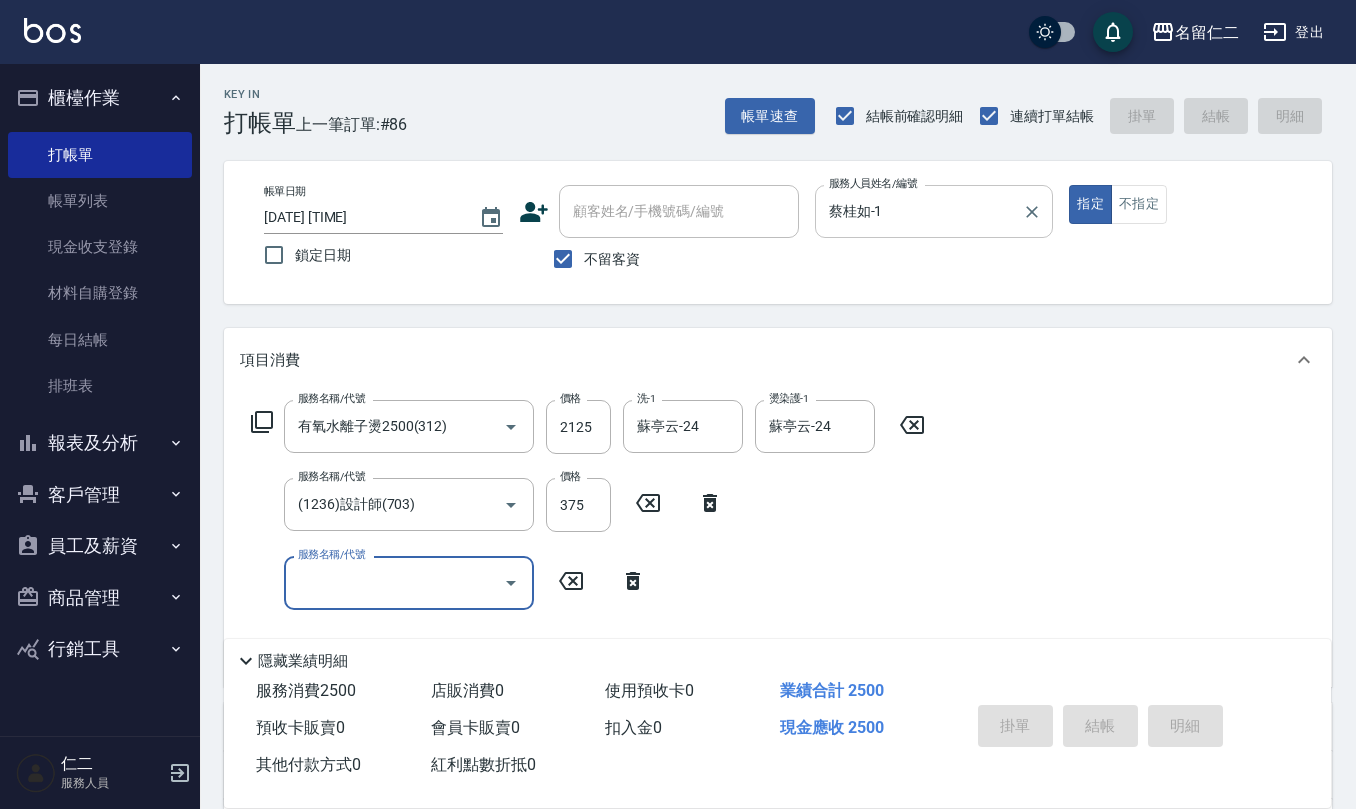 type 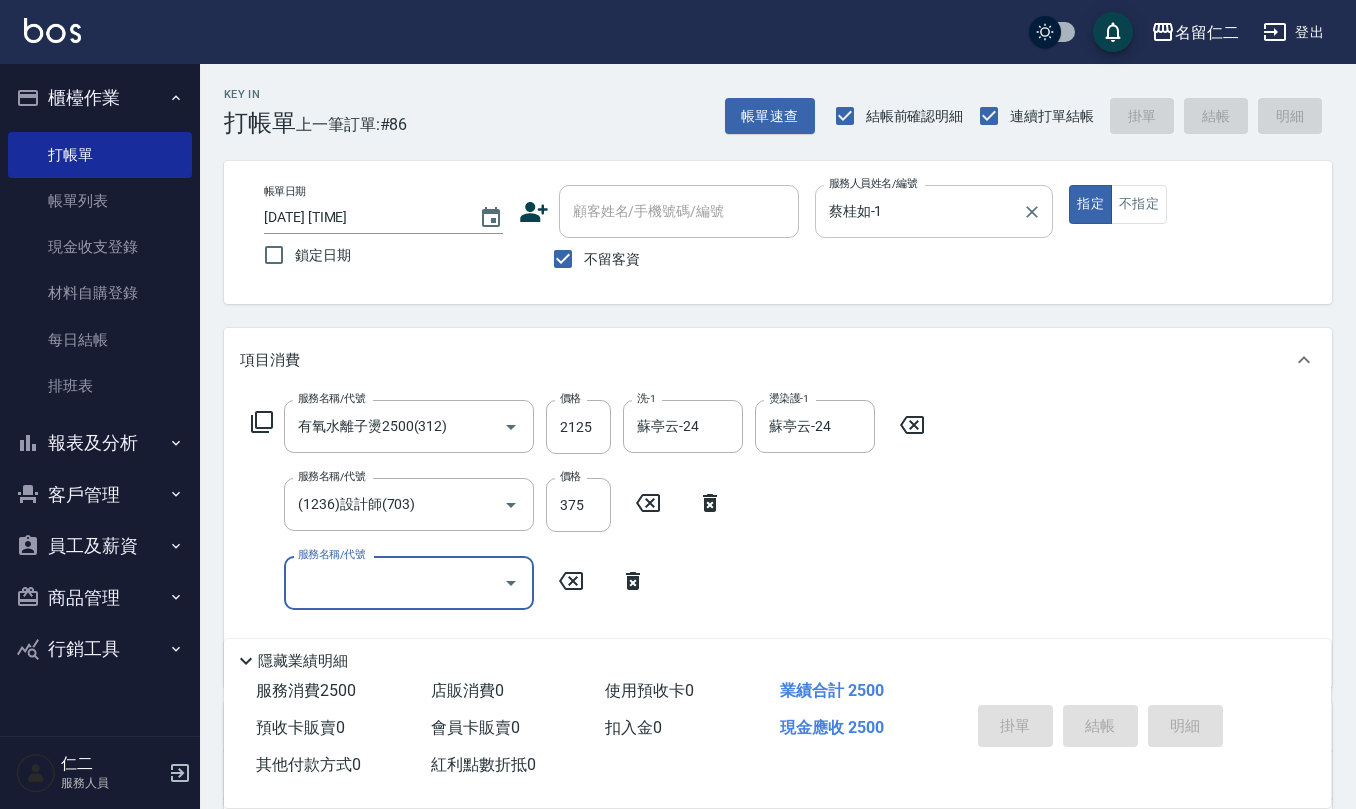 type 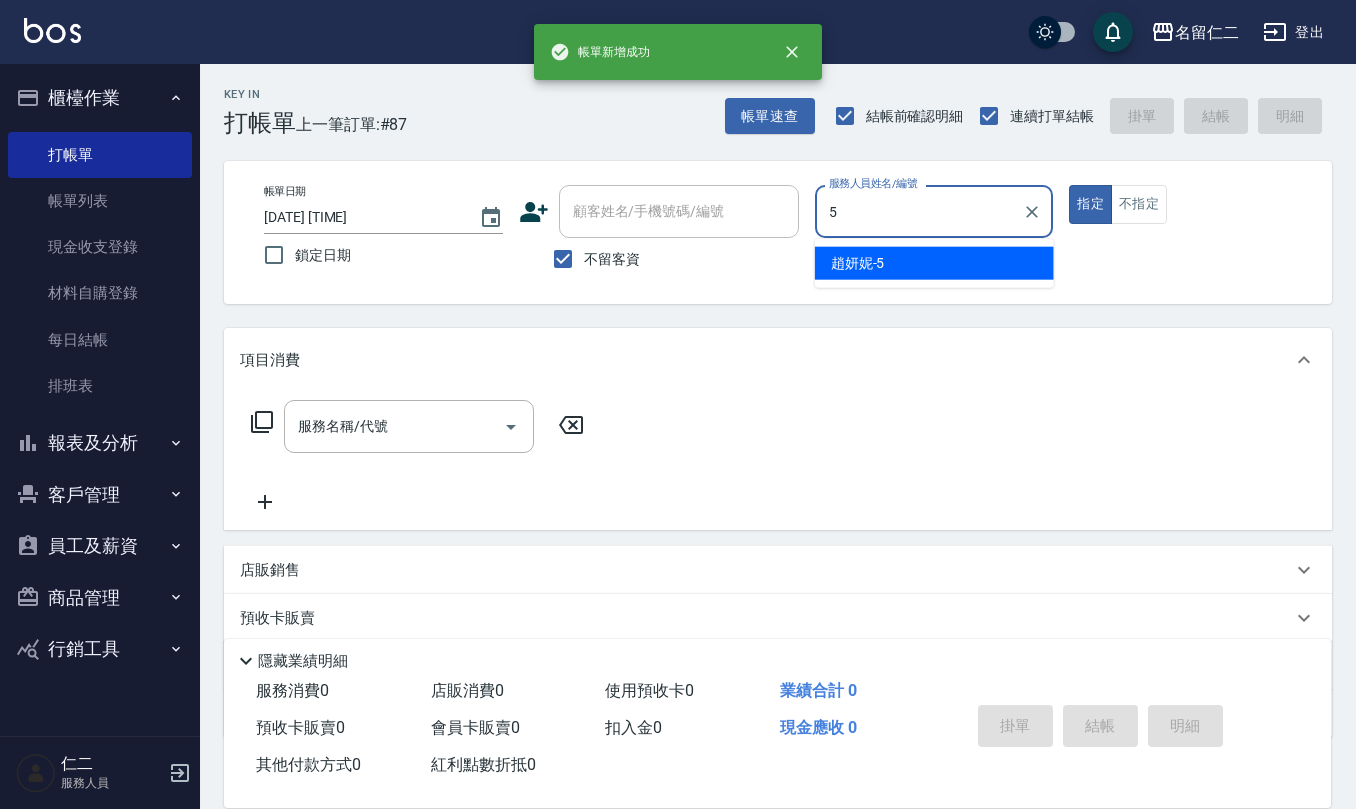 type on "趙妍妮-5" 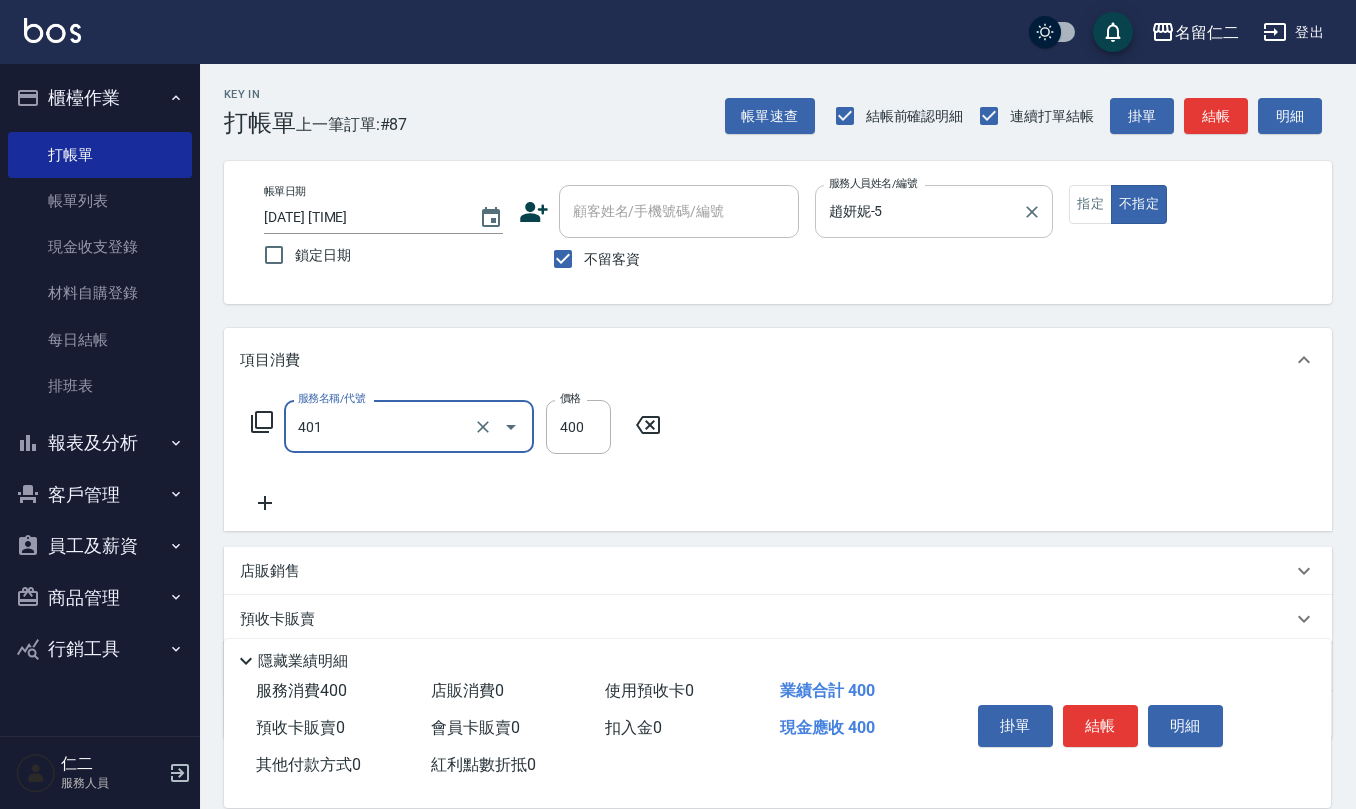 type on "剪髮(401)" 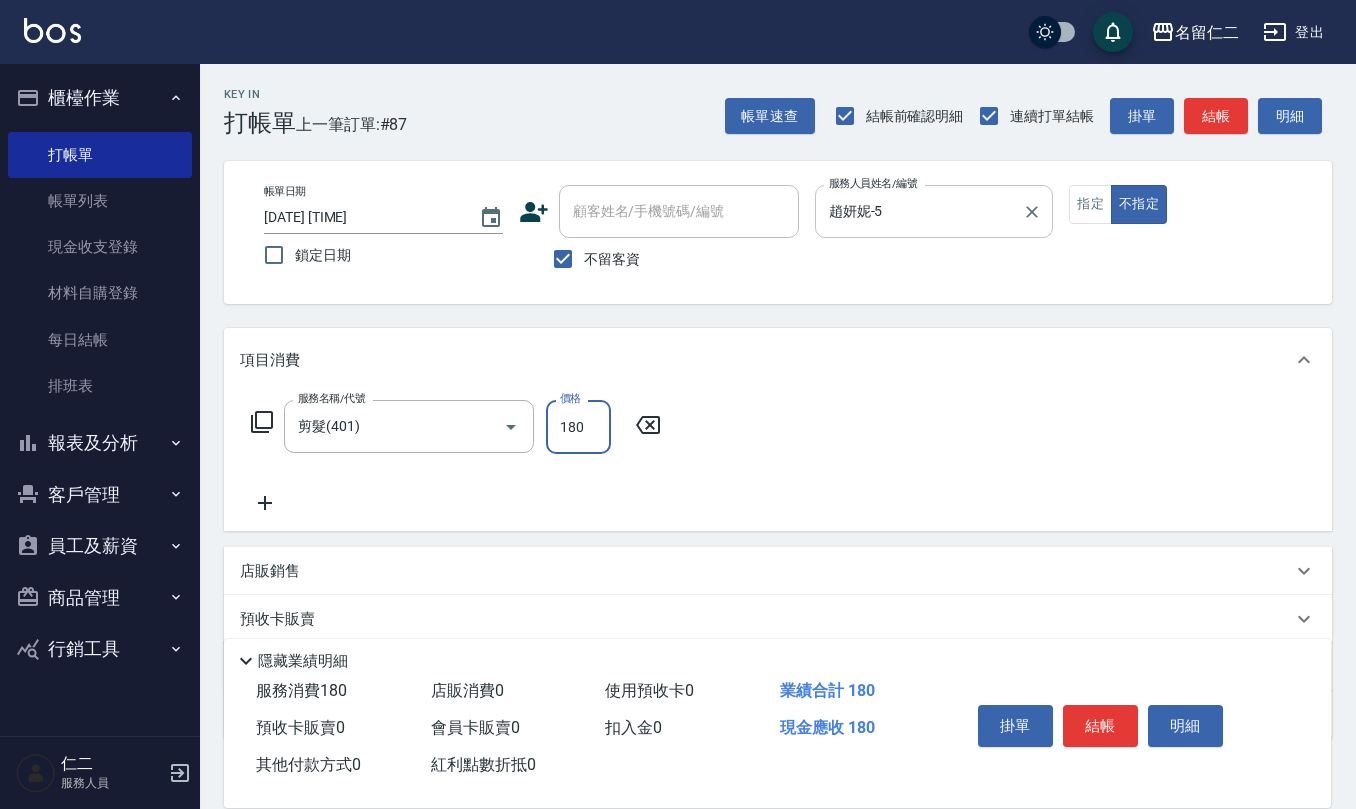 type on "180" 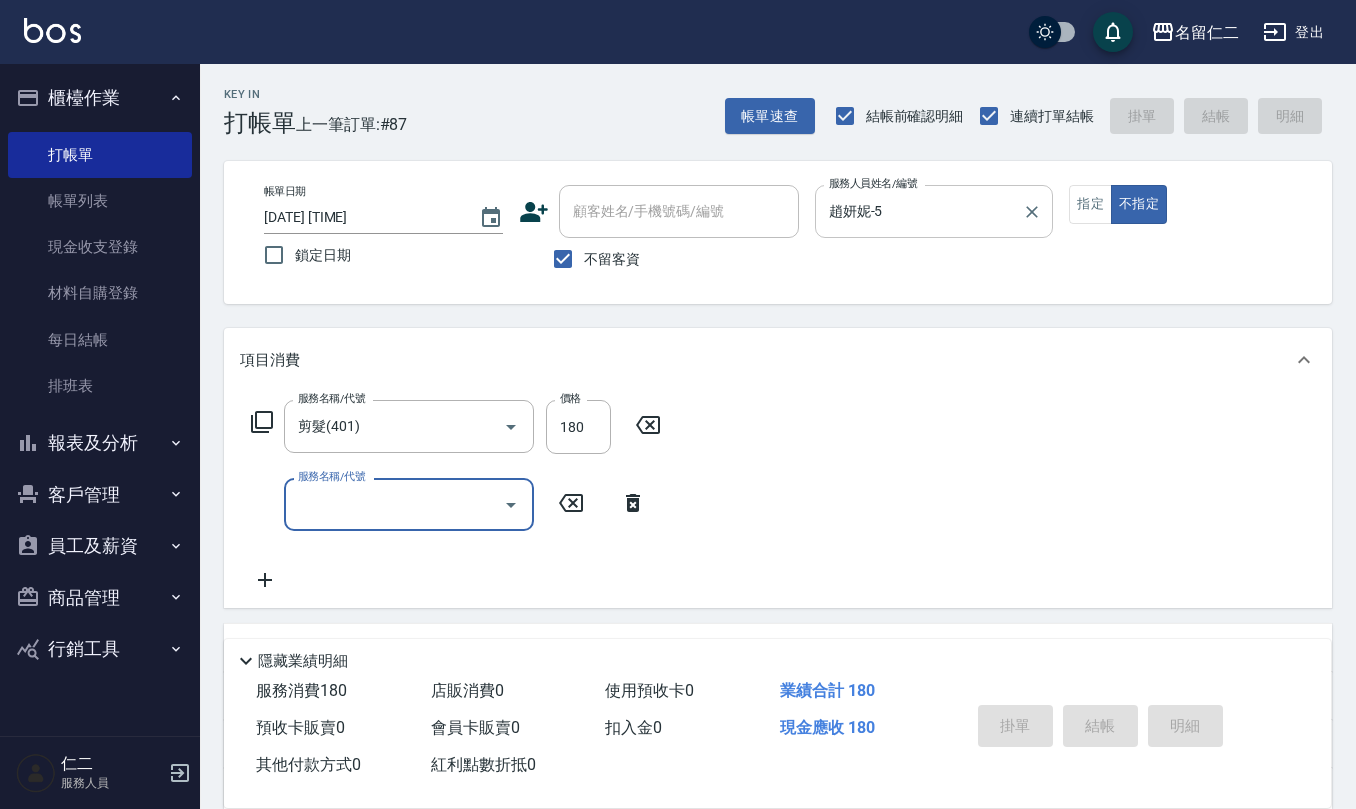 type 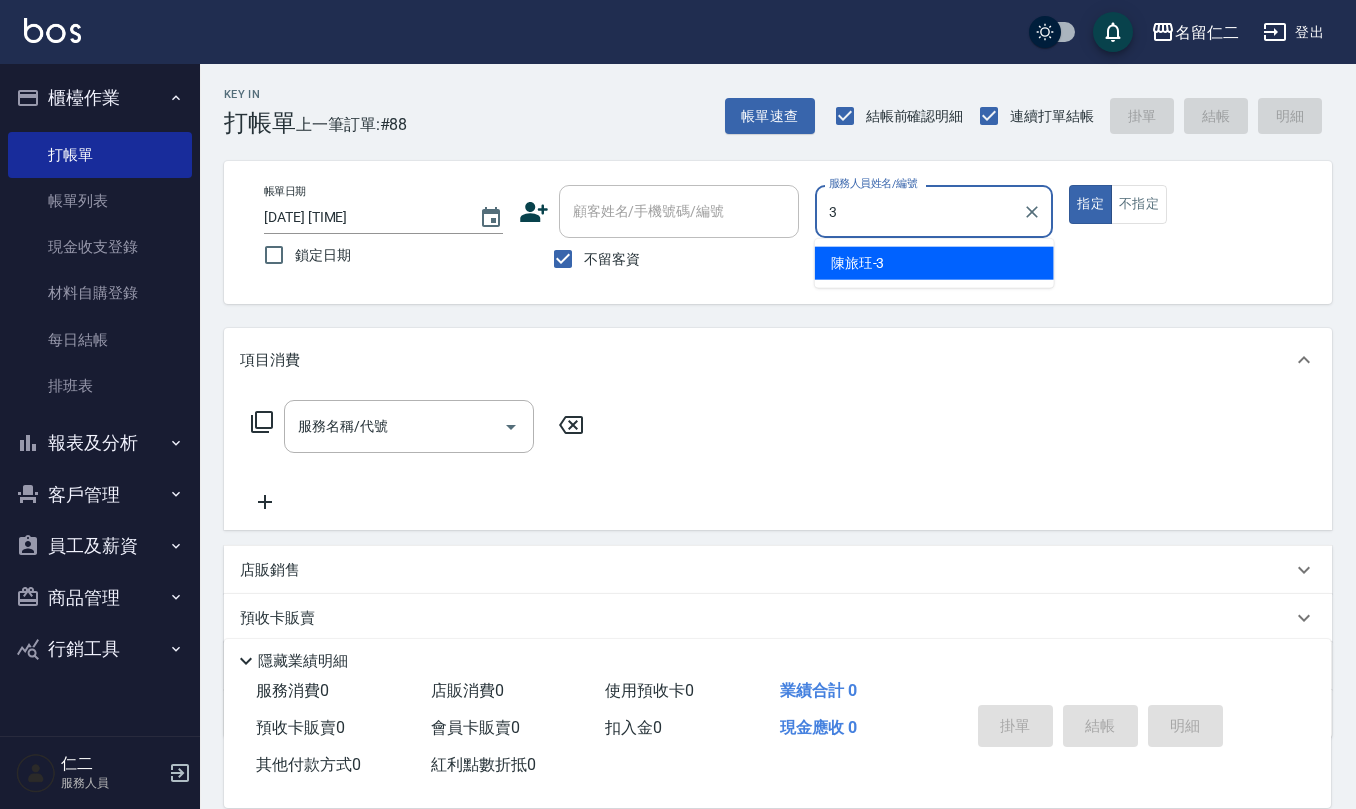 type on "陳旅玨-3" 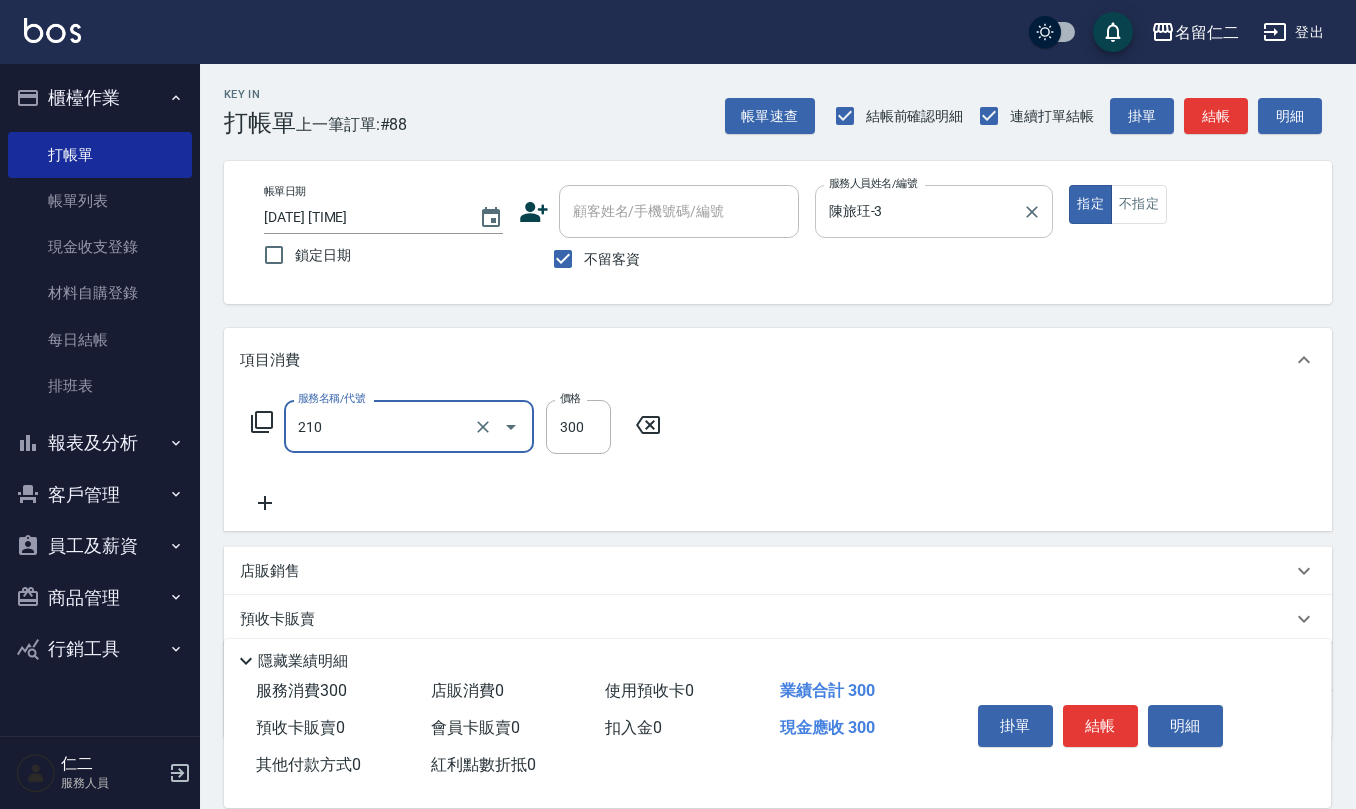 type on "歐娜洗髮精(210)" 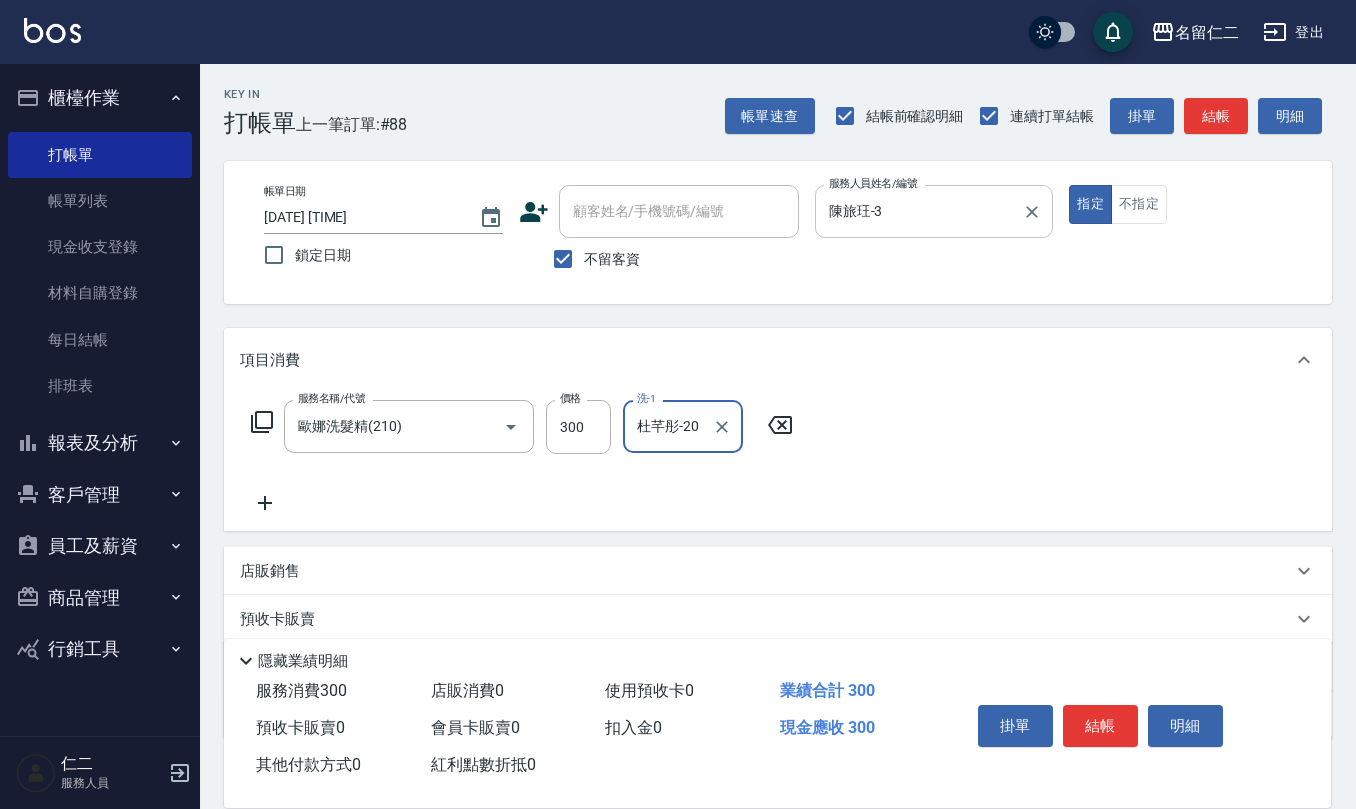 type on "杜芊彤-20" 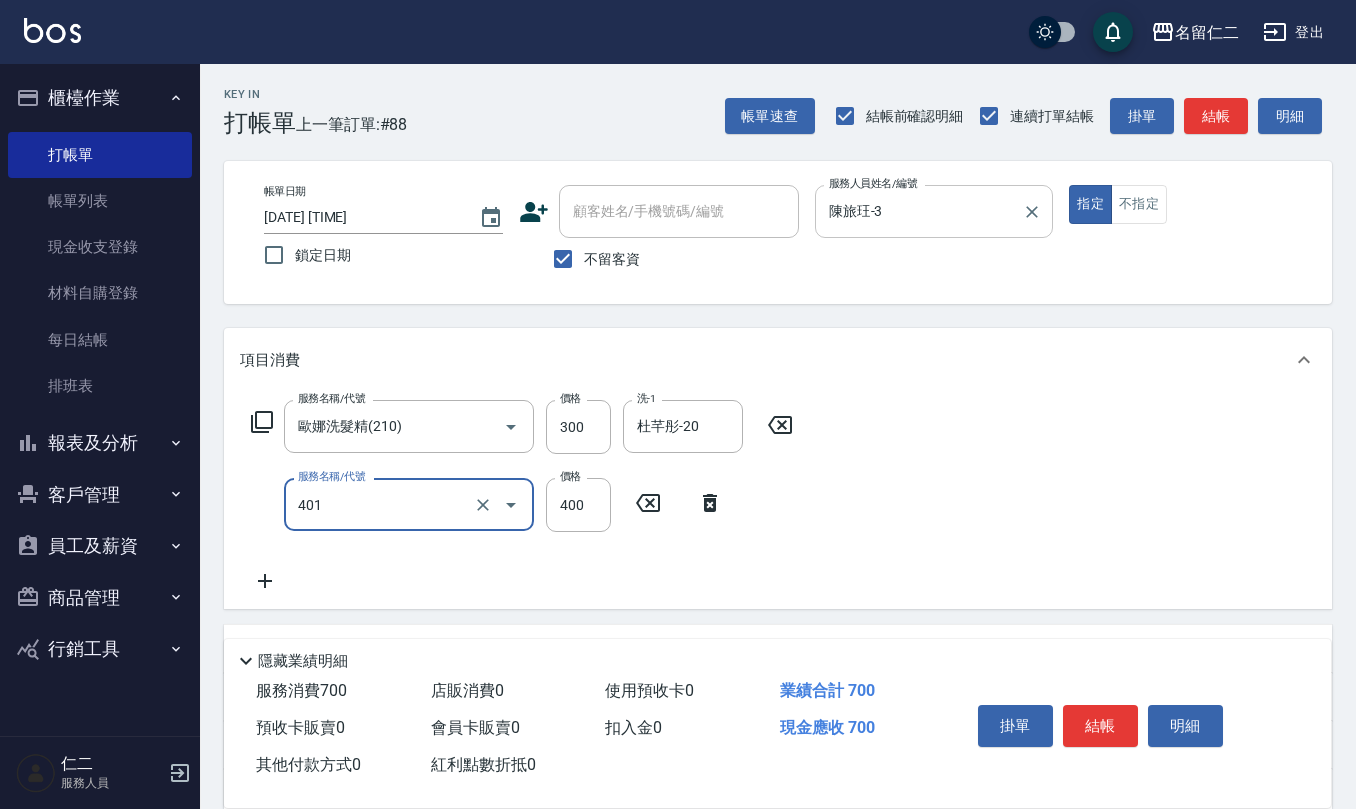 type on "剪髮(401)" 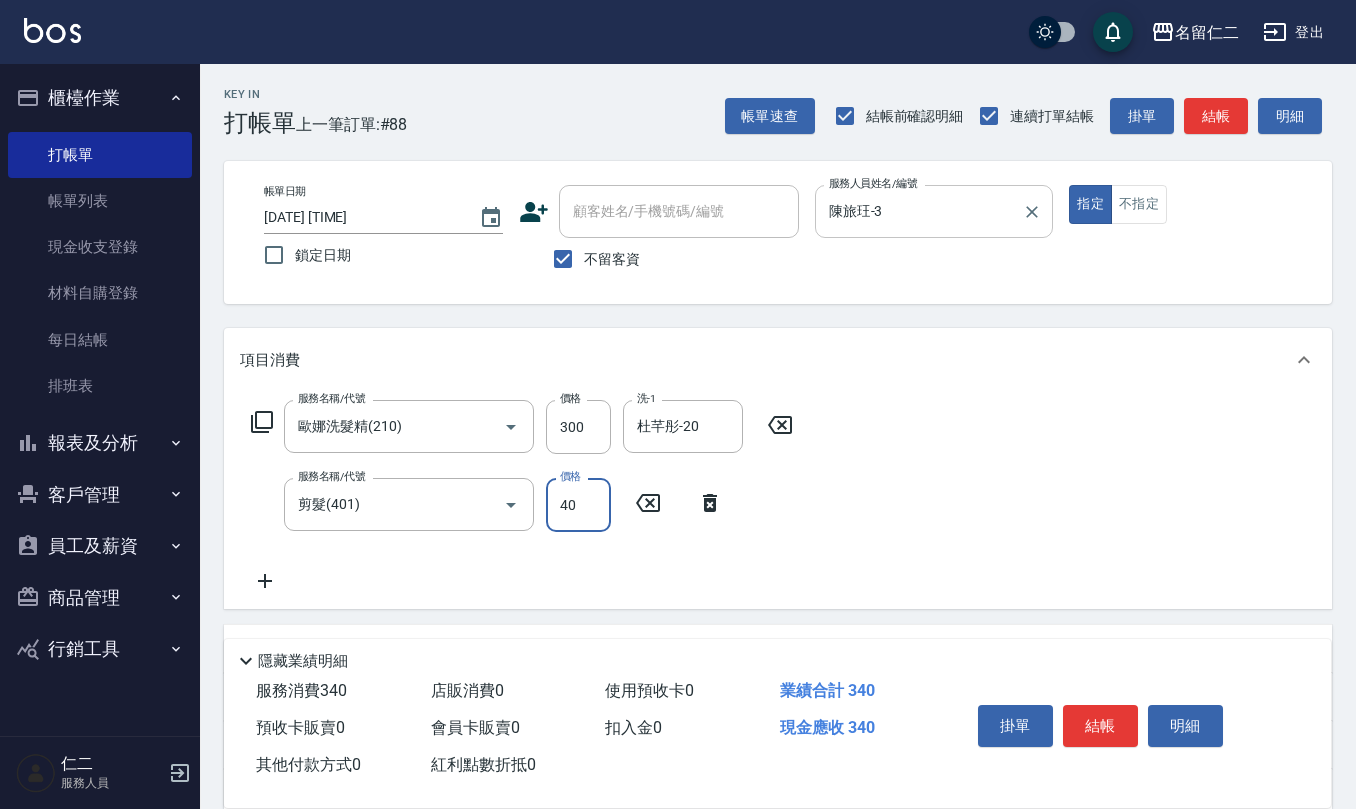 type on "400" 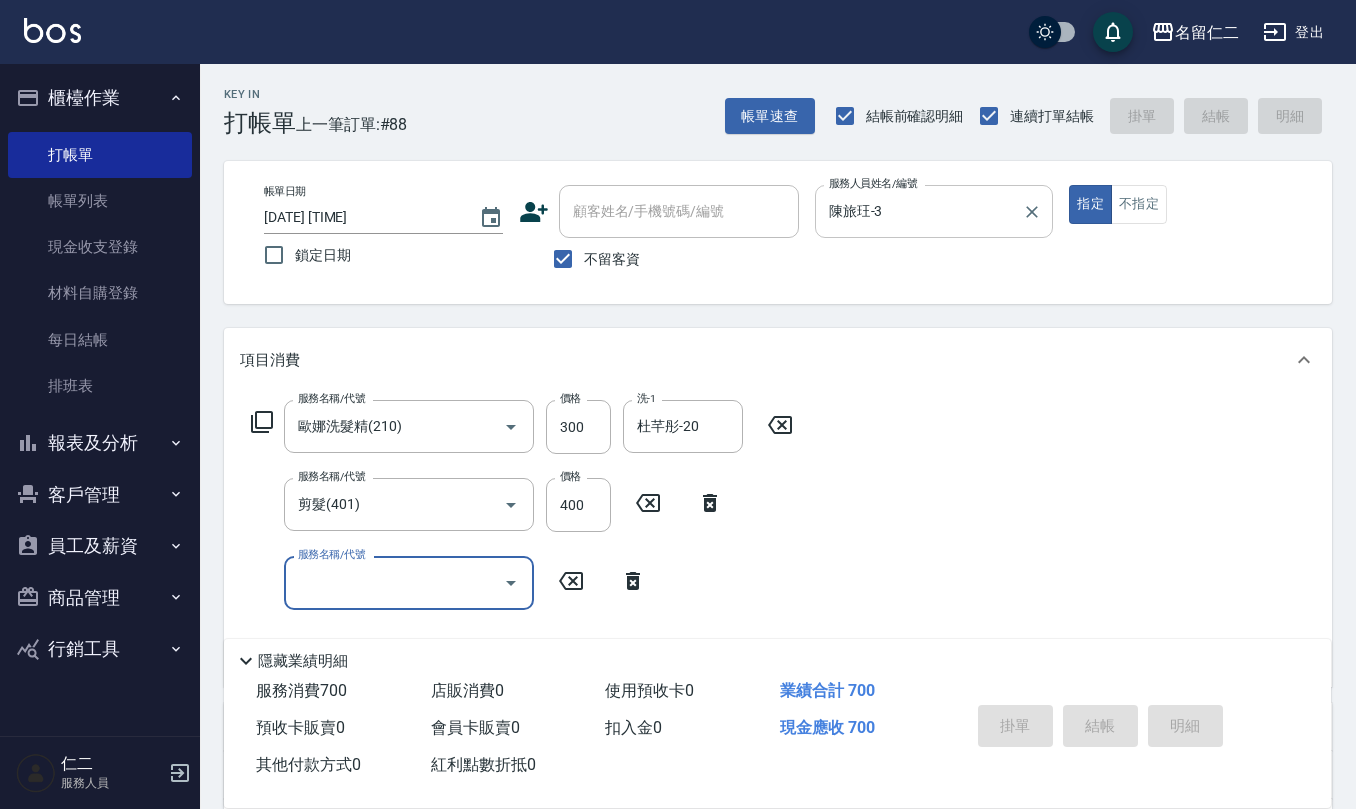 type 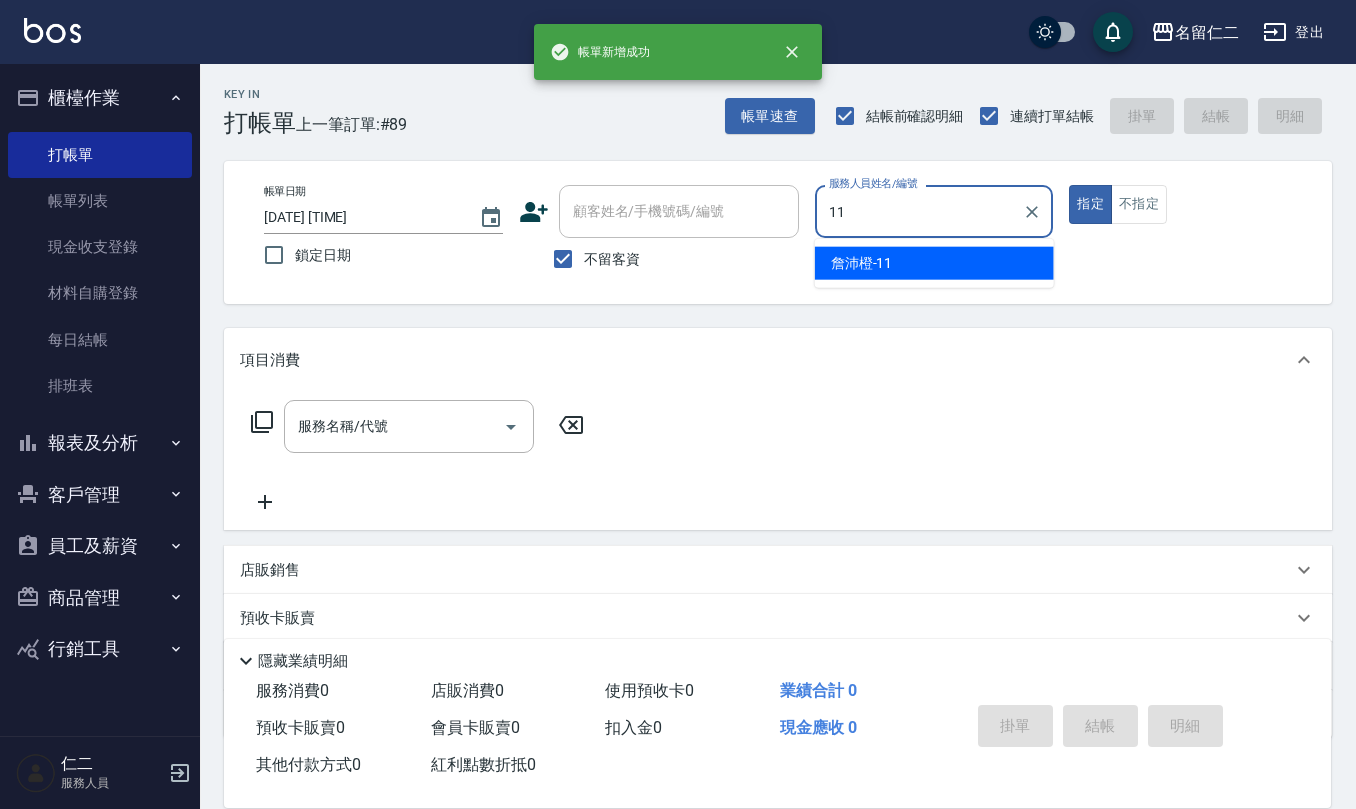 type on "詹沛橙-11" 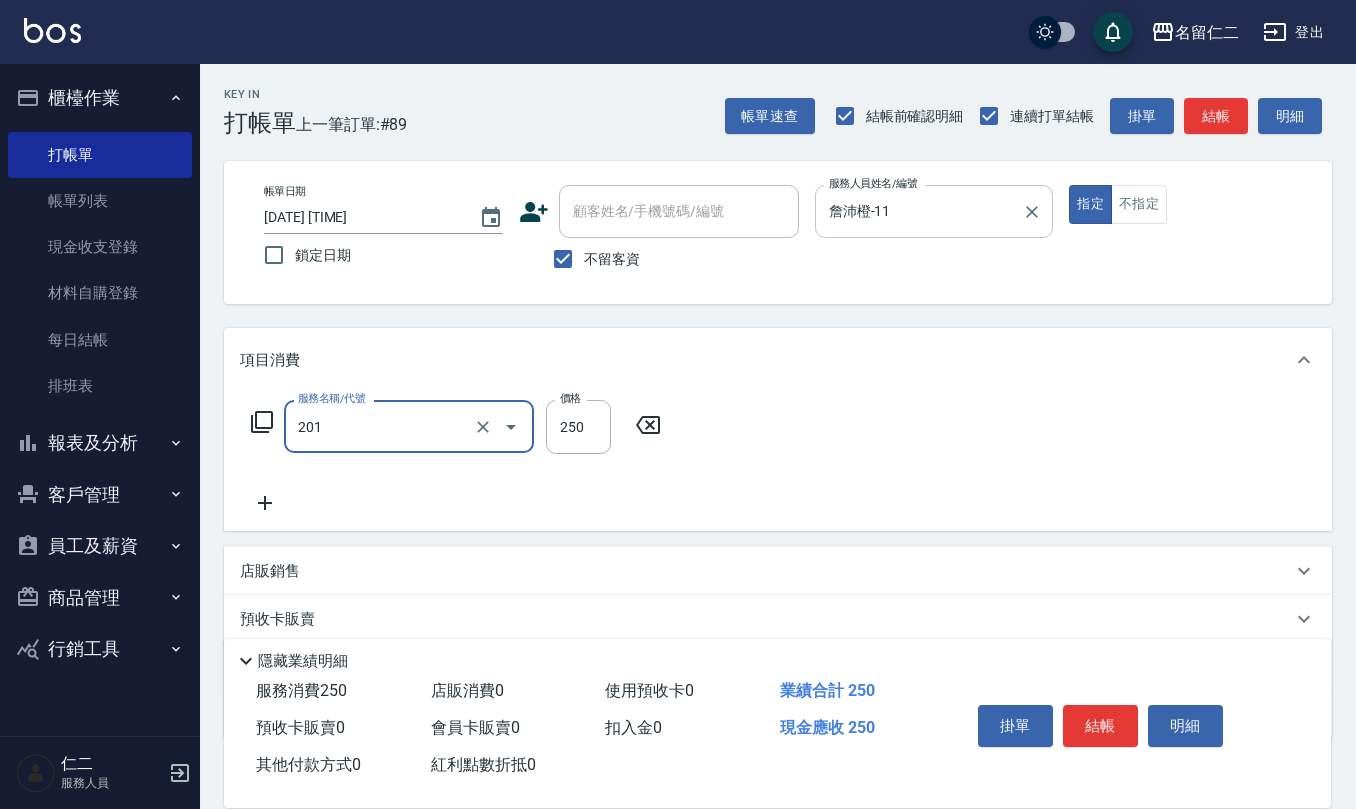 type on "洗髮(201)" 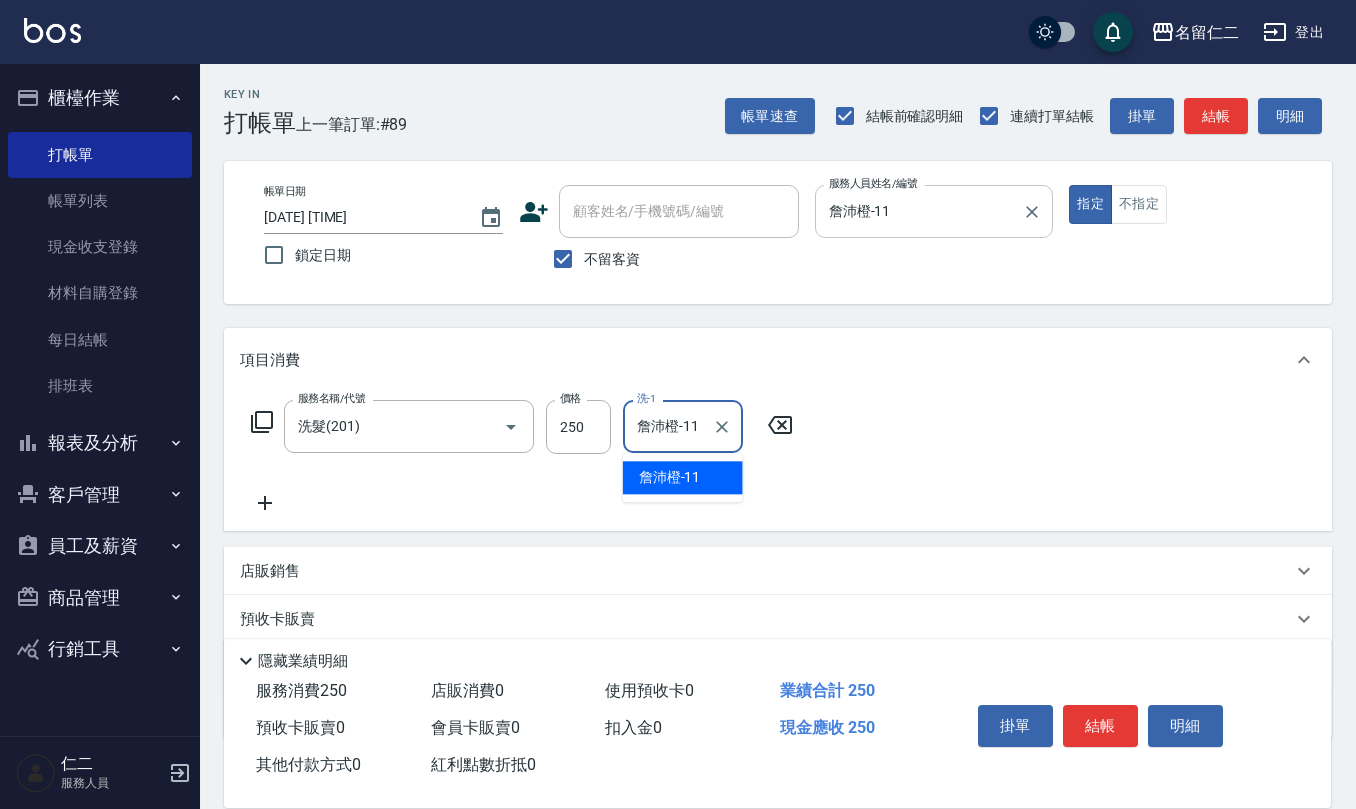 type on "詹沛橙-11" 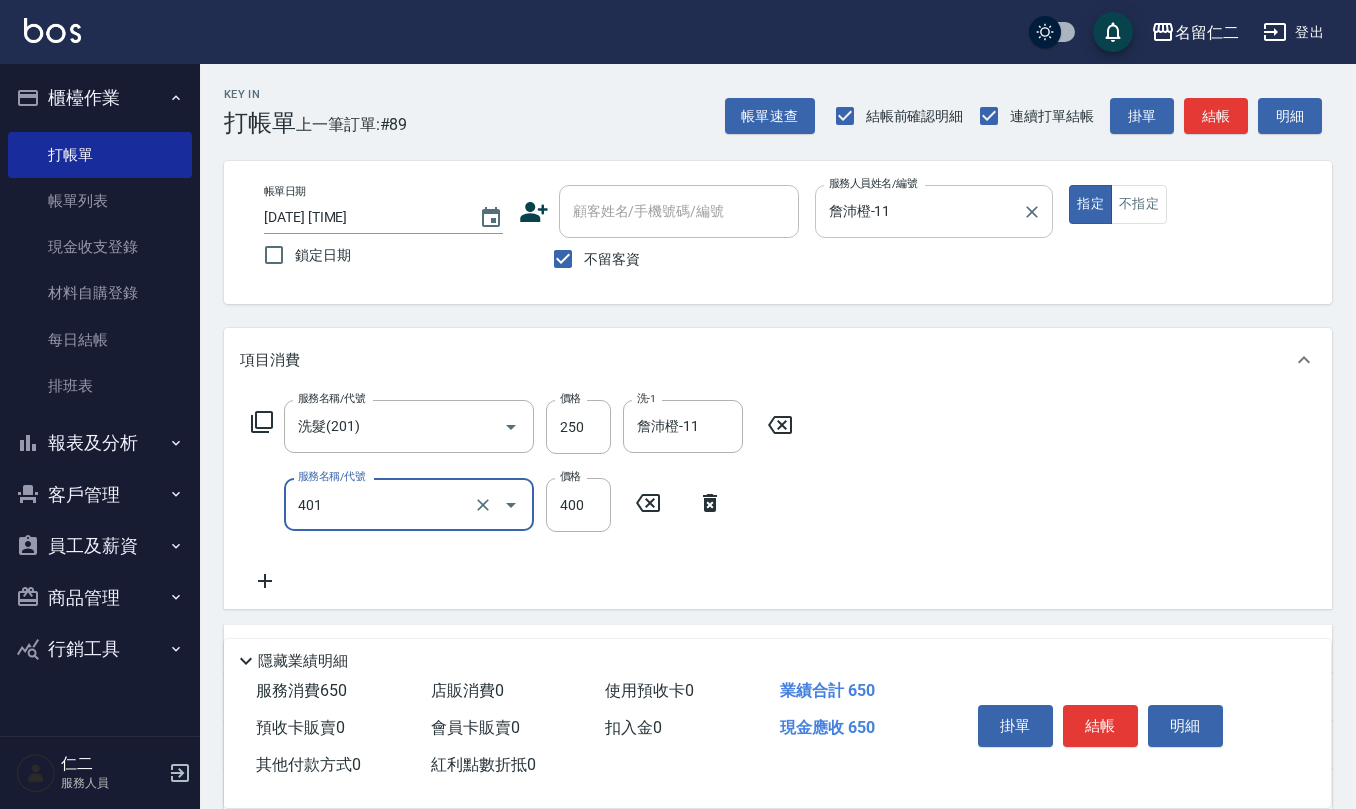 type on "剪髮(401)" 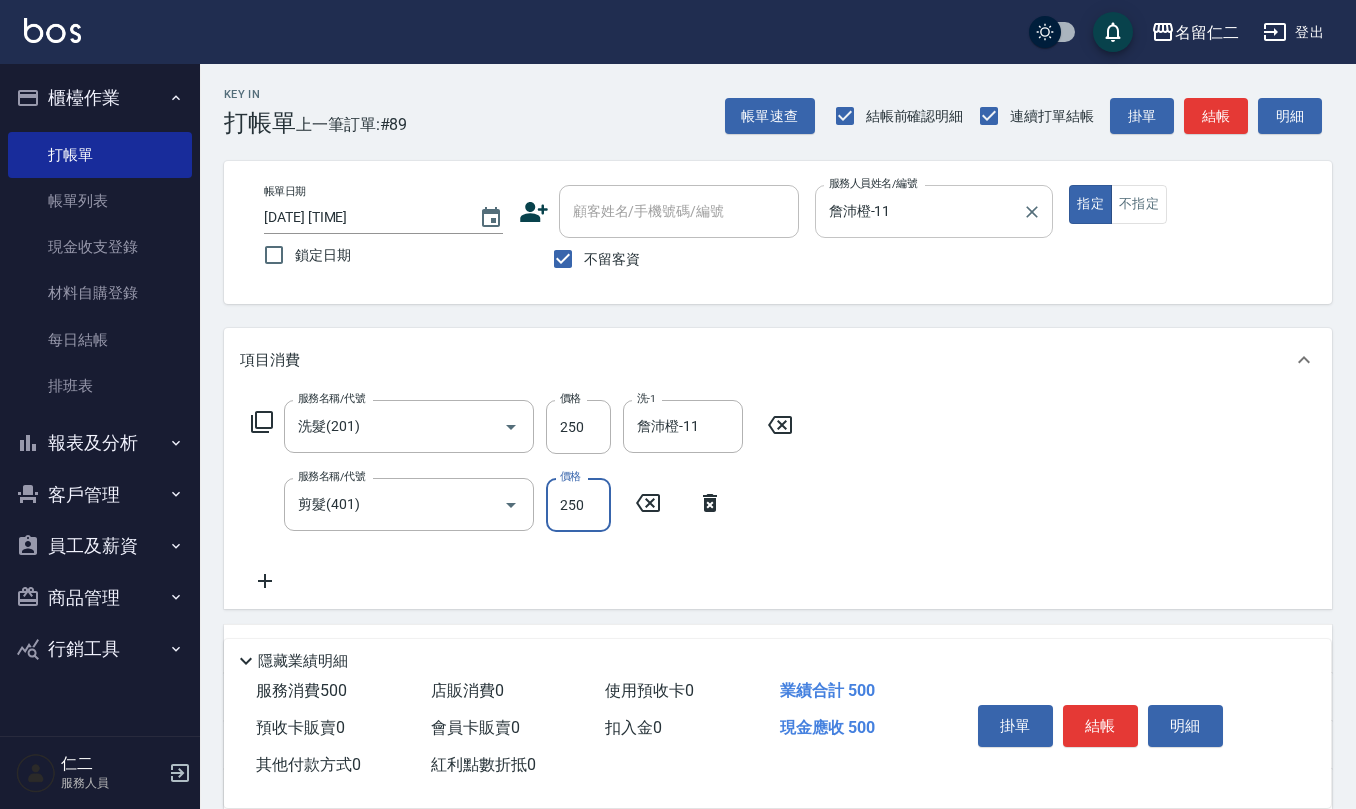type on "250" 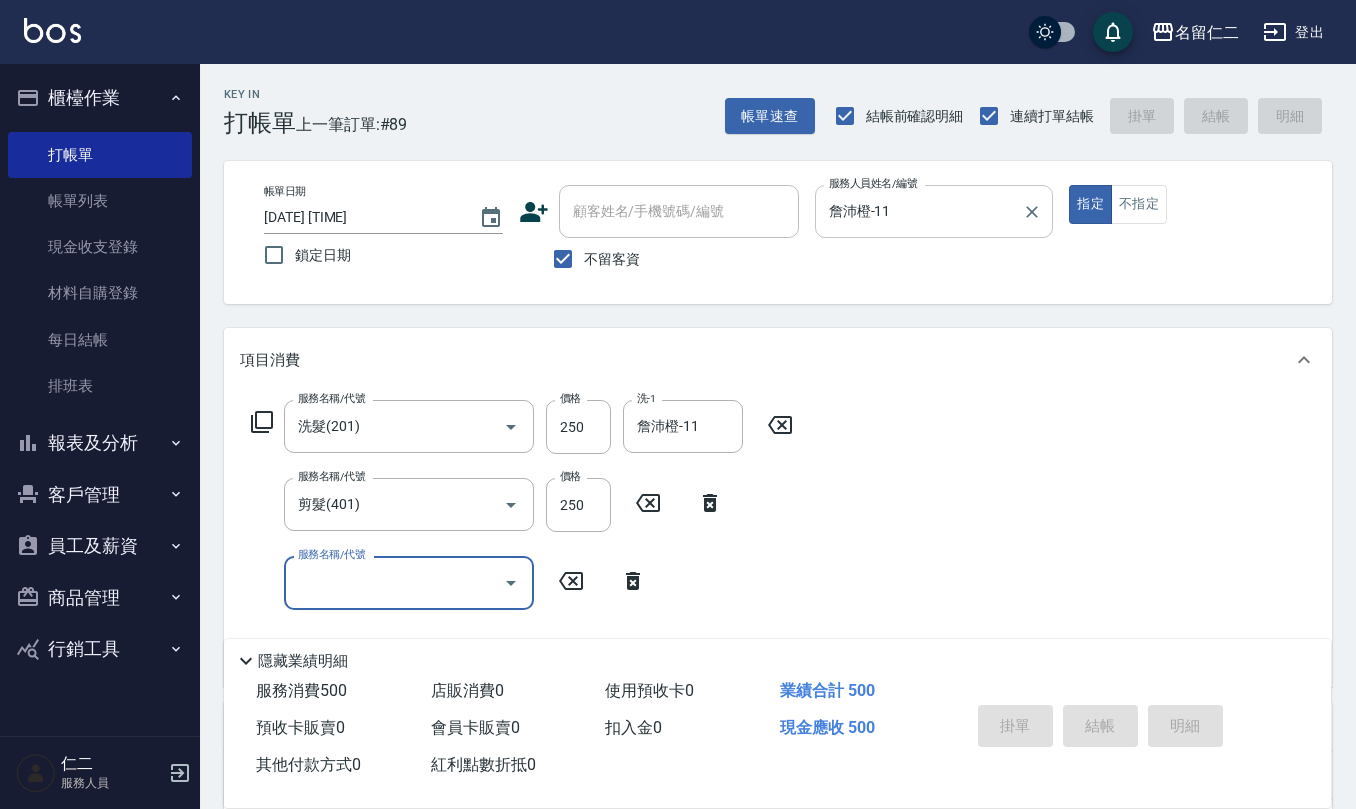 type 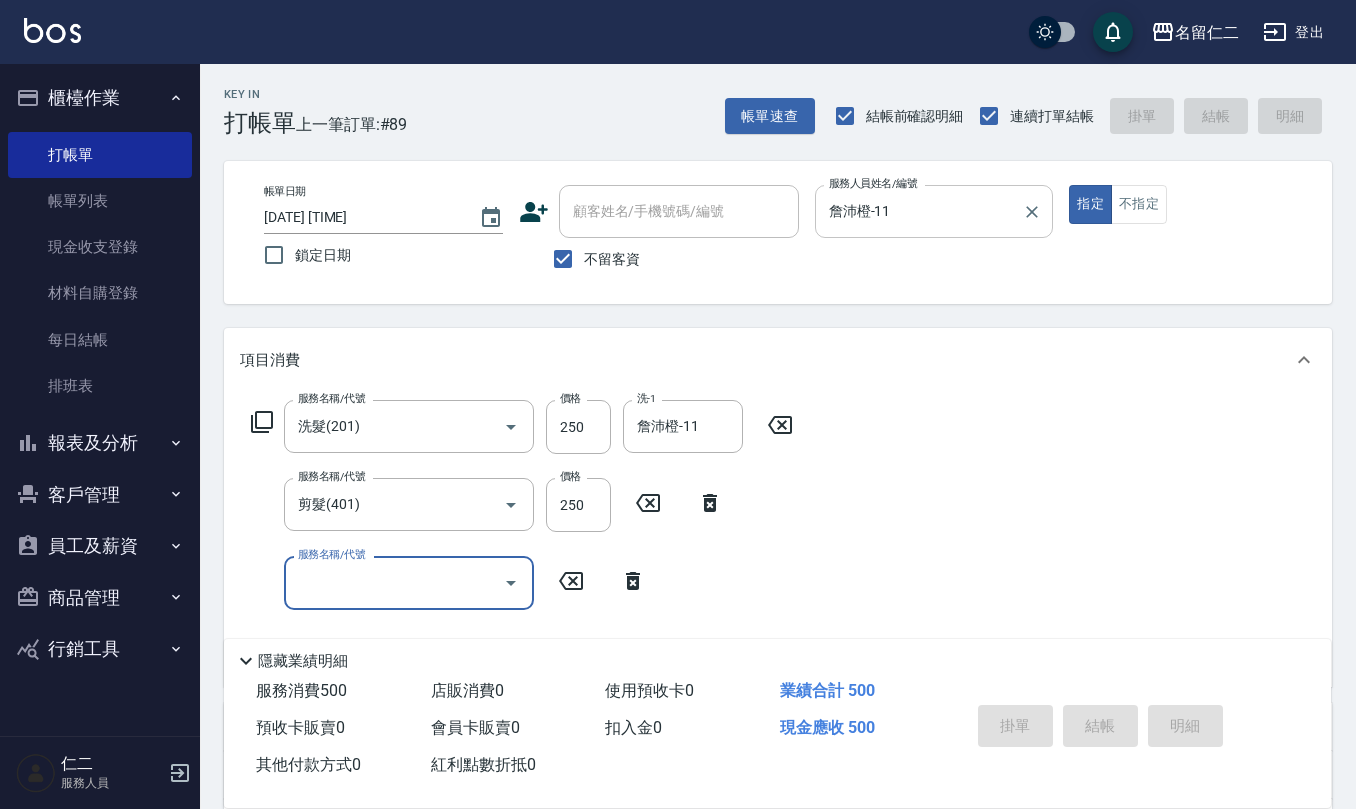type 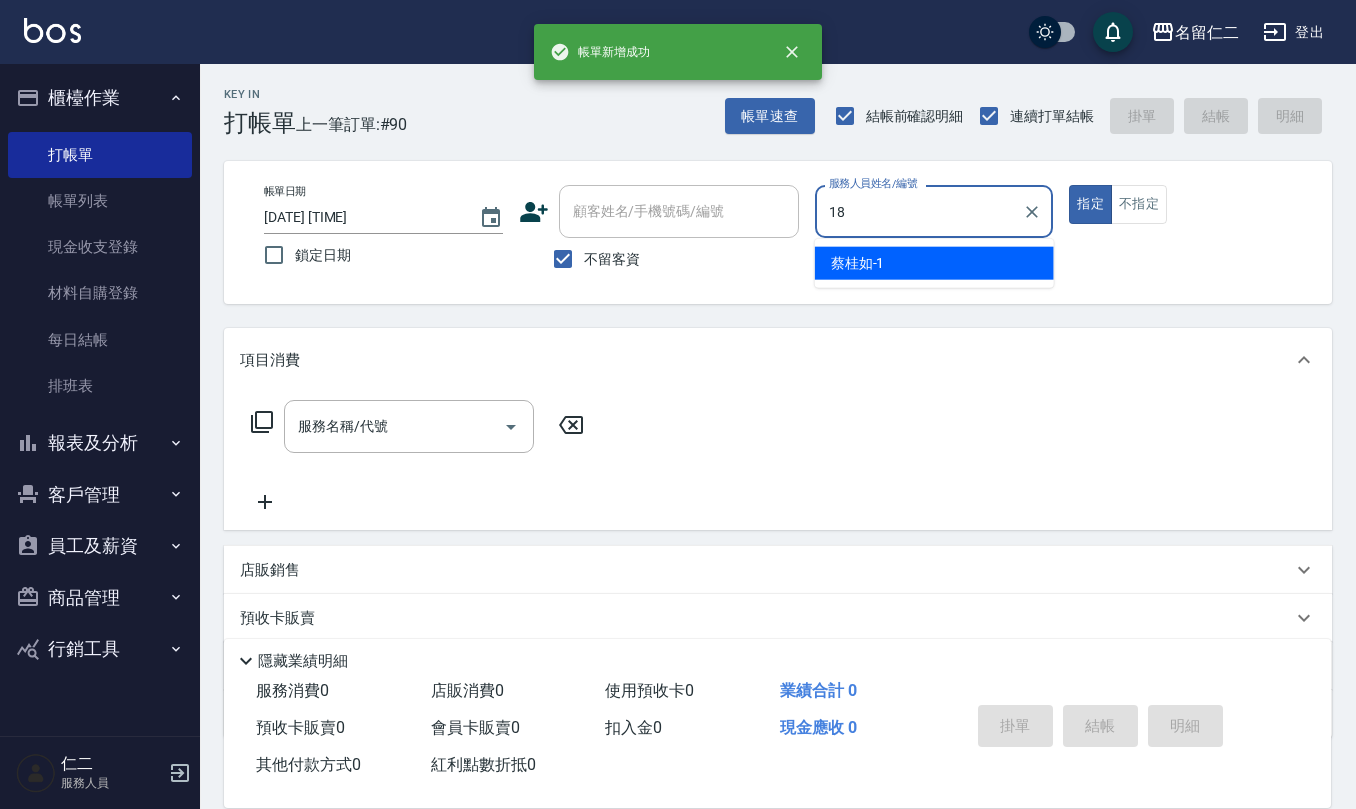 type on "吳婉如-18" 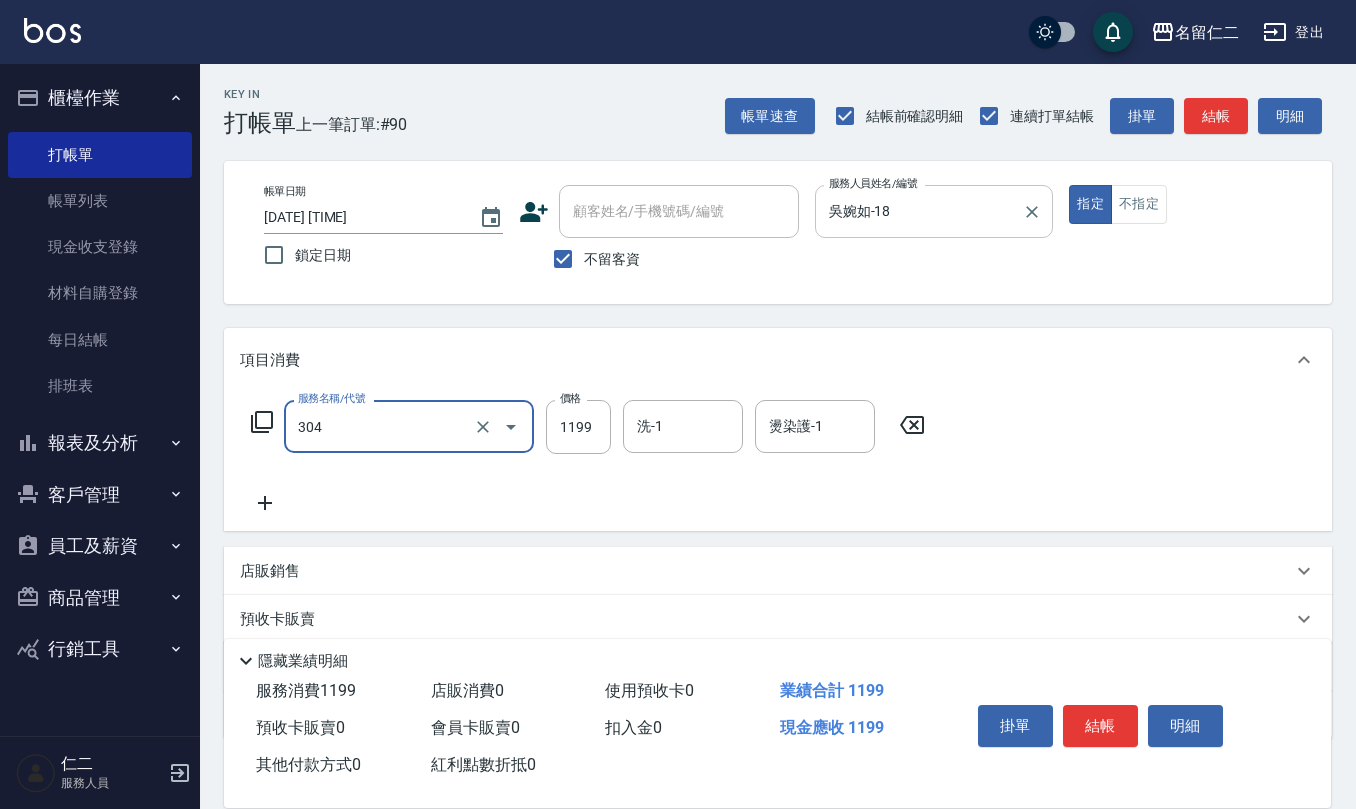 type on "離子燙(特價)(304)" 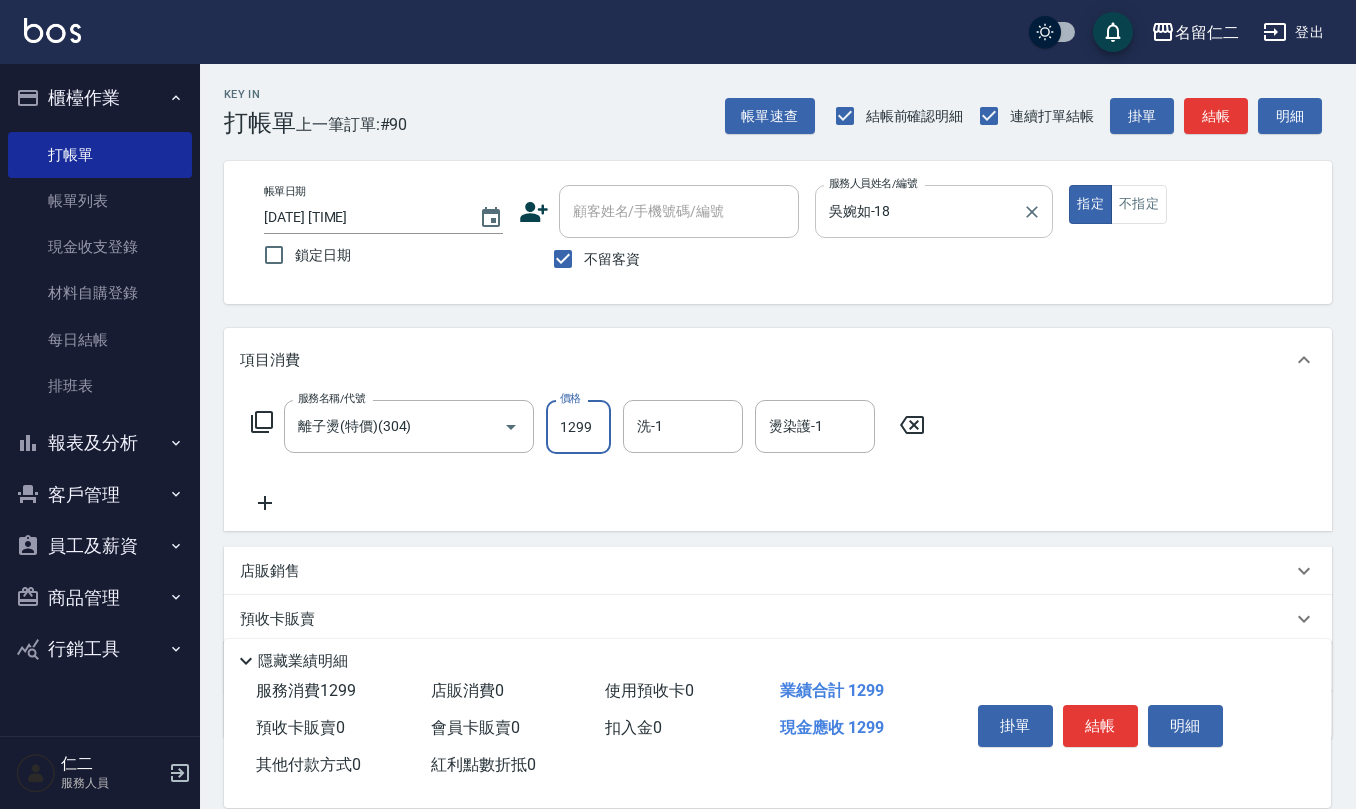 type on "1299" 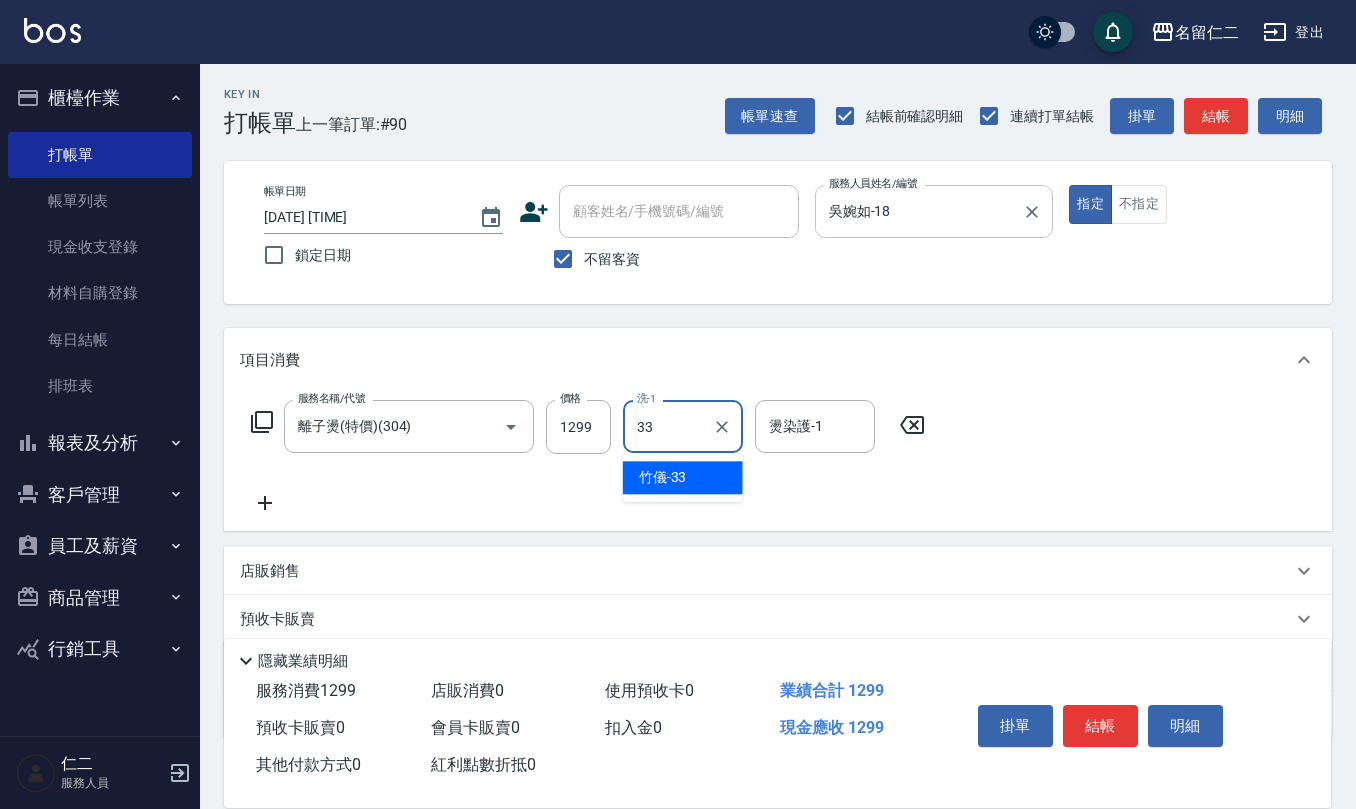 type on "竹儀-33" 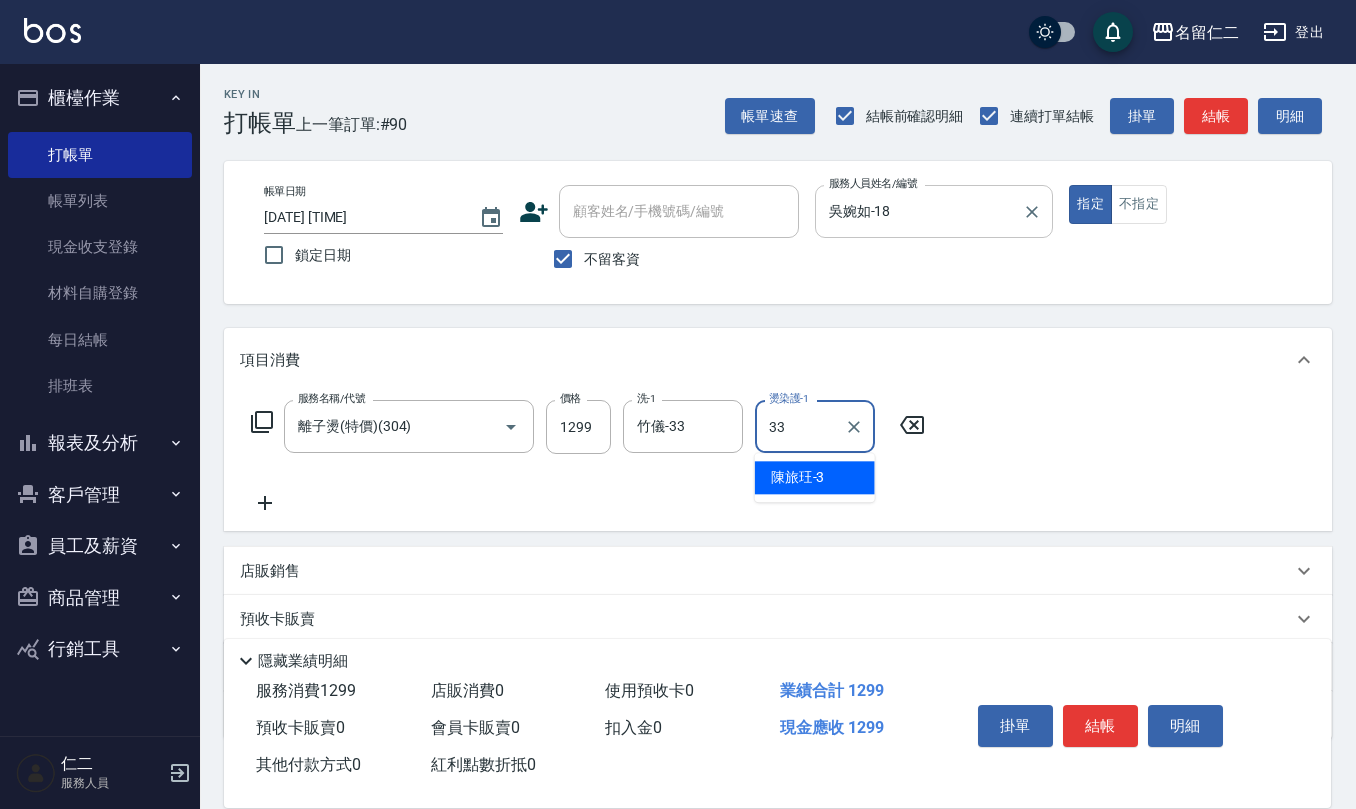 type on "竹儀-33" 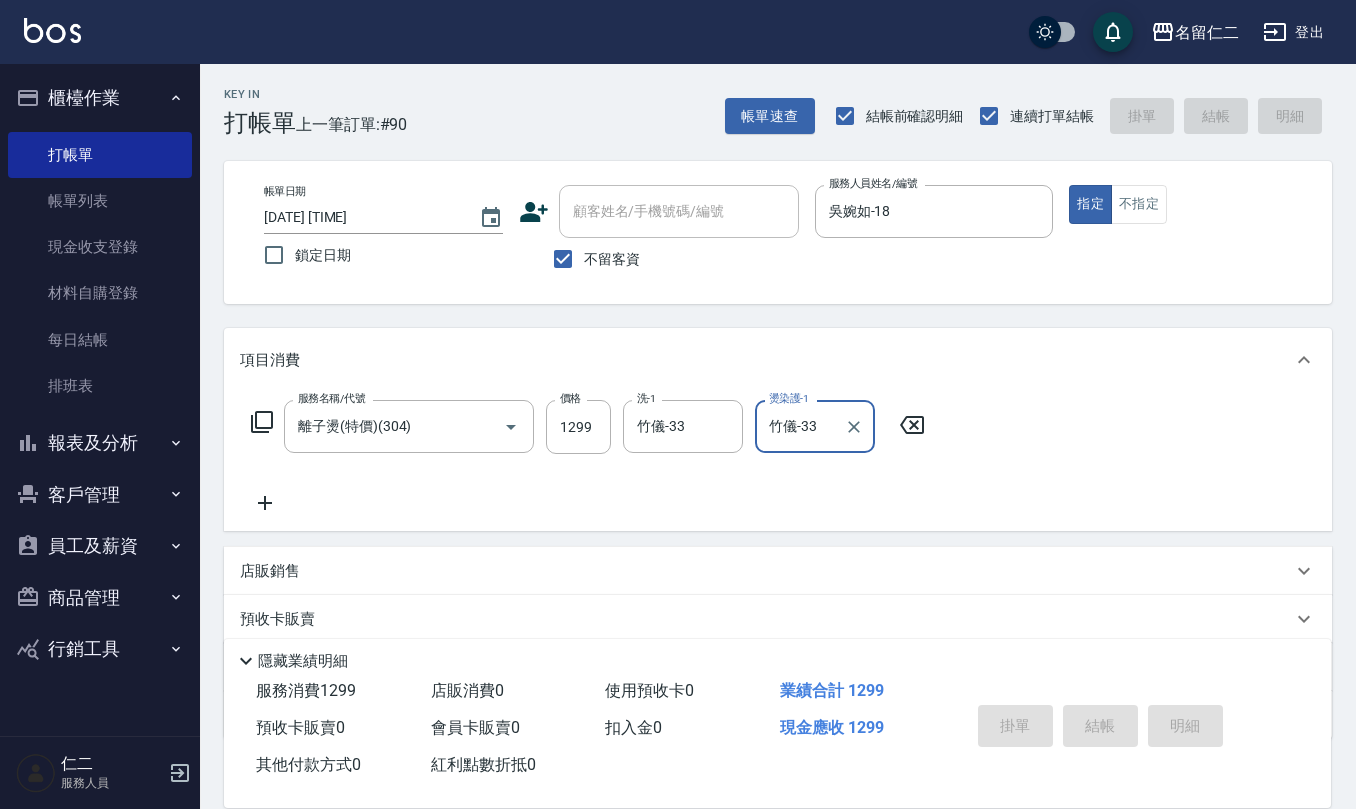 type 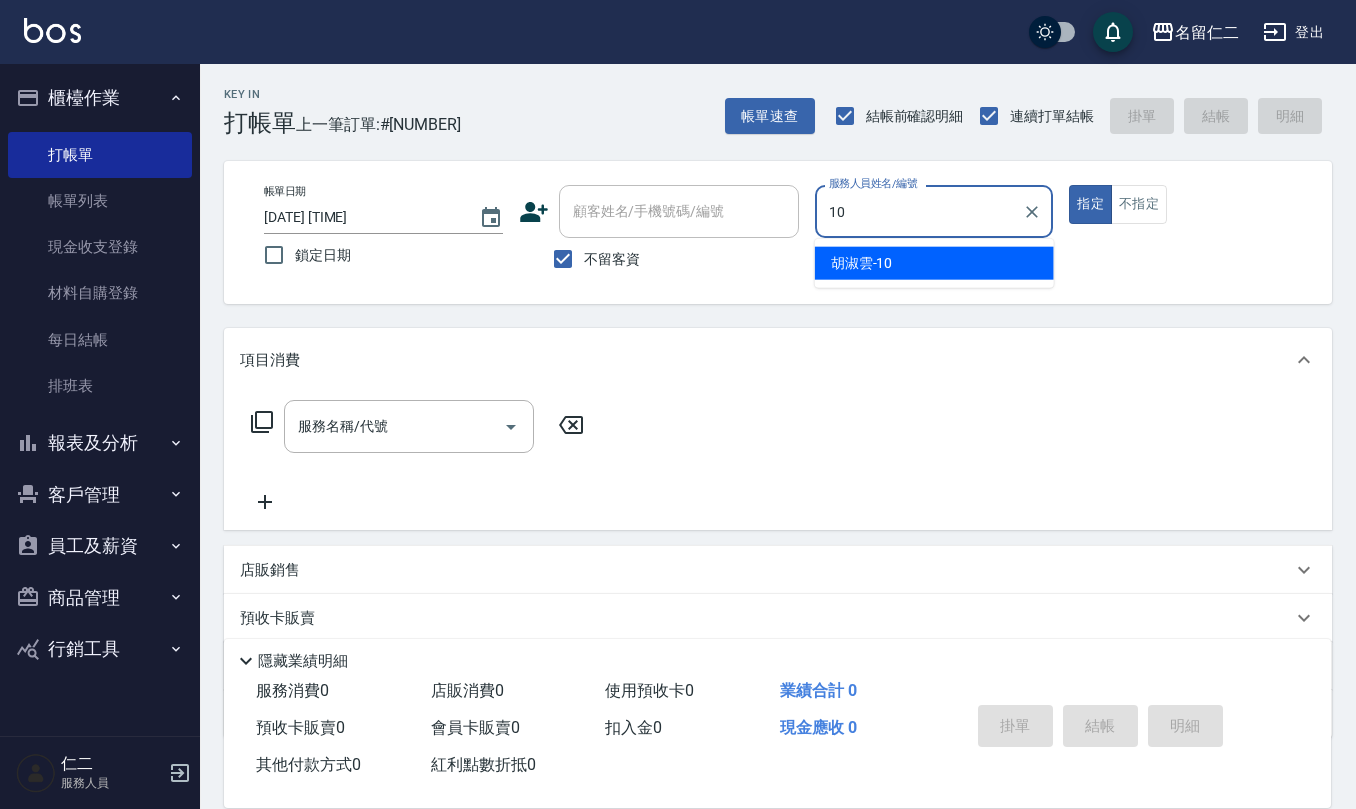 type on "胡淑雲-10" 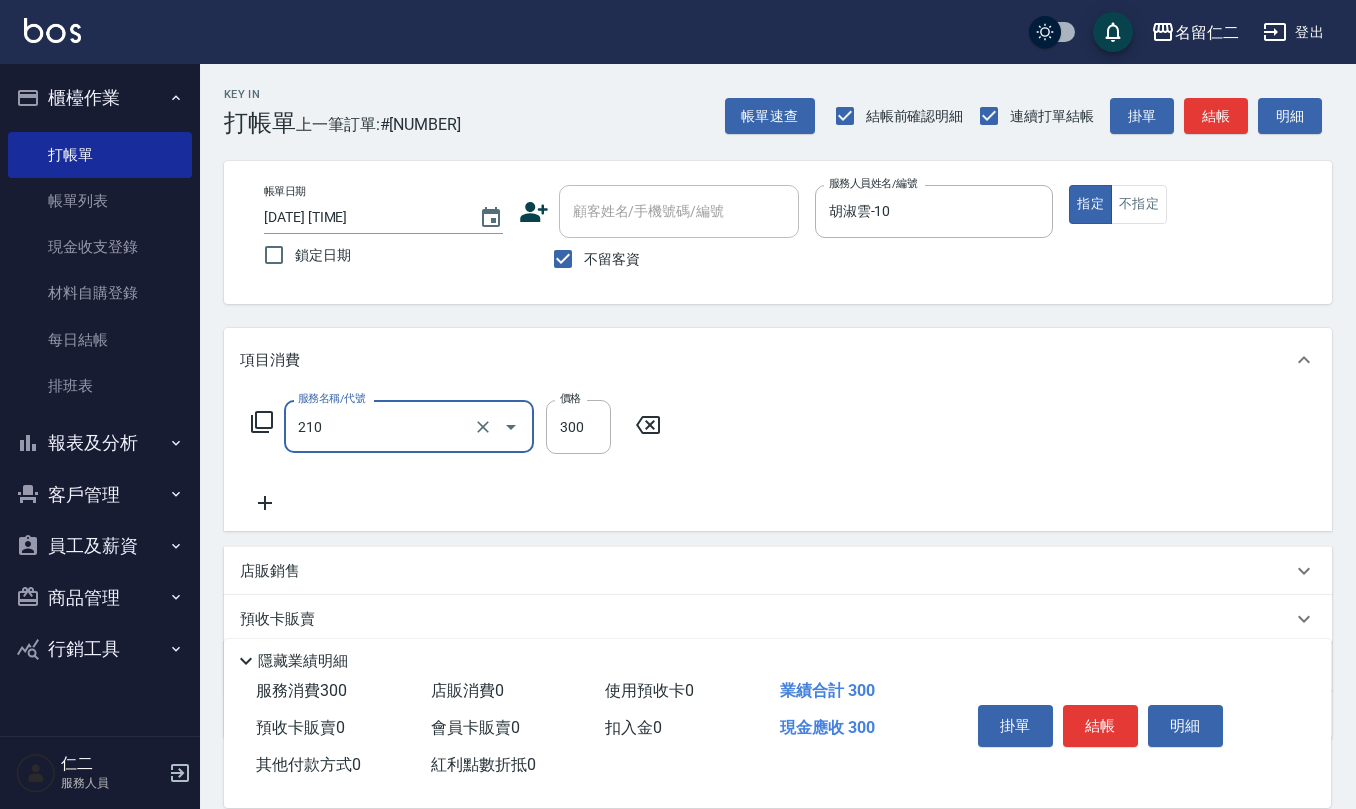 type on "歐娜洗髮精(210)" 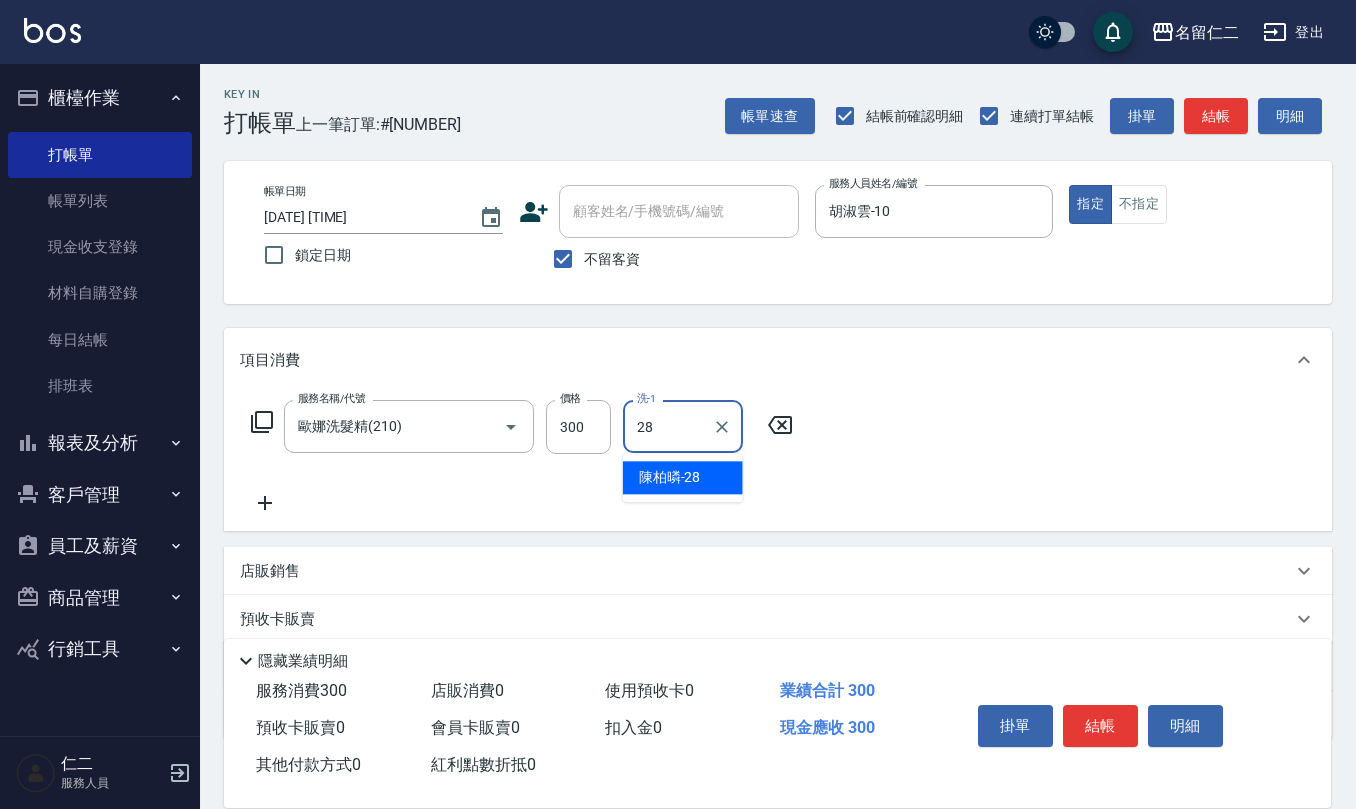 type on "陳柏暽-28" 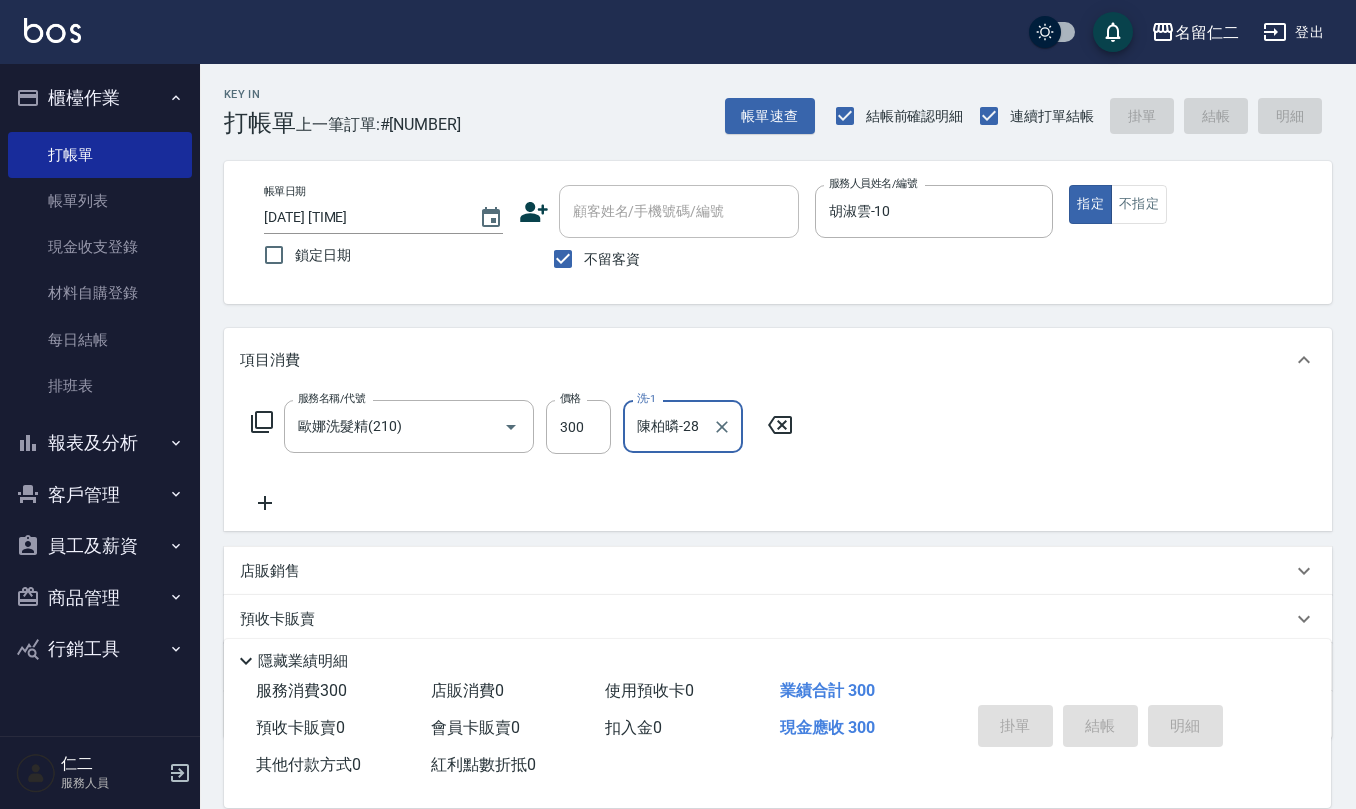 type 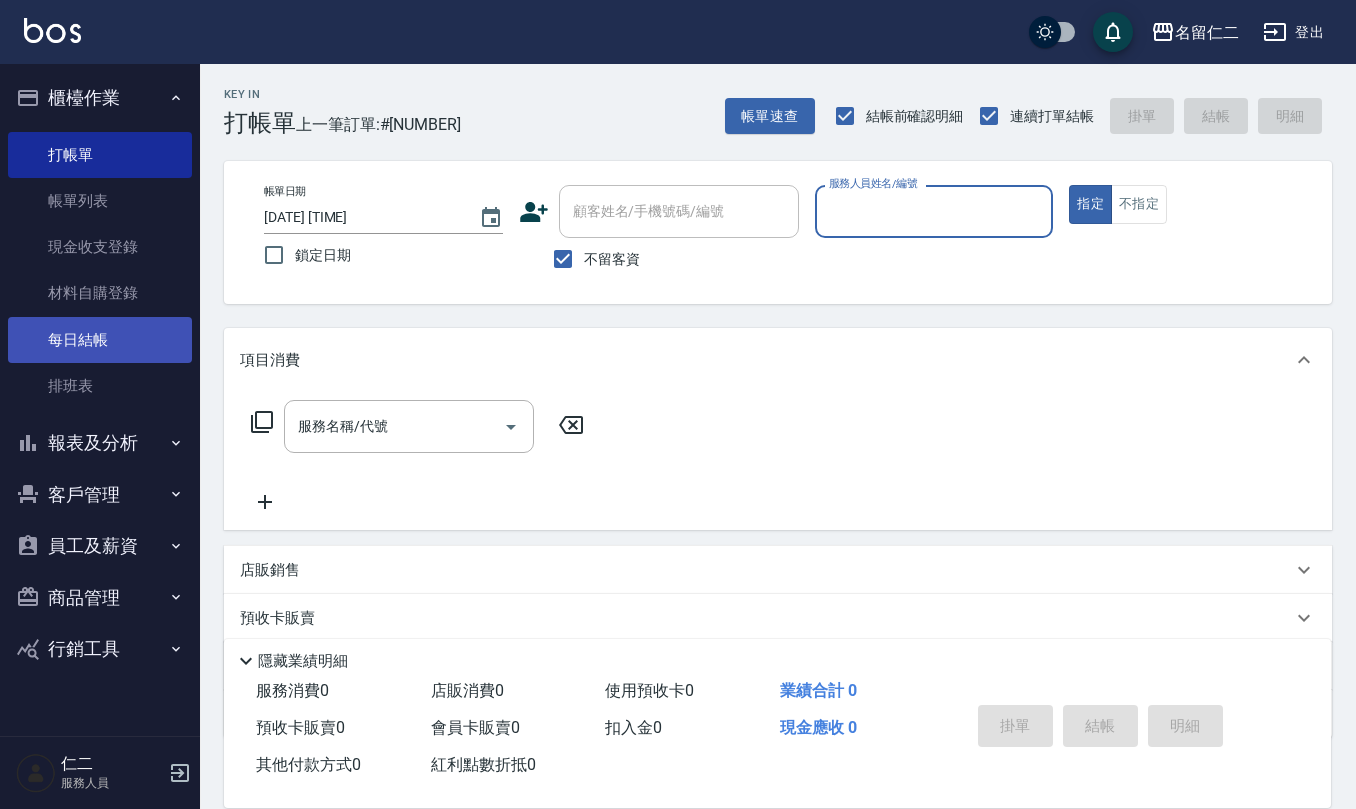 click on "每日結帳" at bounding box center [100, 340] 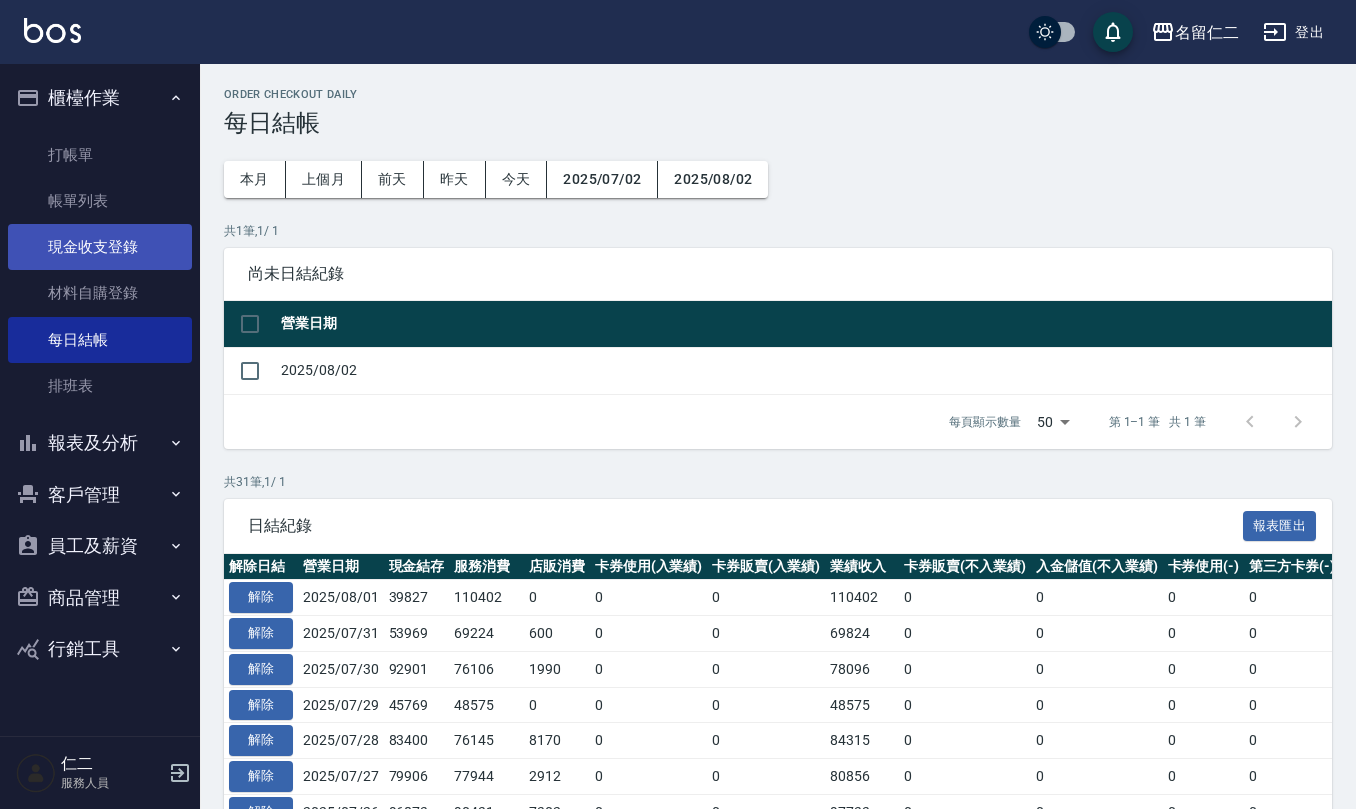 click on "現金收支登錄" at bounding box center [100, 247] 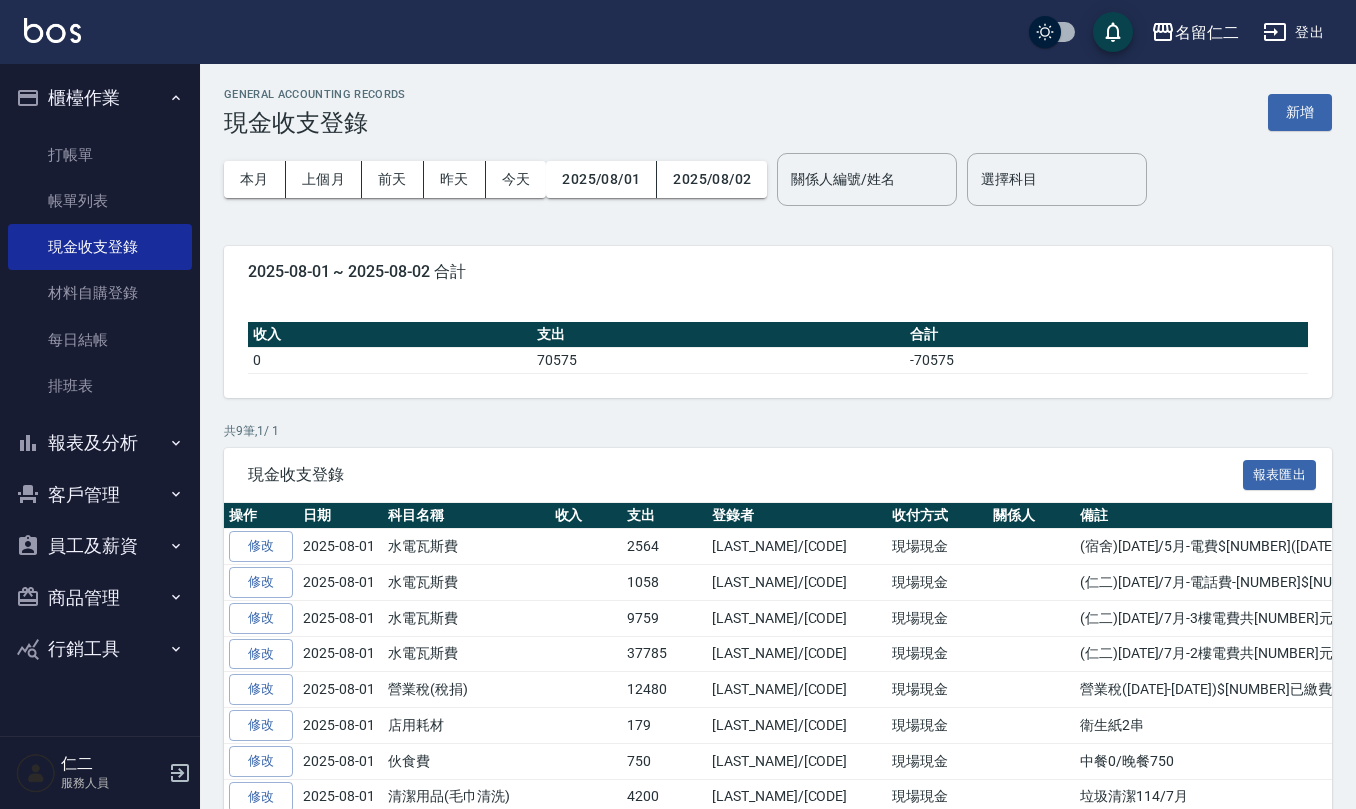 drag, startPoint x: 1312, startPoint y: 114, endPoint x: 1309, endPoint y: 124, distance: 10.440307 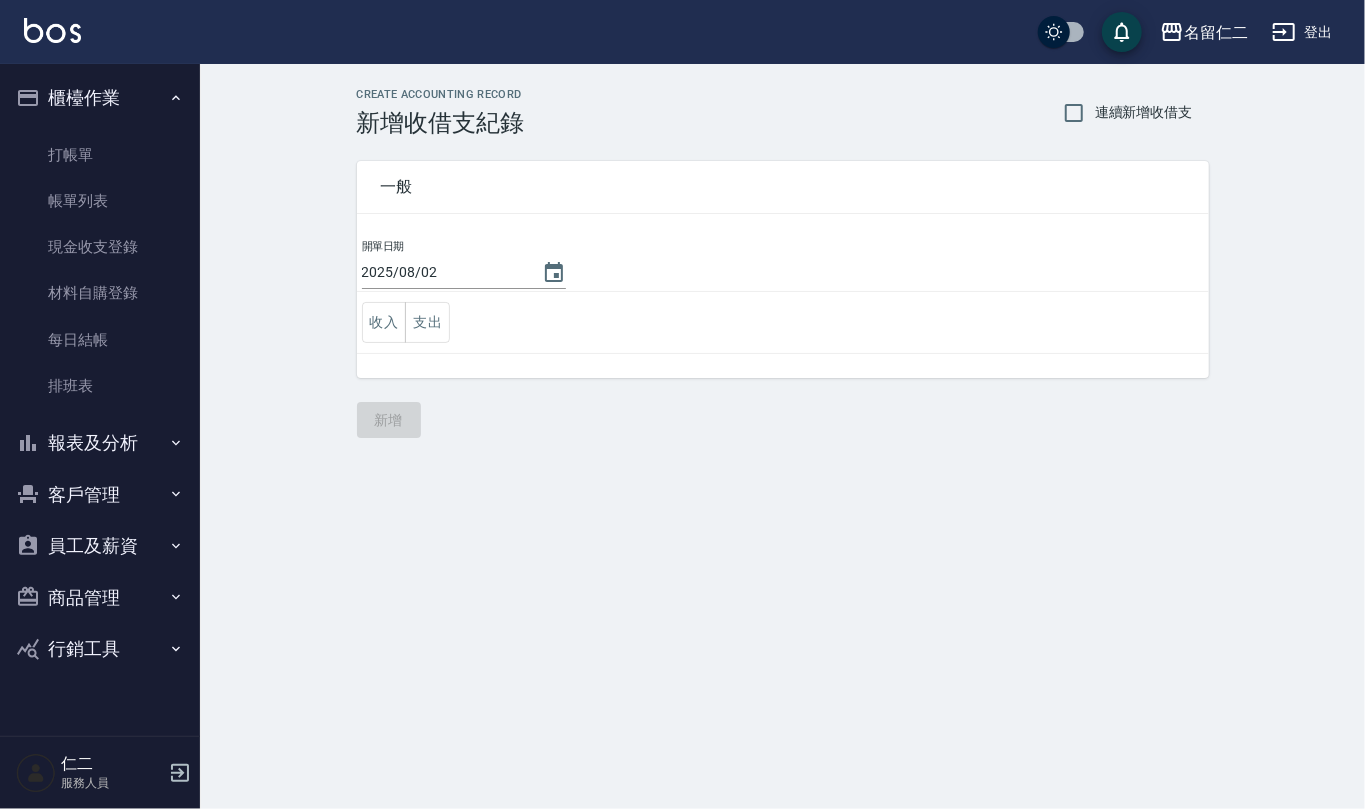 click on "收入 支出" at bounding box center [783, 323] 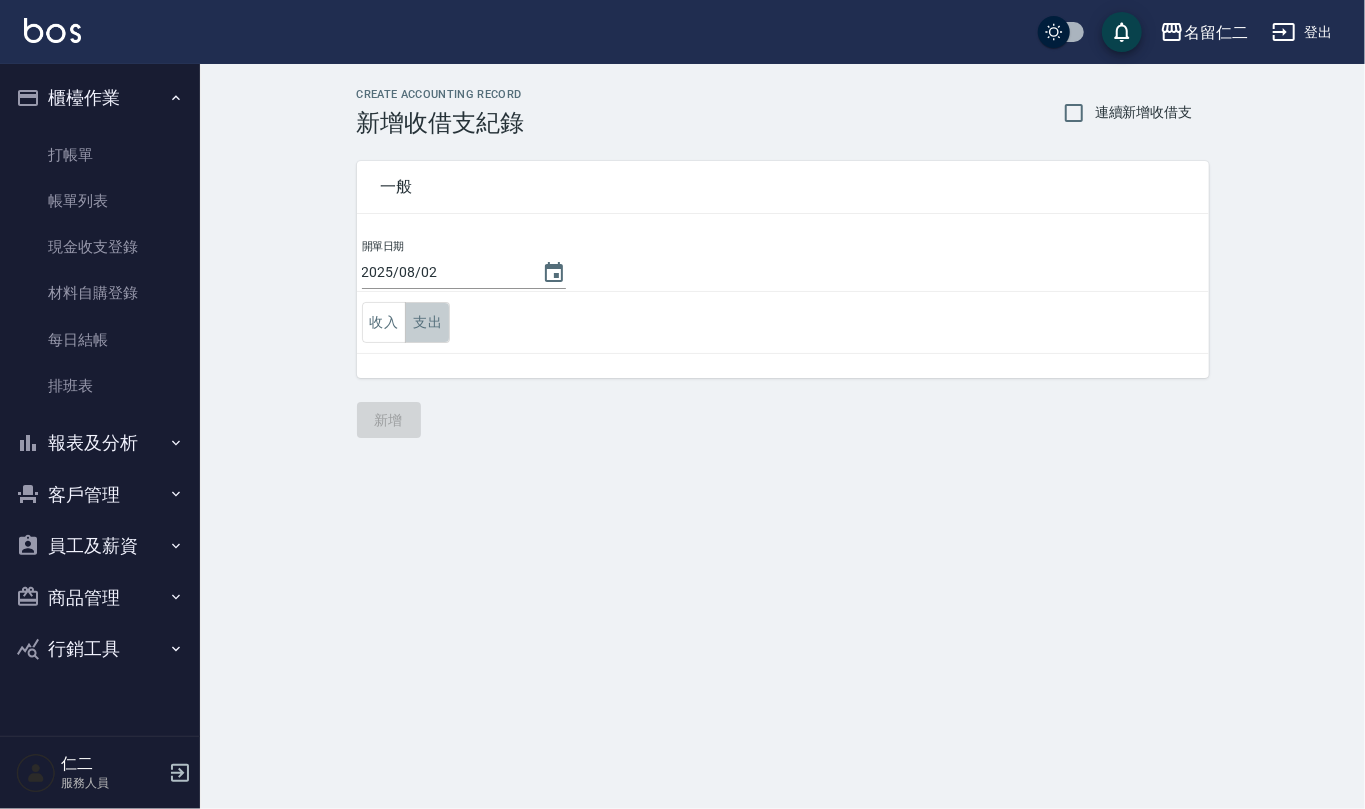 click on "支出" at bounding box center [427, 322] 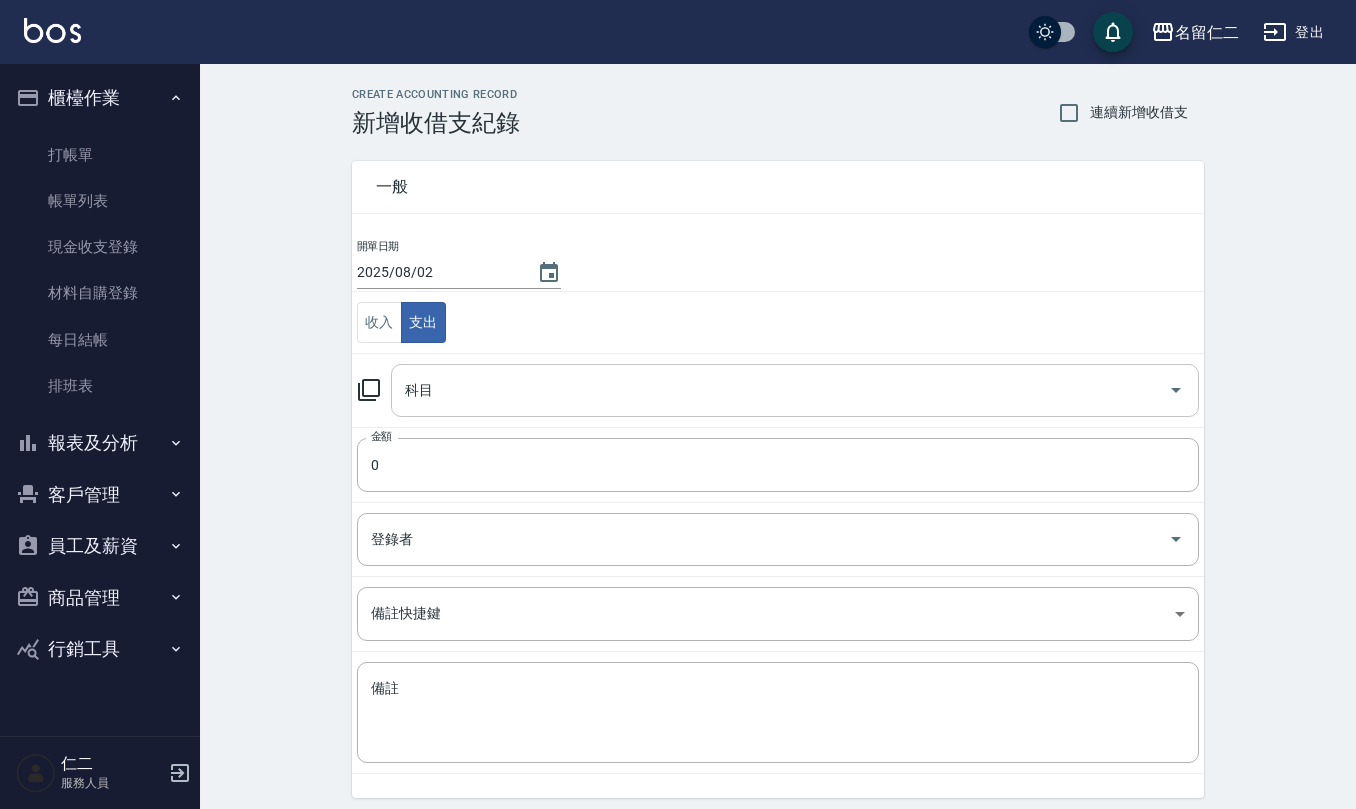 click on "科目" at bounding box center [795, 390] 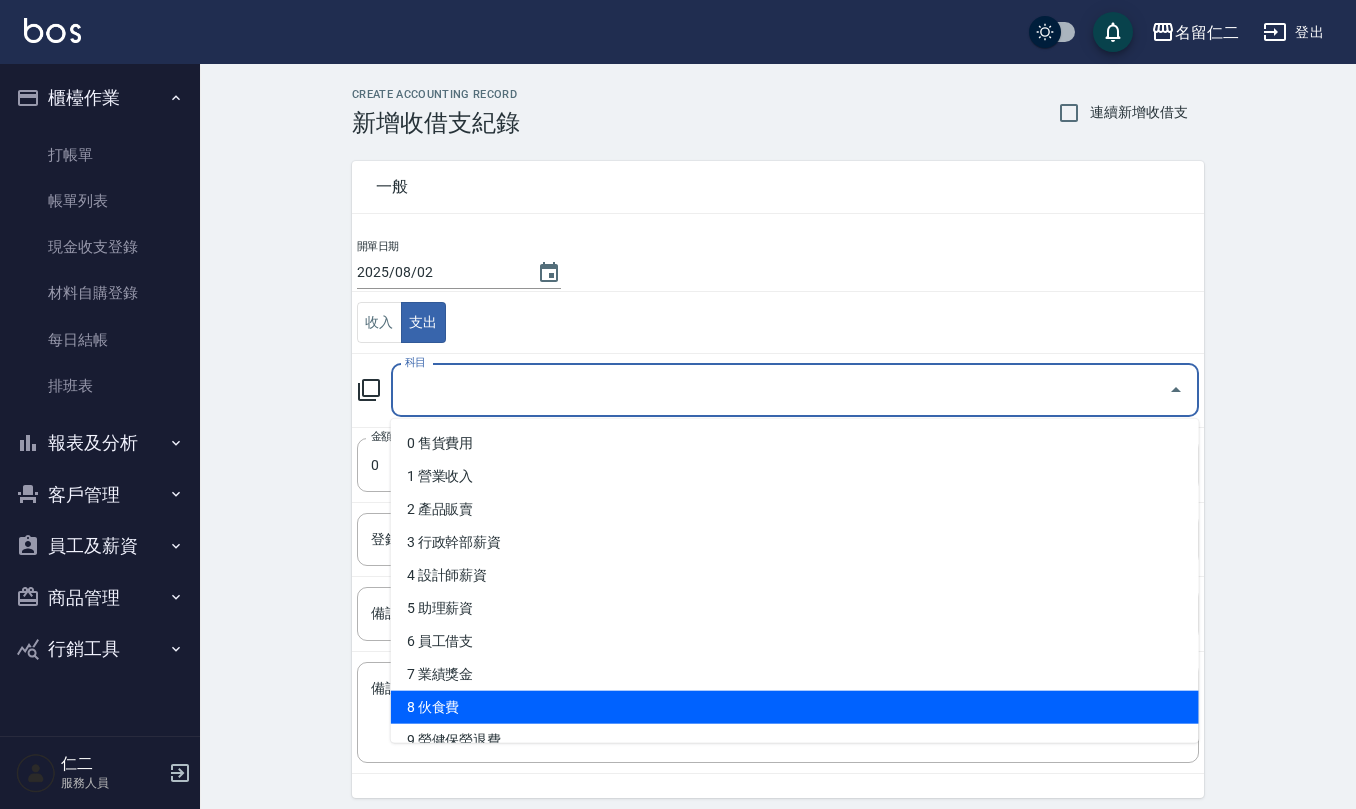 click on "8 伙食費" at bounding box center [795, 707] 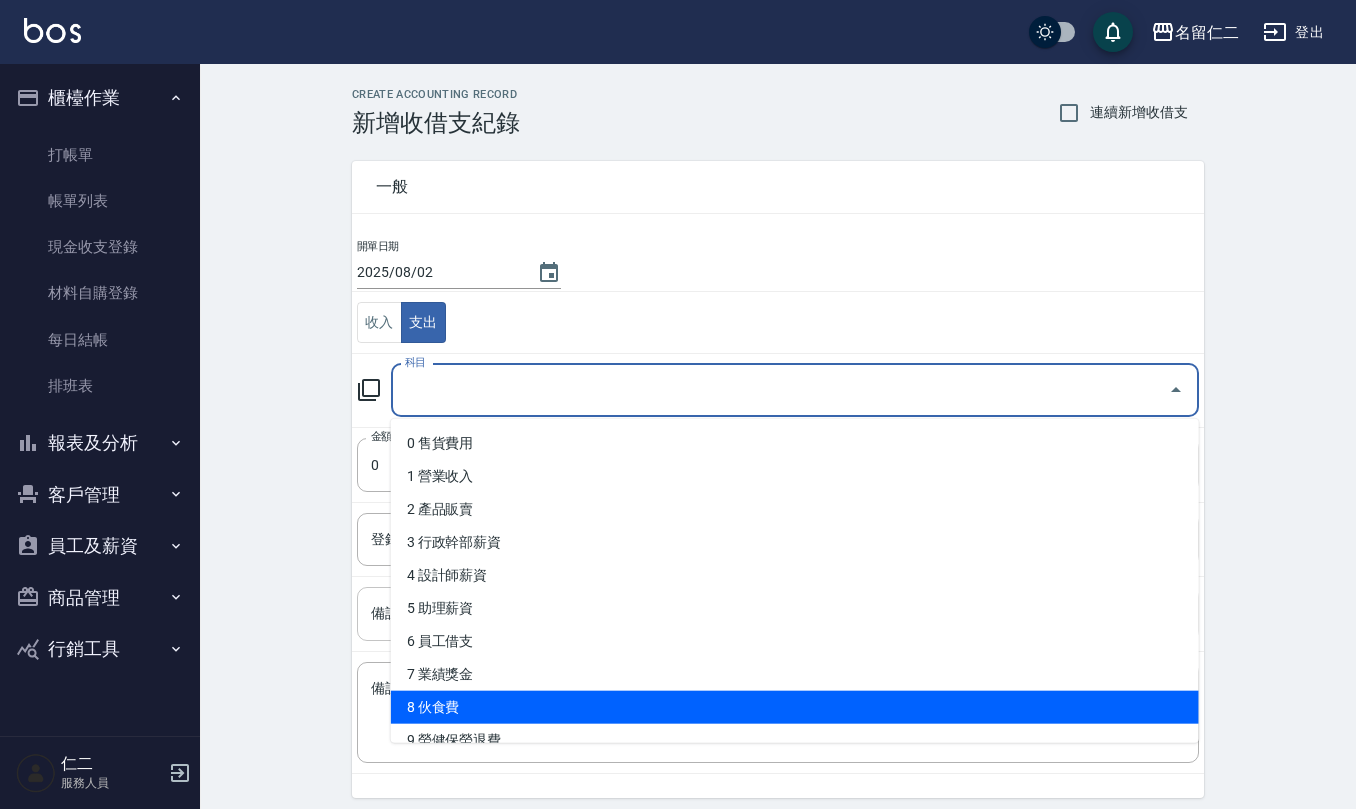 type on "8 伙食費" 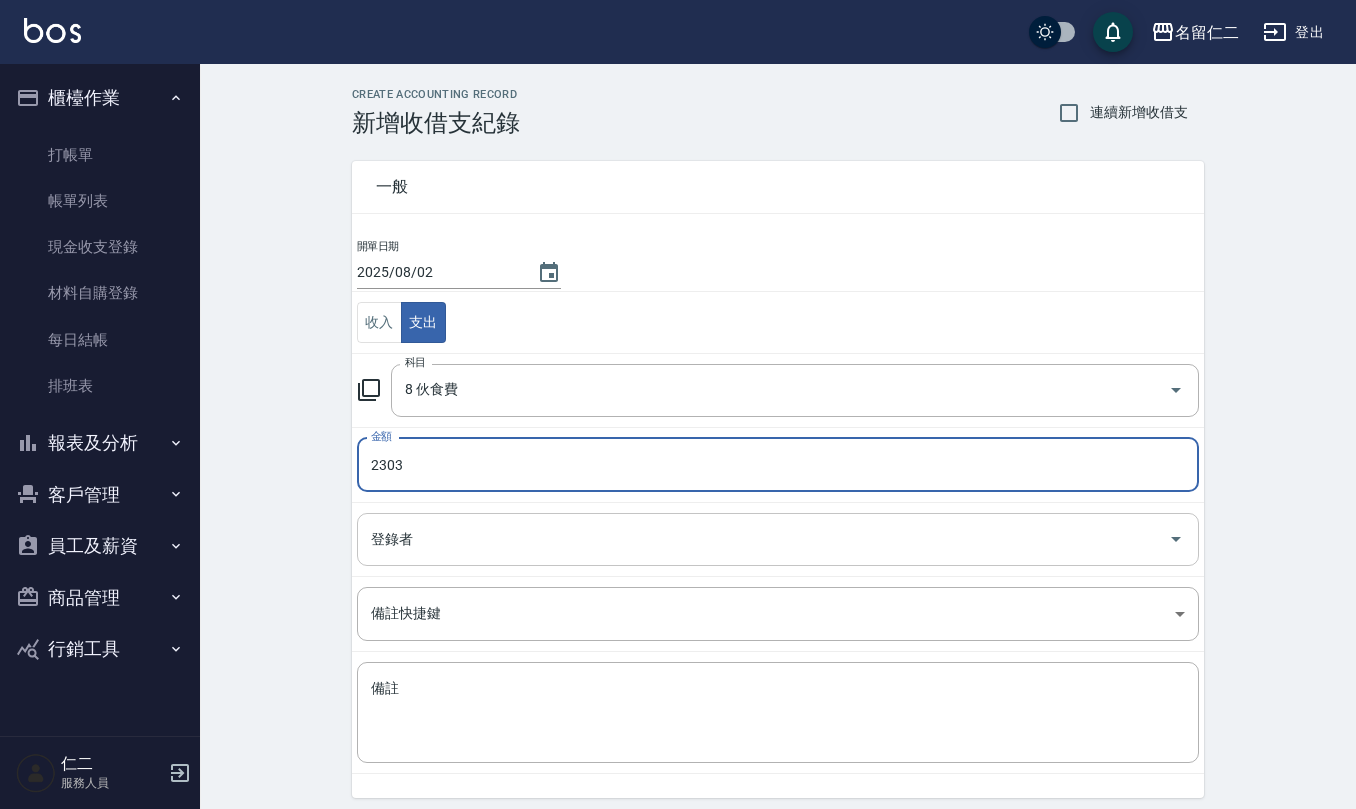 type on "2303" 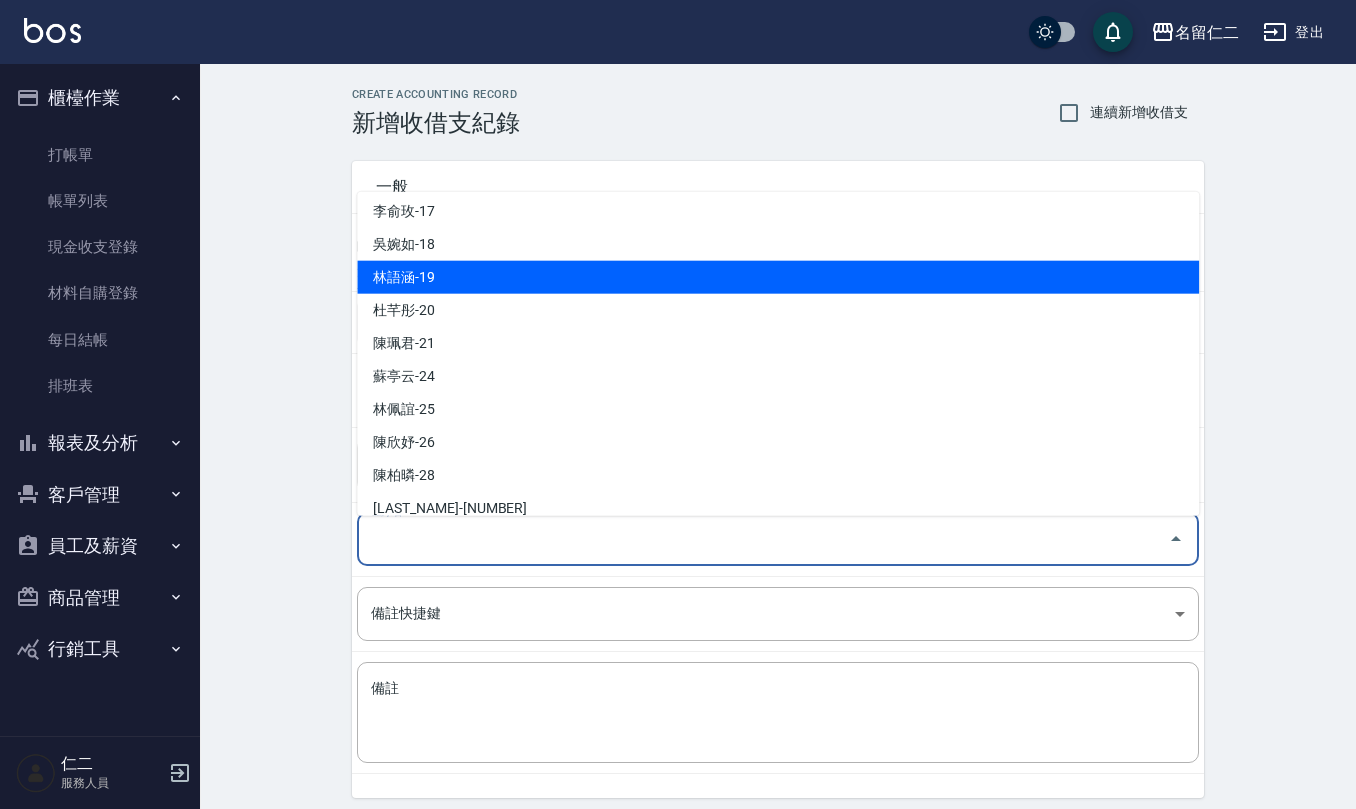 scroll, scrollTop: 846, scrollLeft: 0, axis: vertical 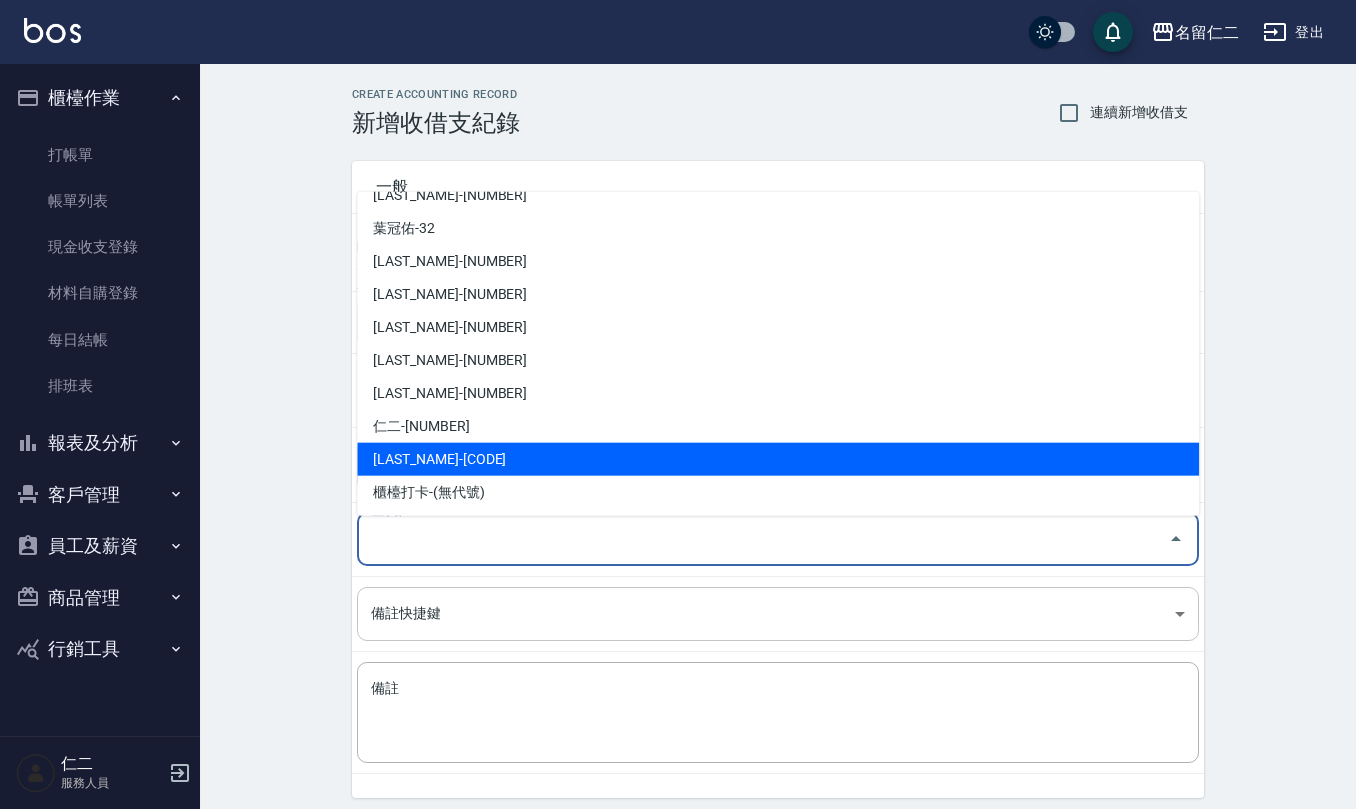 drag, startPoint x: 465, startPoint y: 454, endPoint x: 465, endPoint y: 637, distance: 183 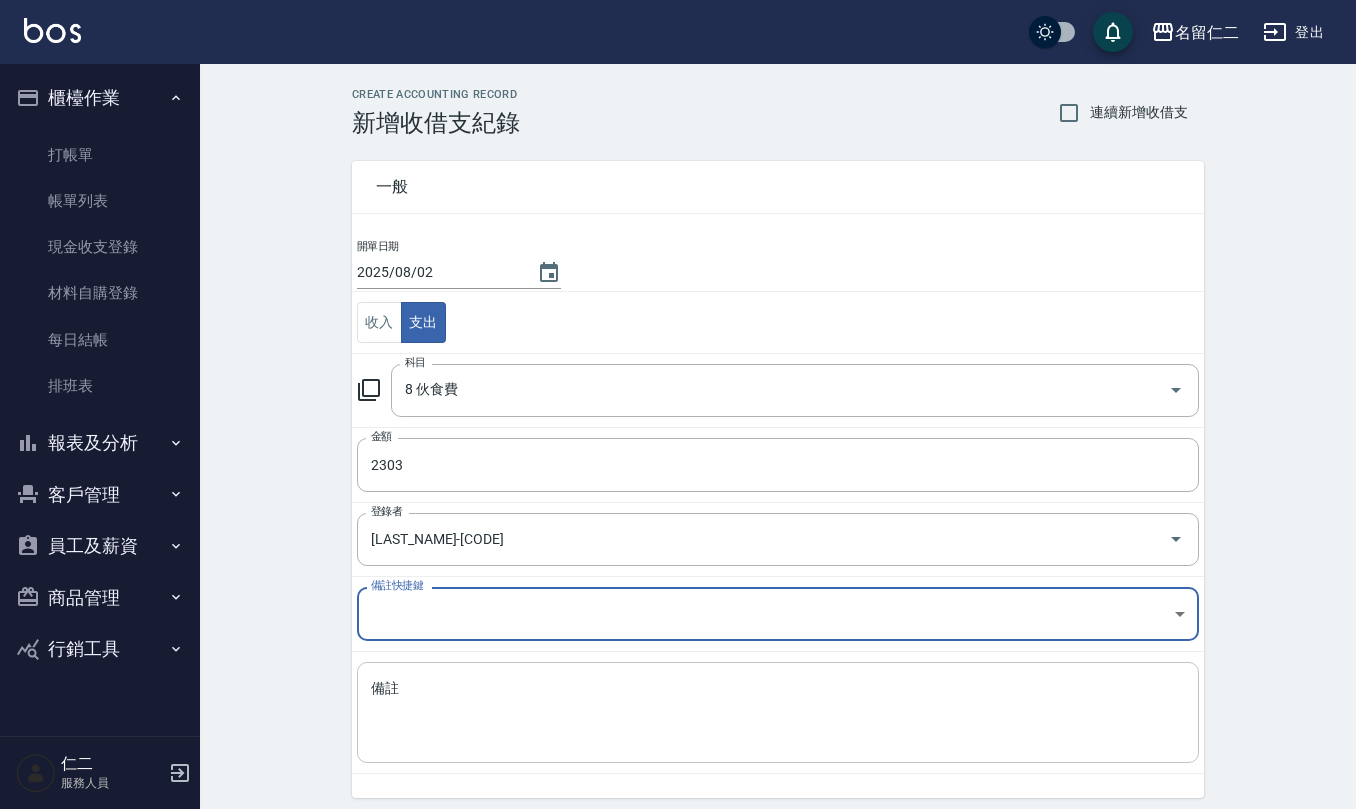 click on "備註" at bounding box center [778, 713] 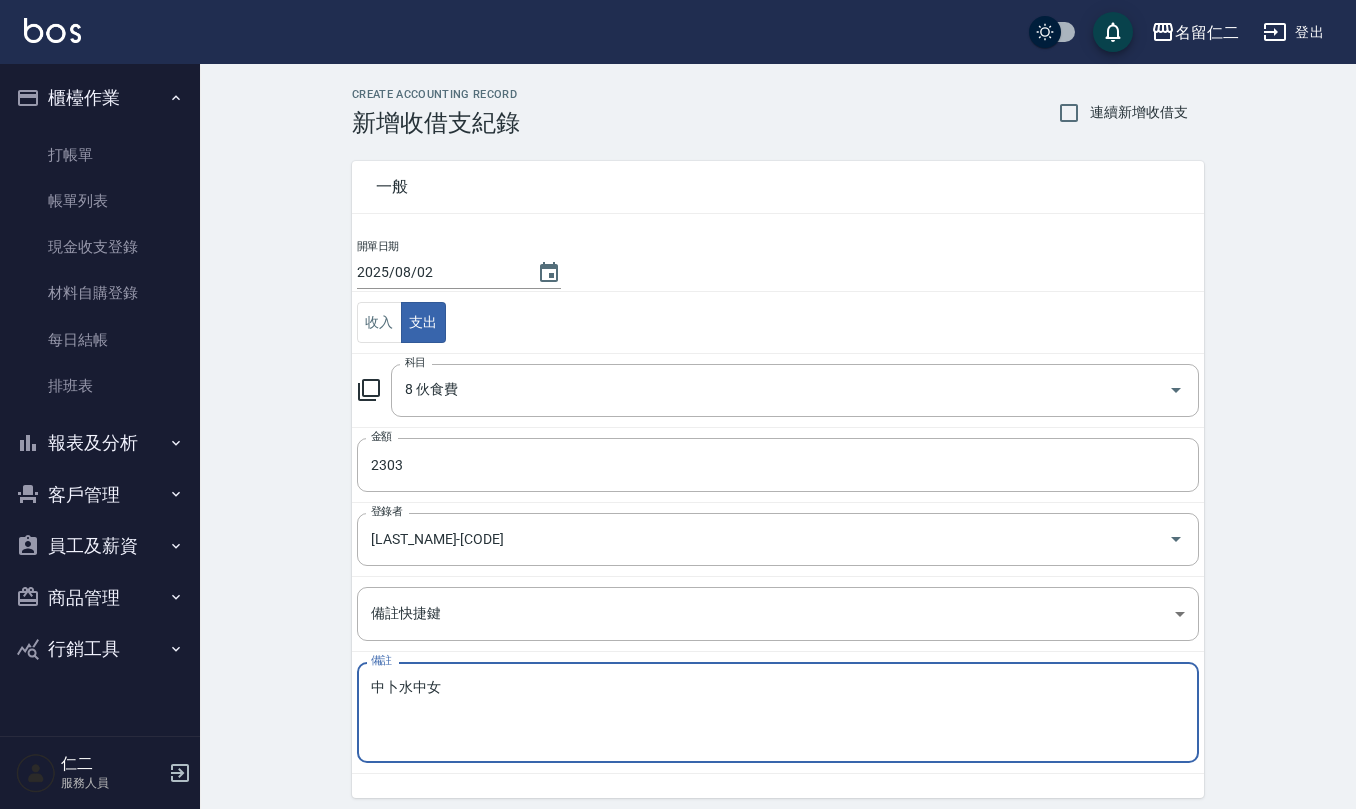 type on "中" 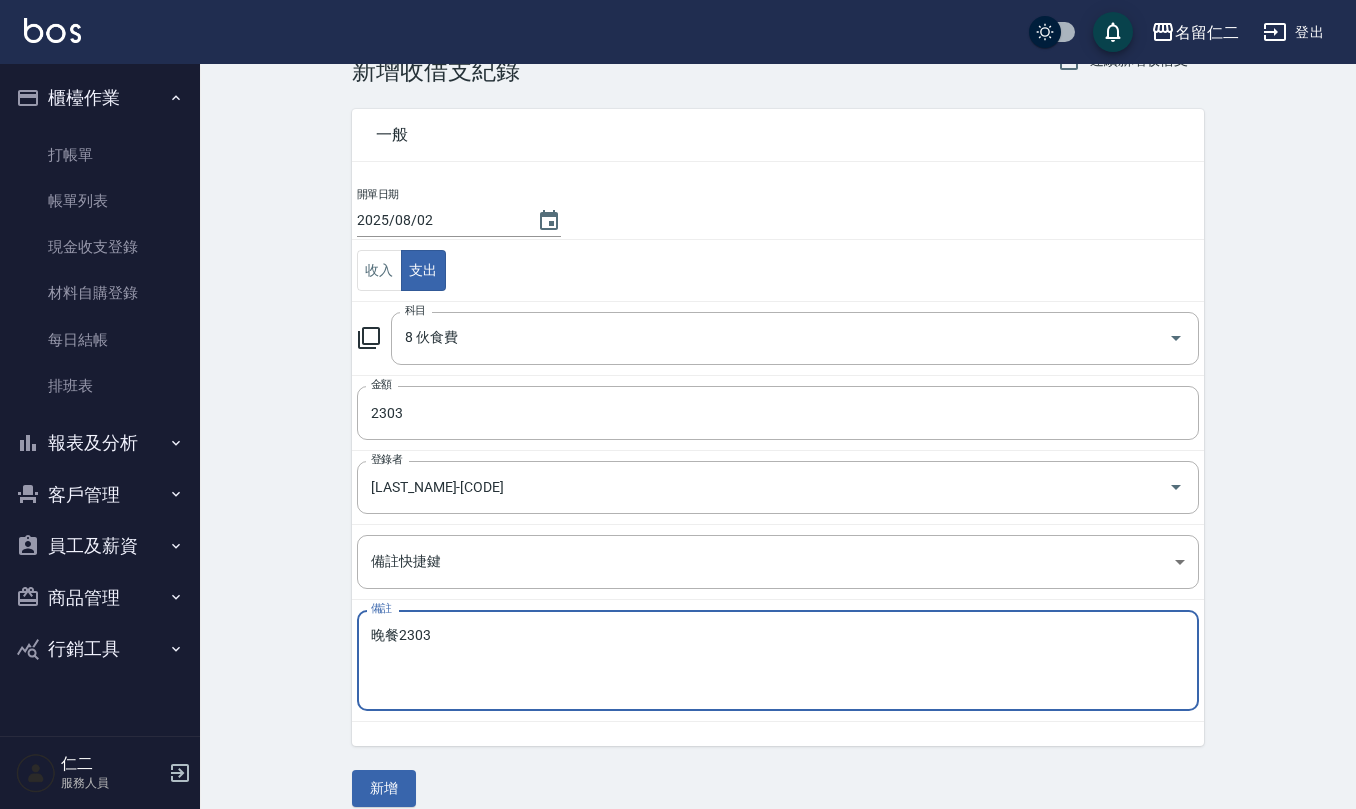 scroll, scrollTop: 76, scrollLeft: 0, axis: vertical 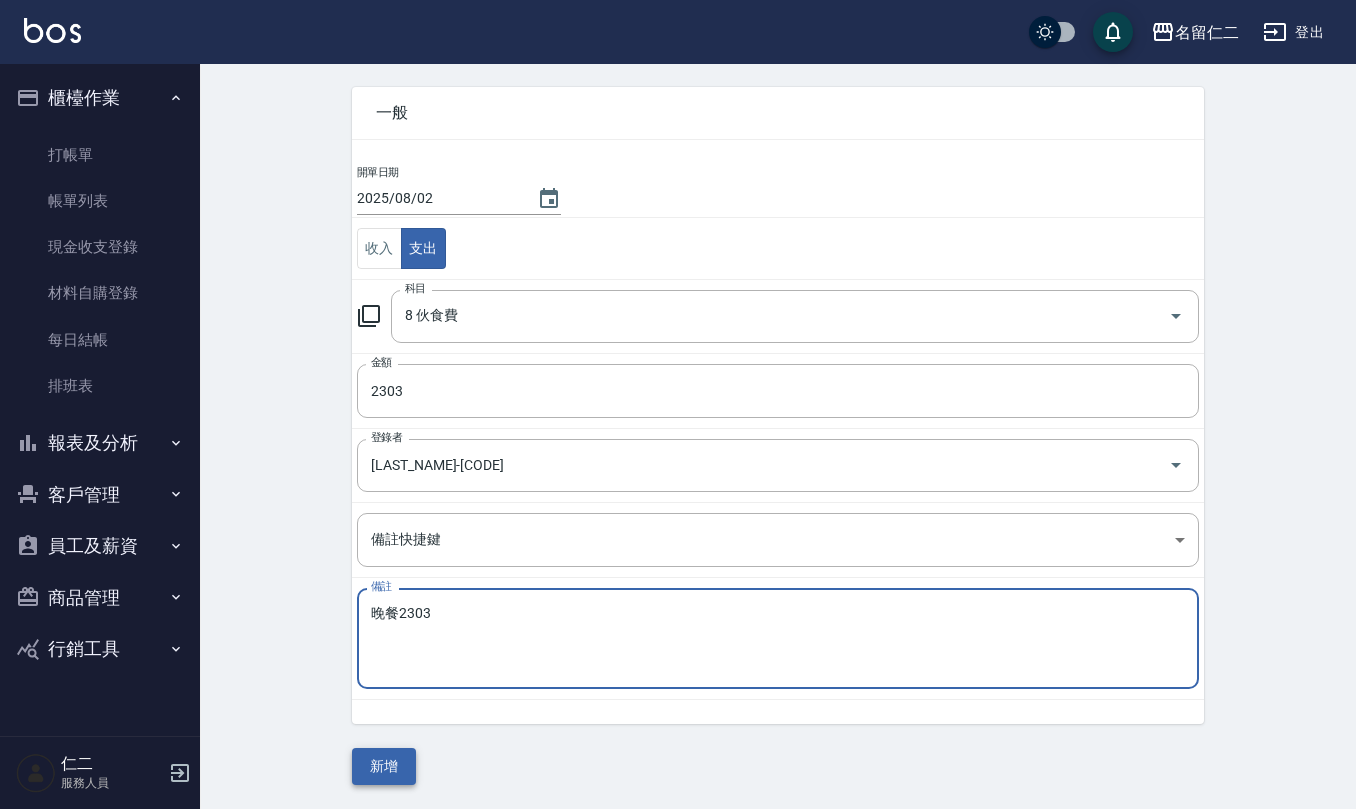 type on "晚餐2303" 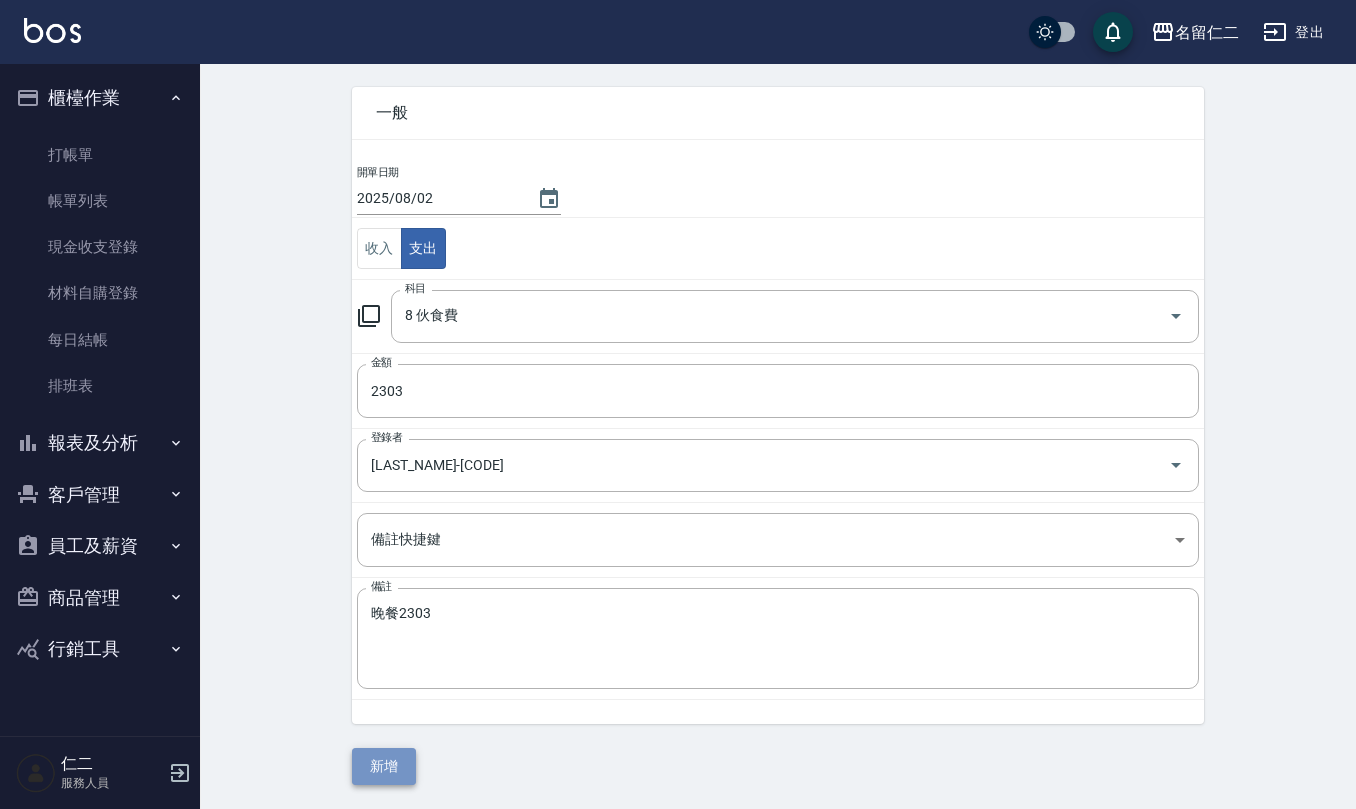 click on "新增" at bounding box center [384, 766] 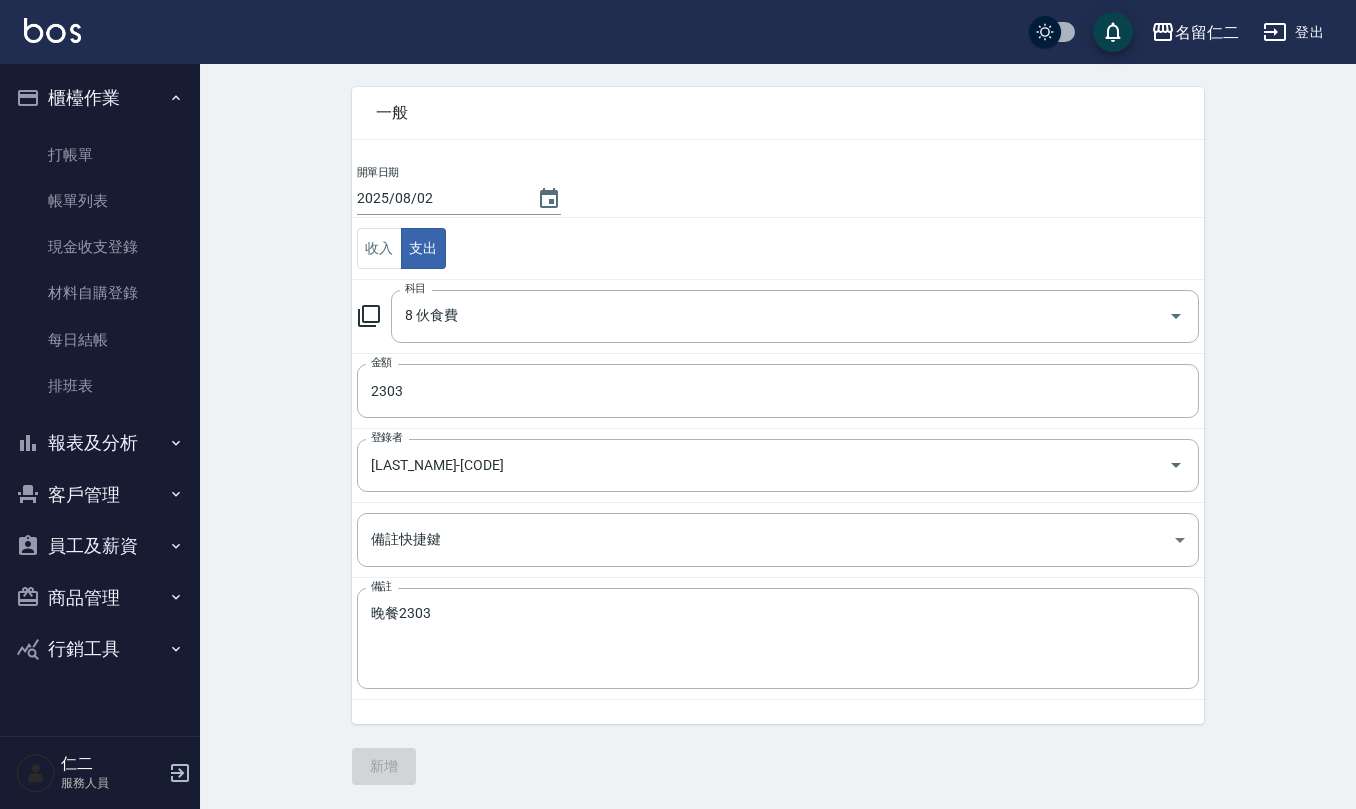 scroll, scrollTop: 0, scrollLeft: 0, axis: both 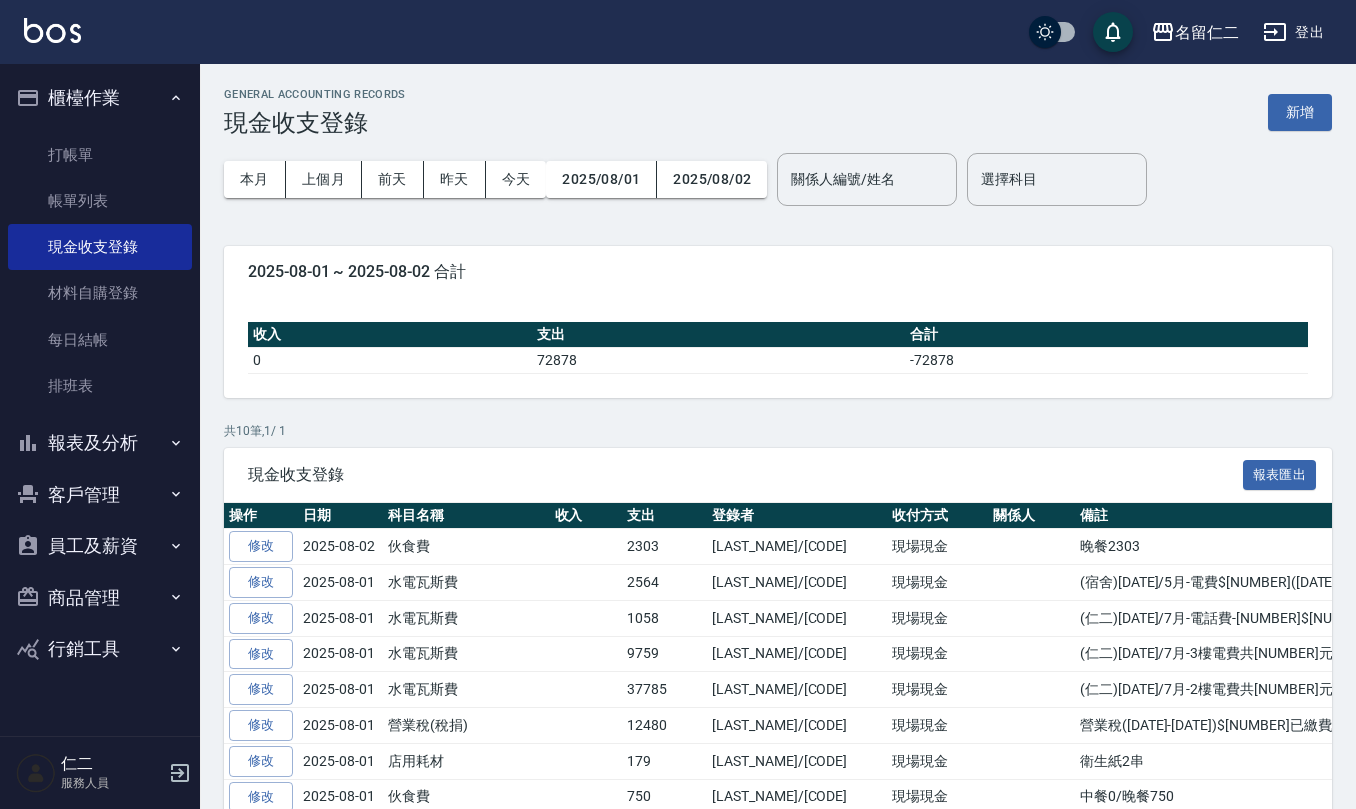 click on "報表及分析" at bounding box center [100, 443] 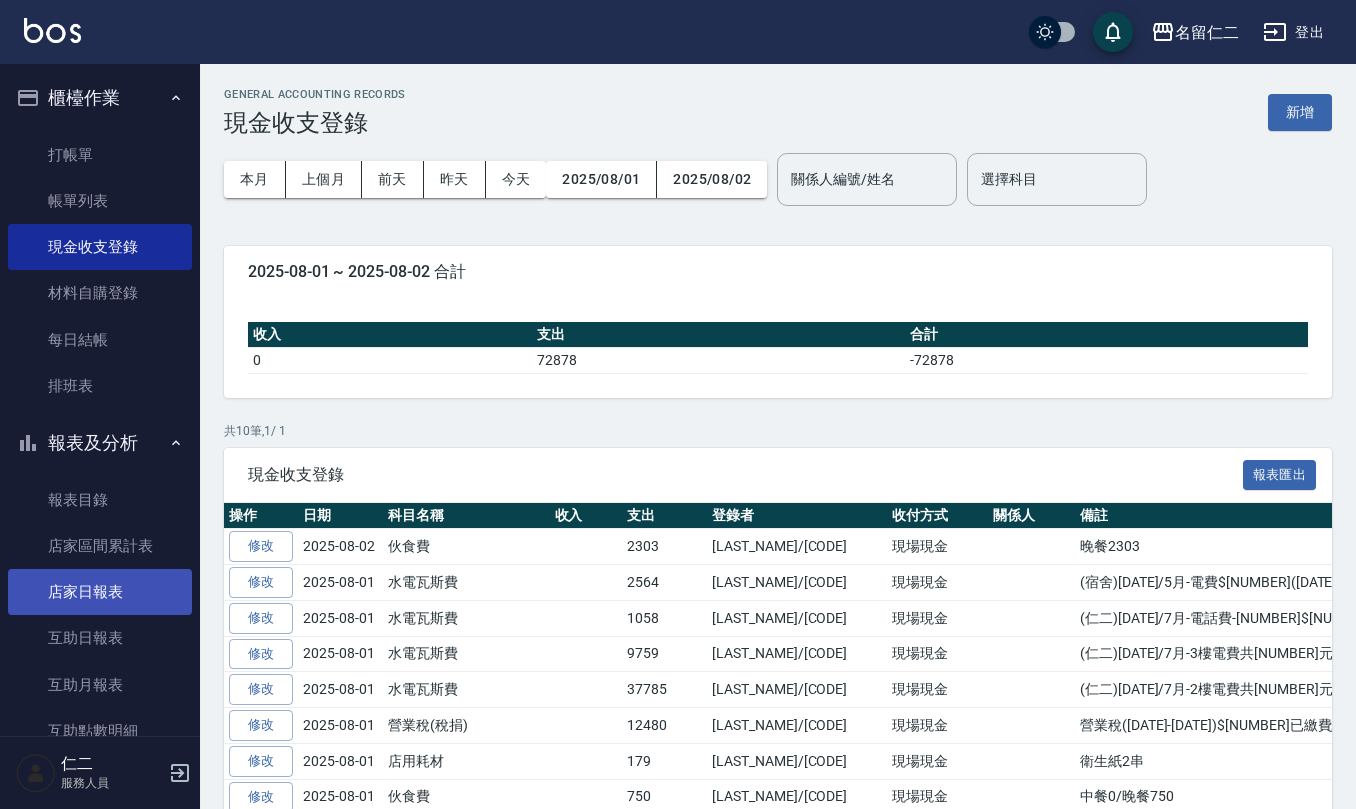 click on "店家日報表" at bounding box center [100, 592] 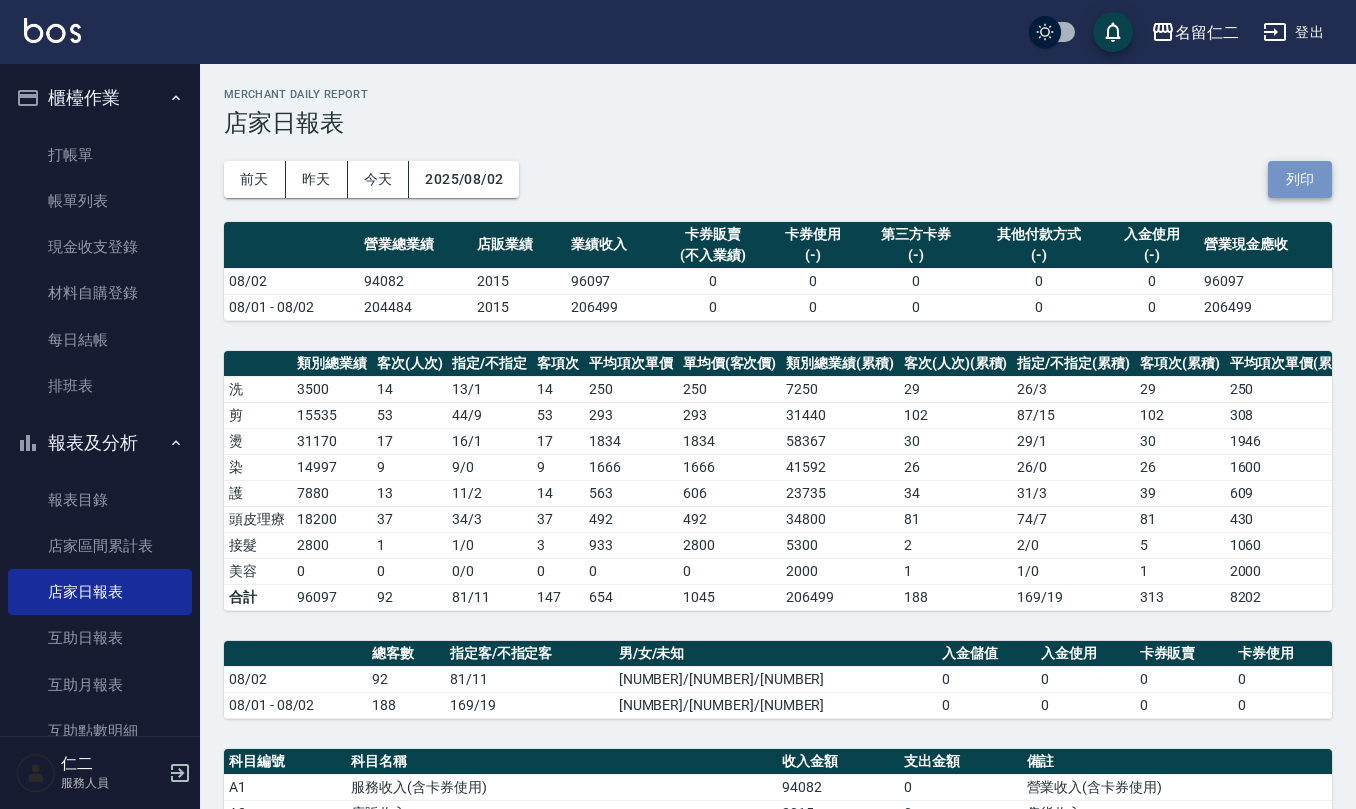click on "列印" at bounding box center [1300, 179] 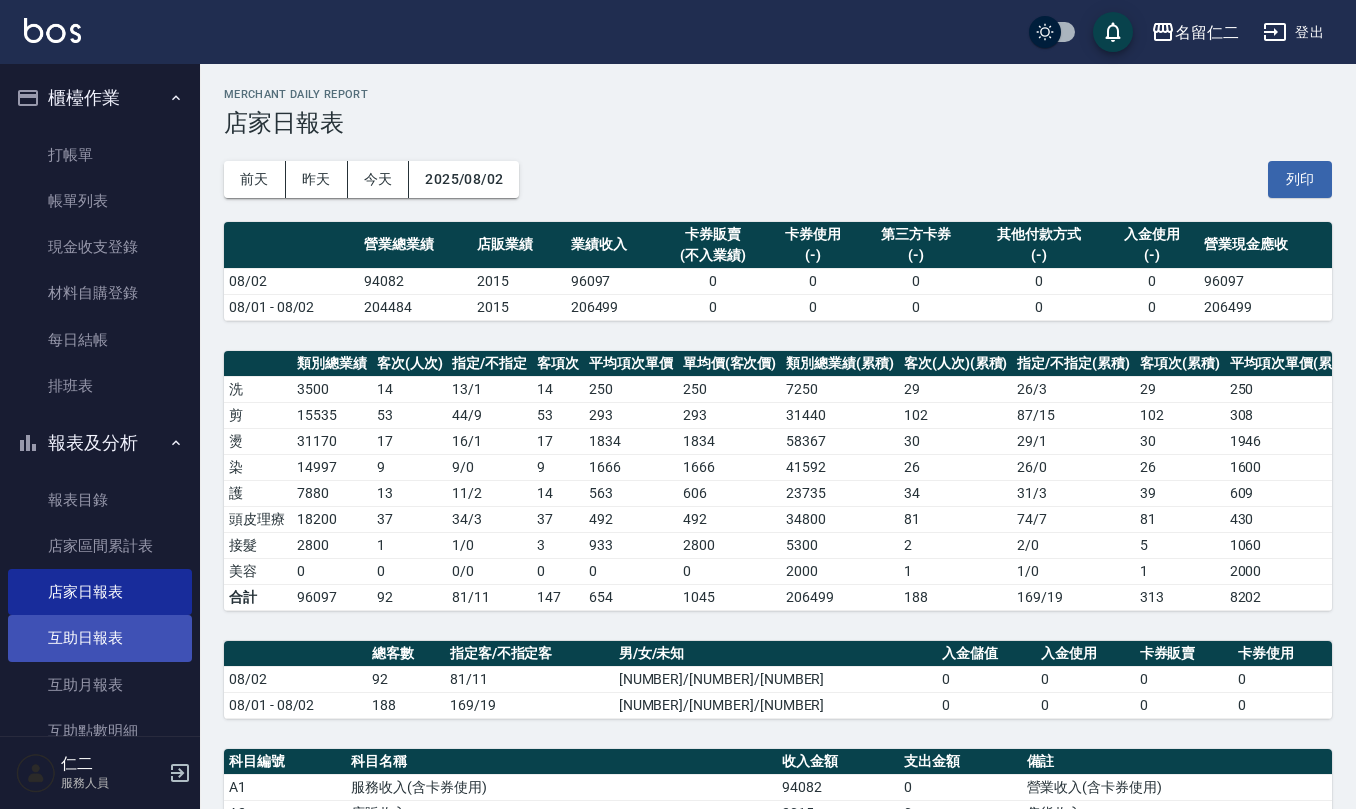 click on "互助日報表" at bounding box center [100, 638] 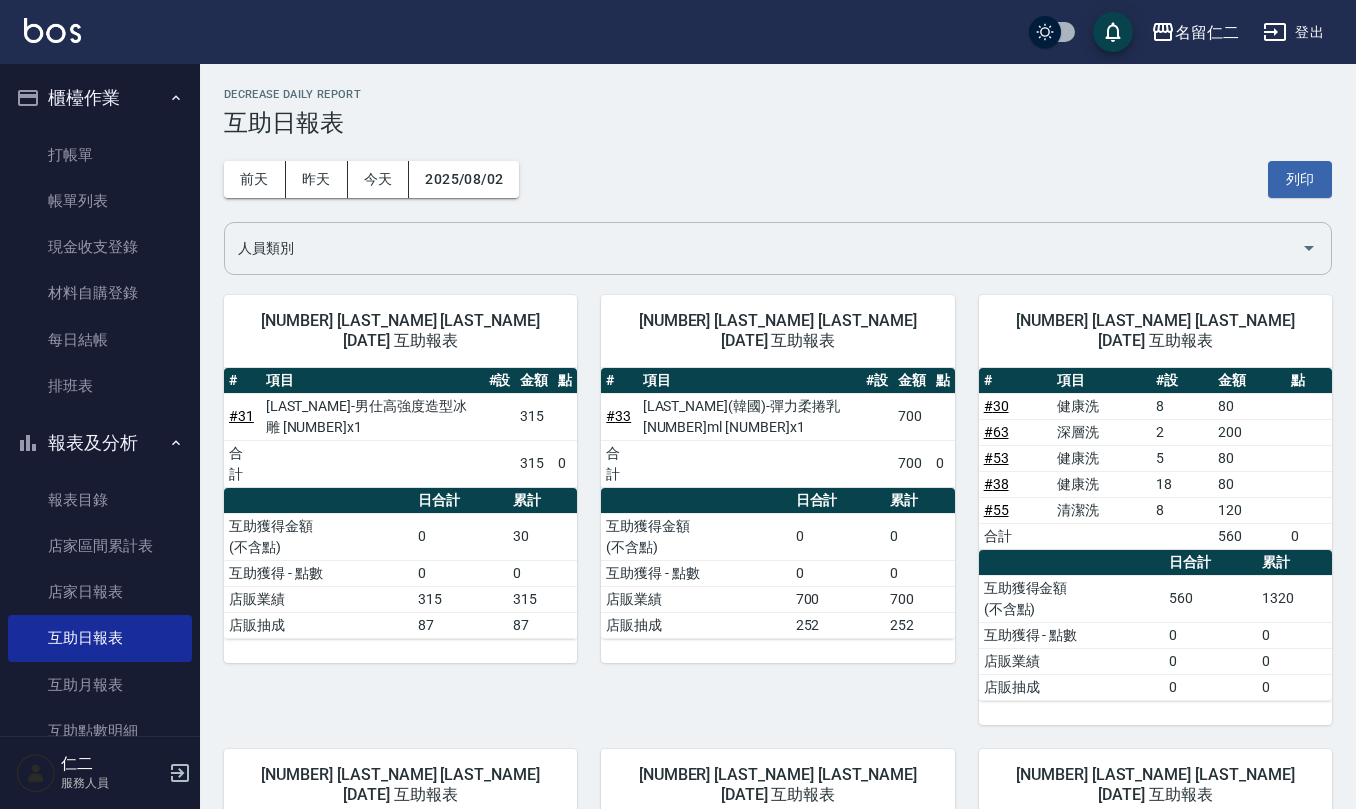 click on "人員類別" at bounding box center (763, 248) 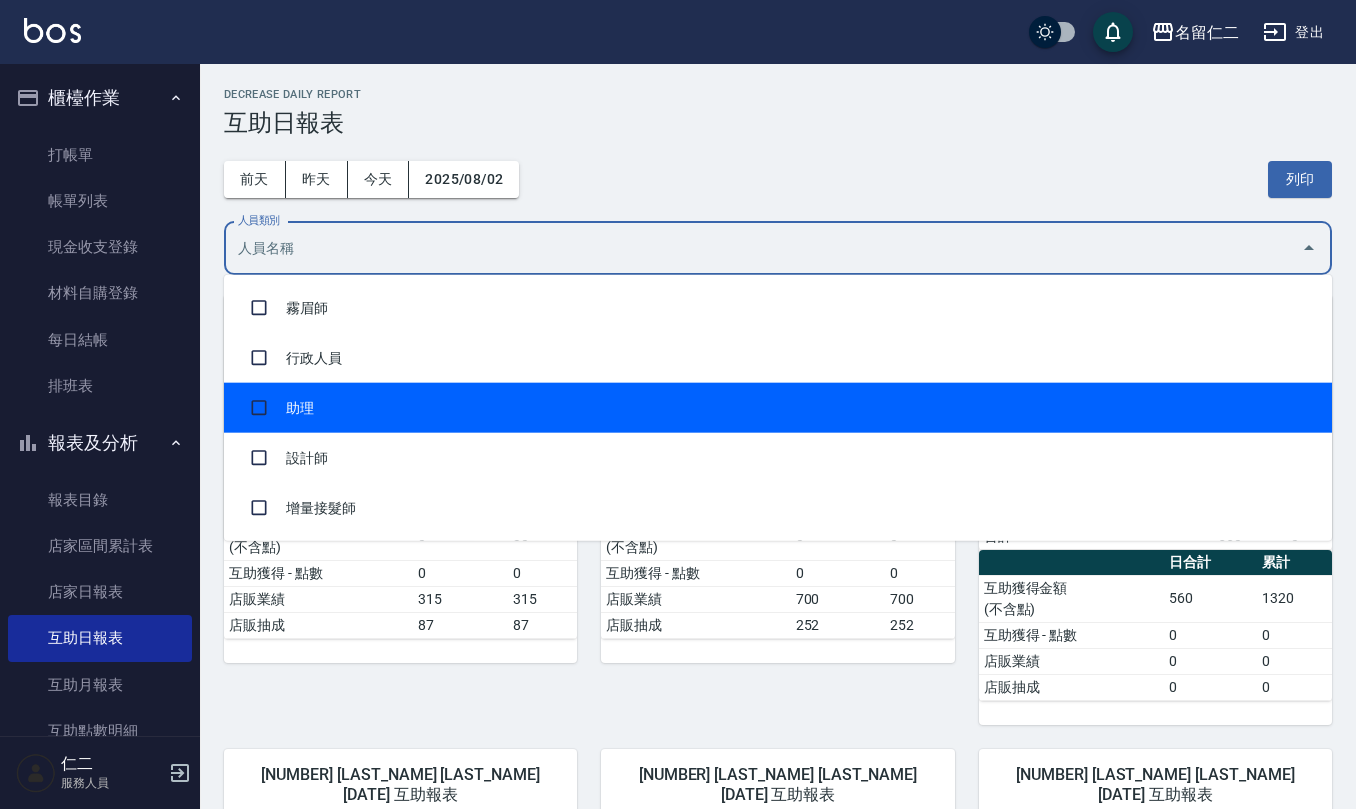 click on "助理" at bounding box center [778, 408] 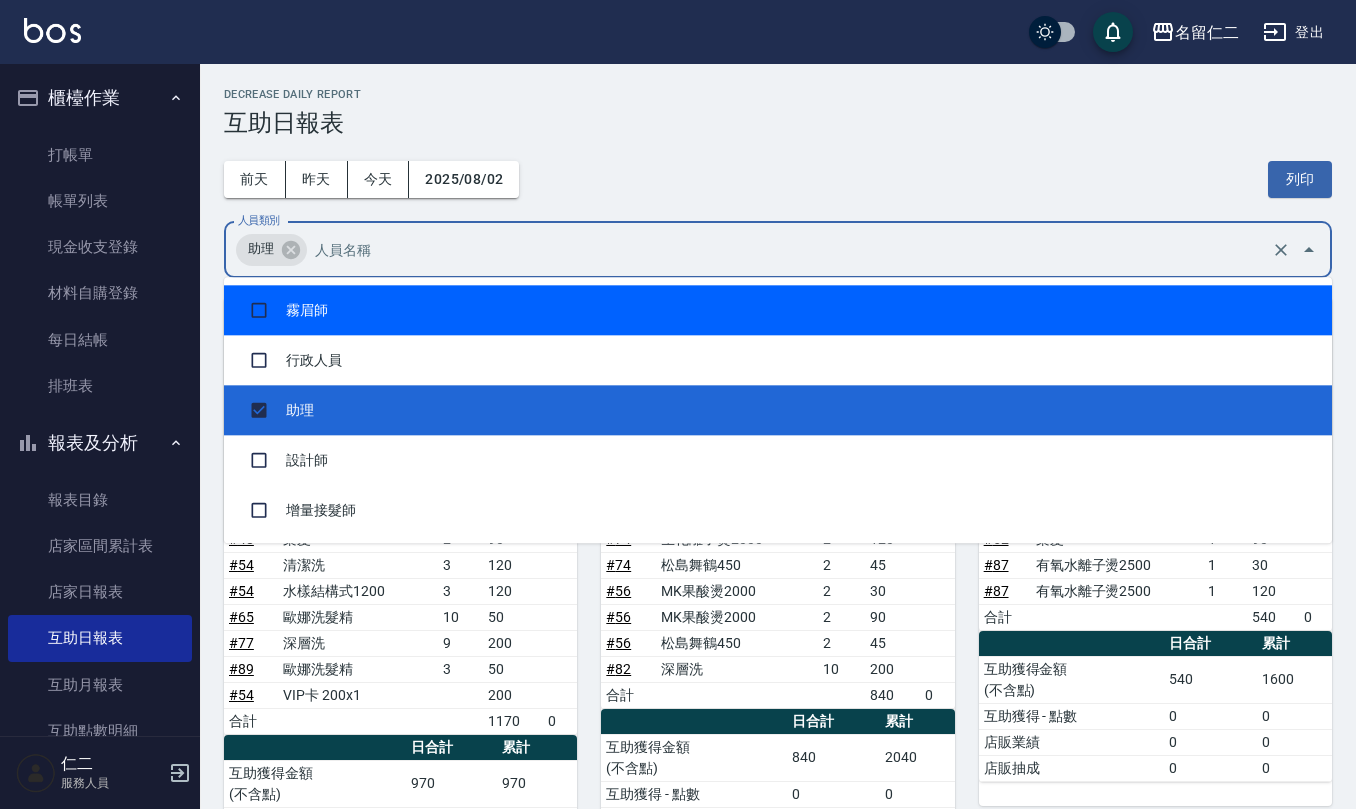click on "互助日報表" at bounding box center [778, 123] 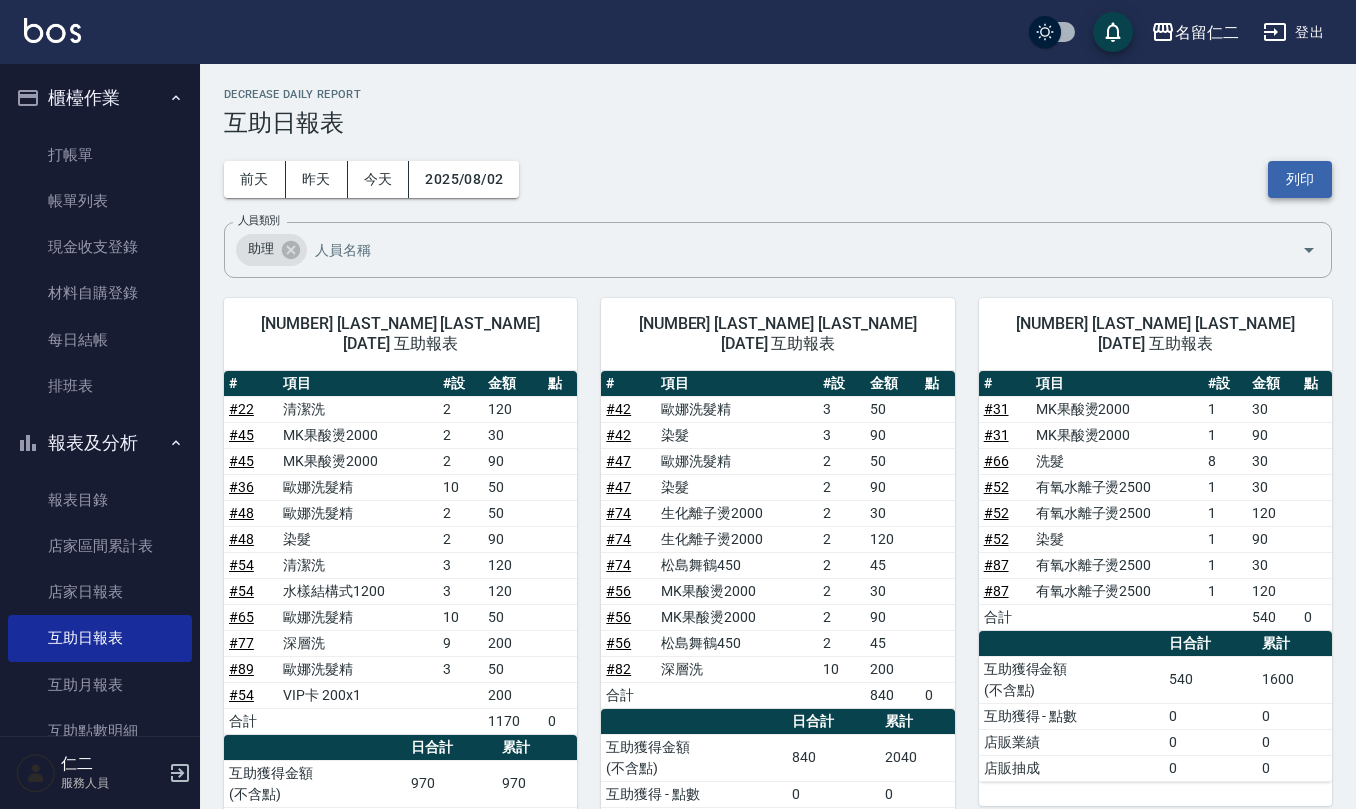 click on "列印" at bounding box center [1300, 179] 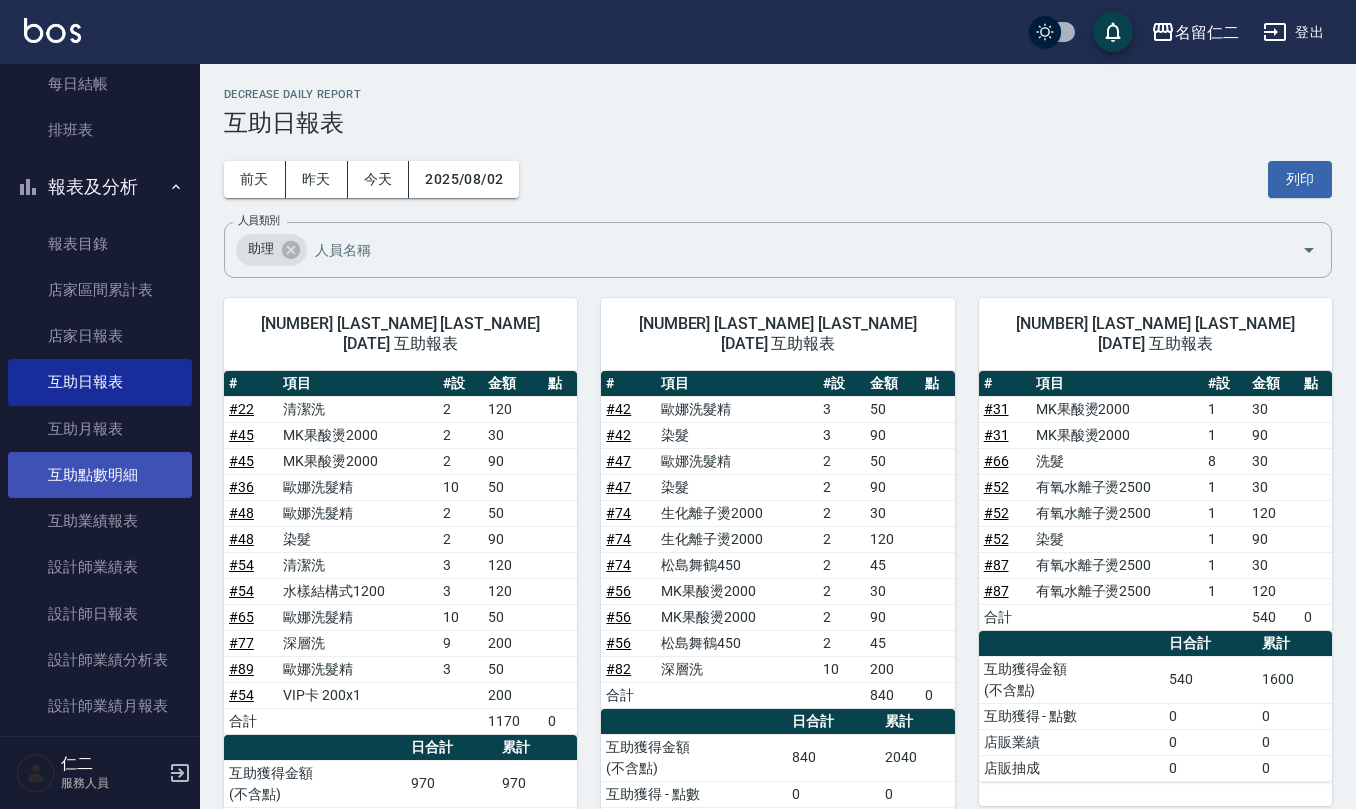 scroll, scrollTop: 266, scrollLeft: 0, axis: vertical 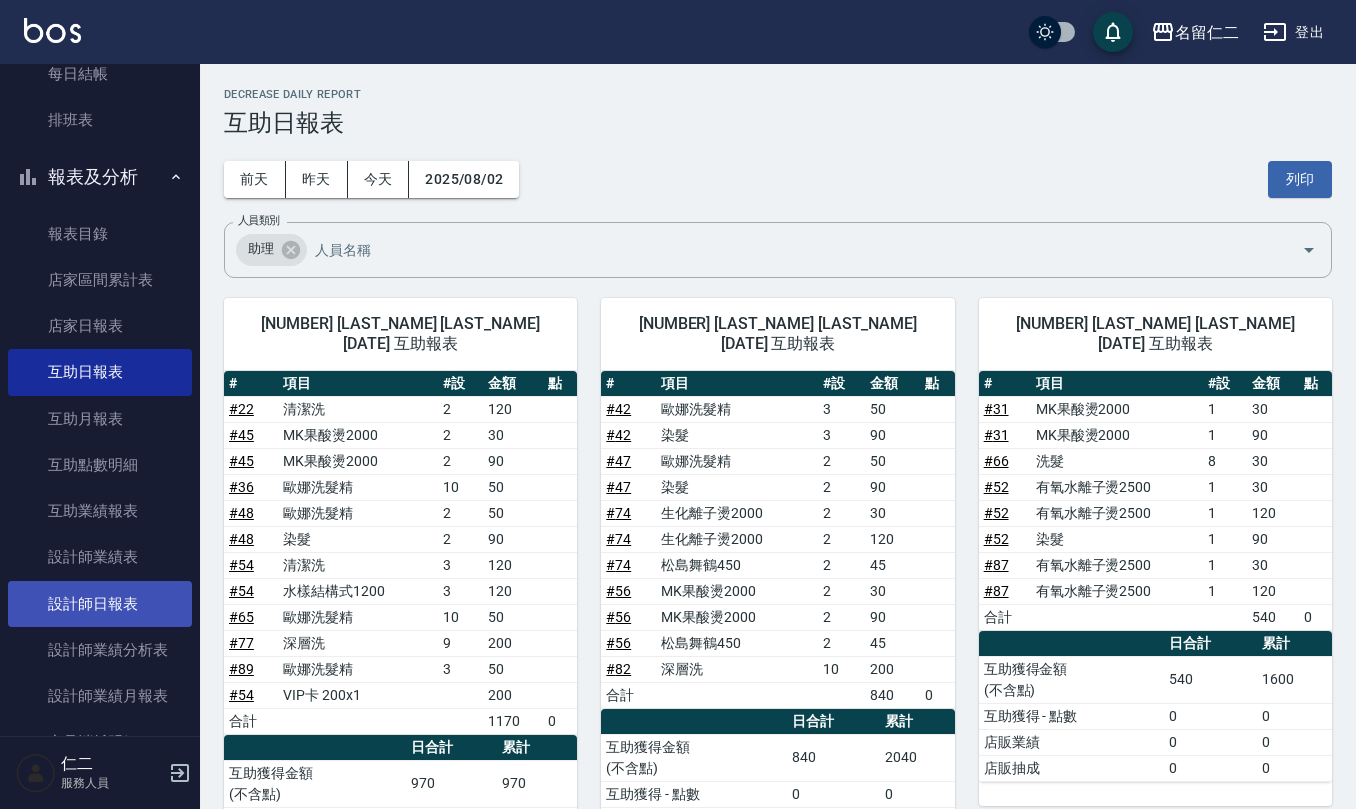 click on "設計師日報表" at bounding box center [100, 604] 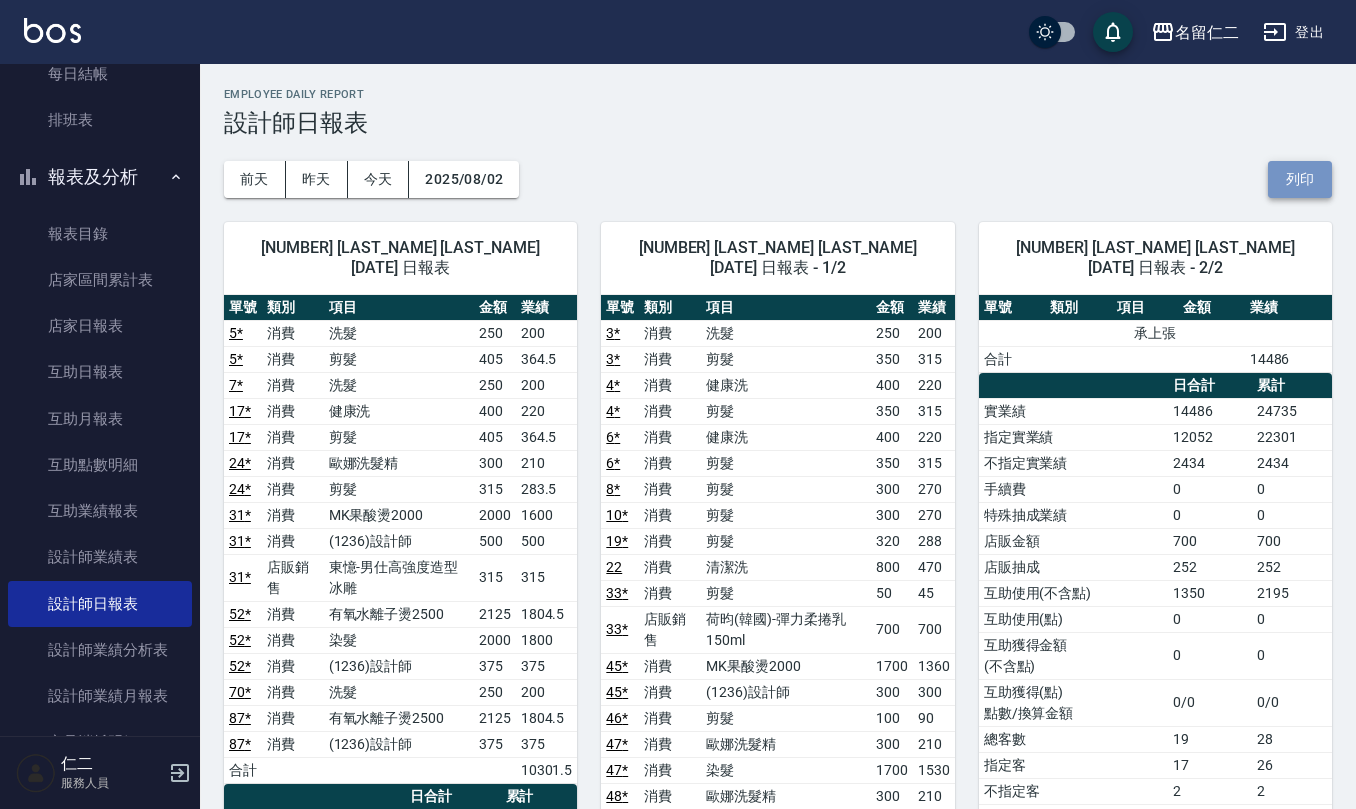 click on "列印" at bounding box center [1300, 179] 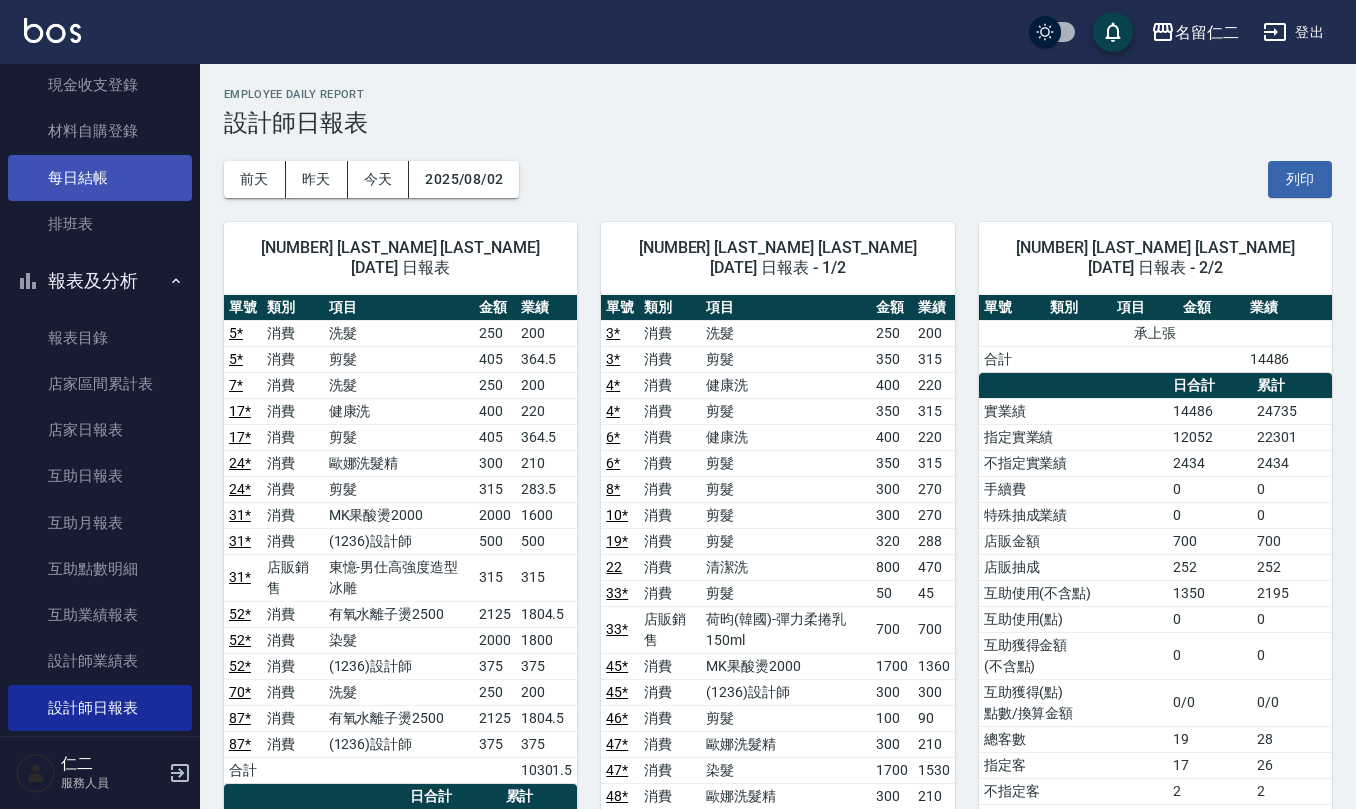 scroll, scrollTop: 0, scrollLeft: 0, axis: both 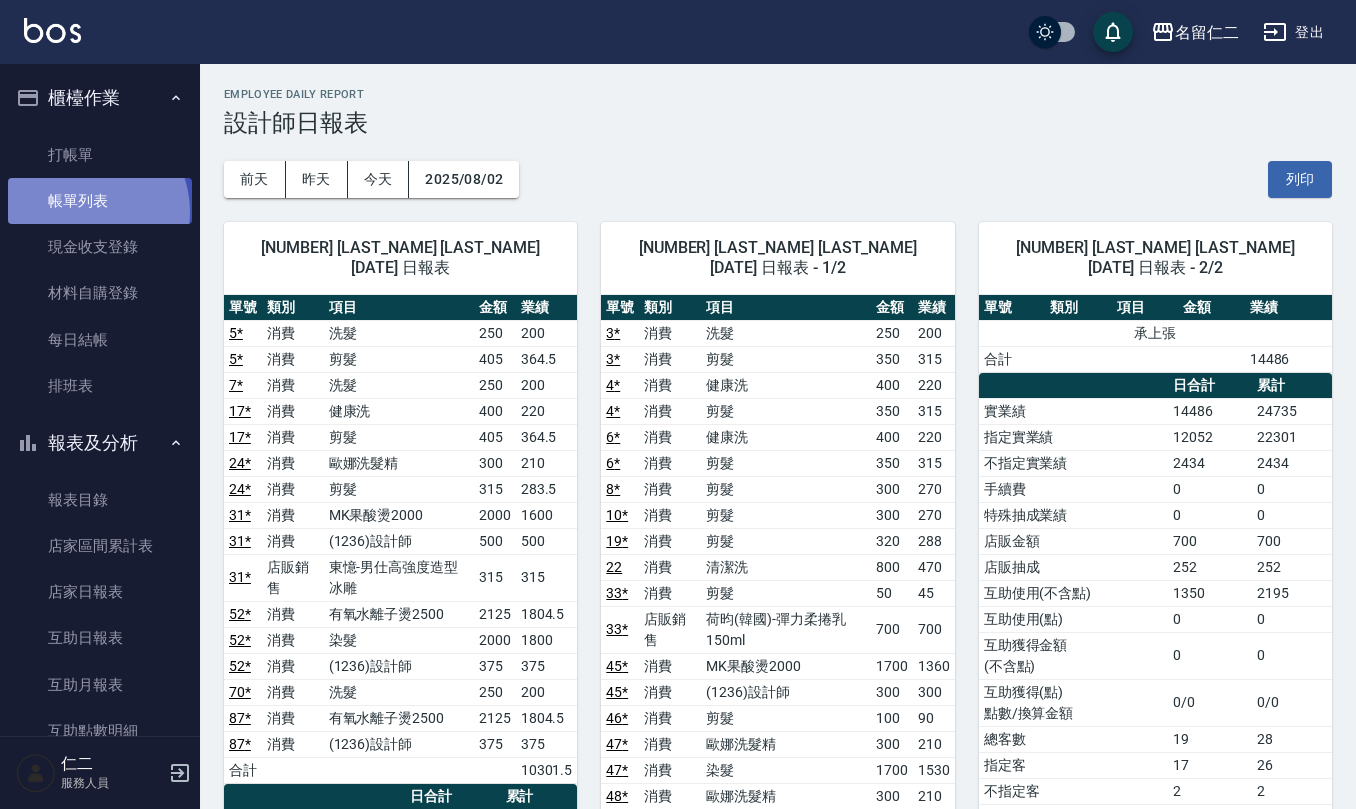 click on "帳單列表" at bounding box center [100, 201] 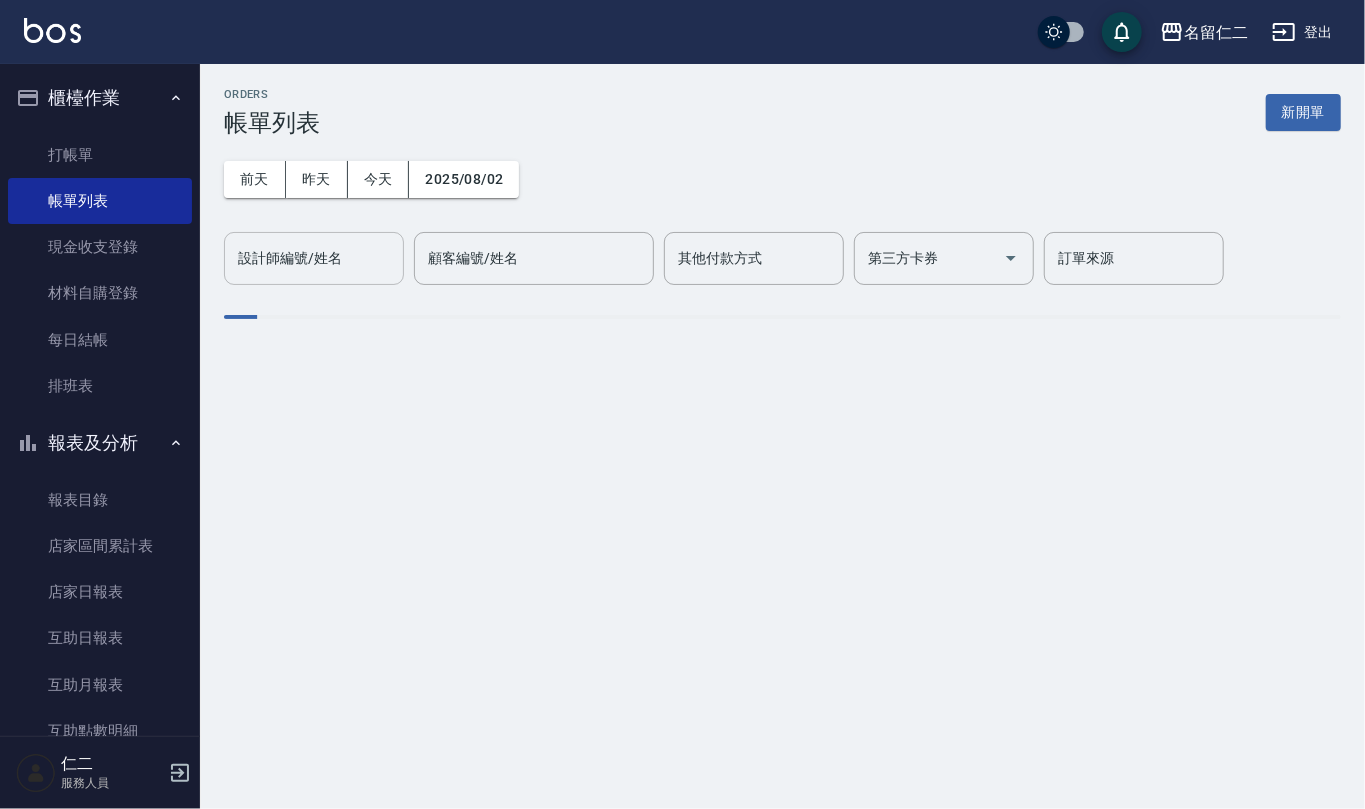 click on "設計師編號/姓名" at bounding box center [314, 258] 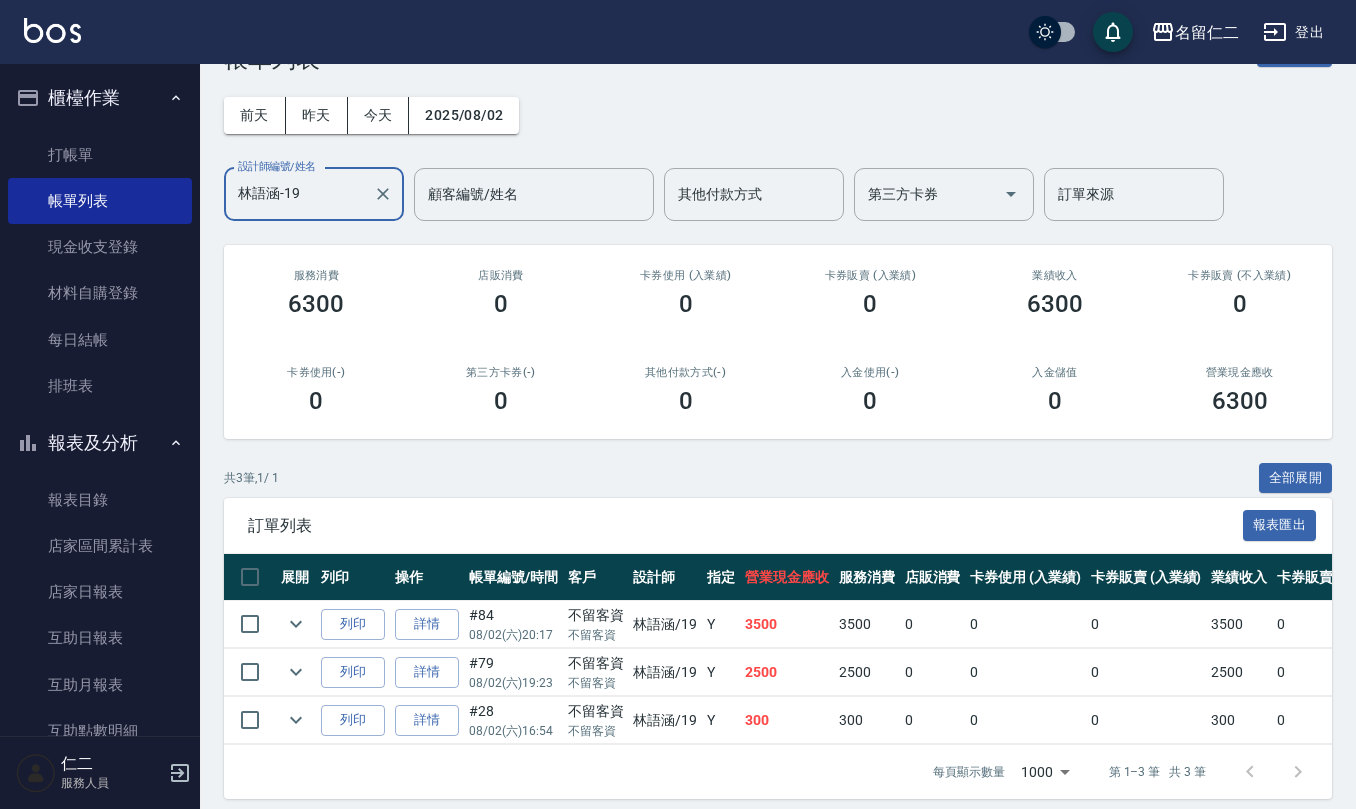 scroll, scrollTop: 100, scrollLeft: 0, axis: vertical 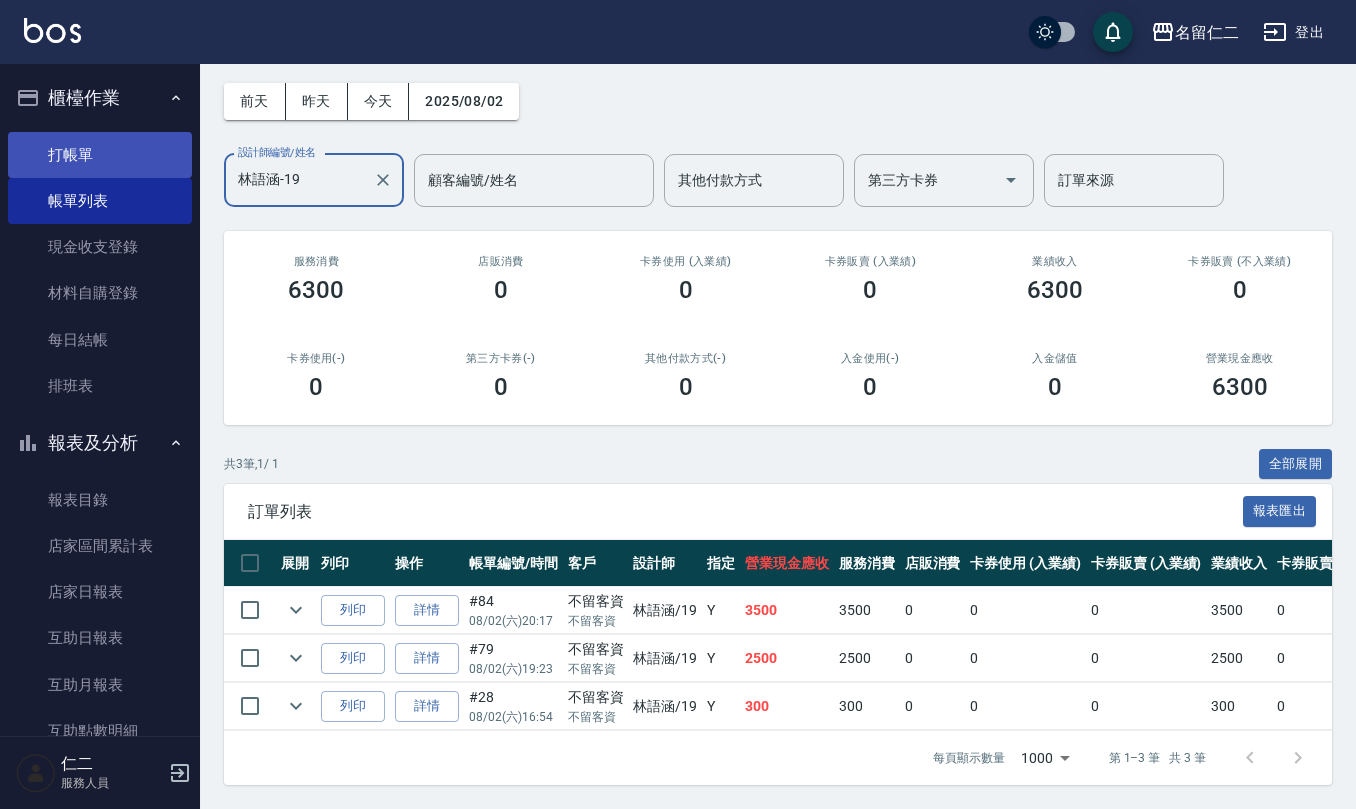 type on "林語涵-19" 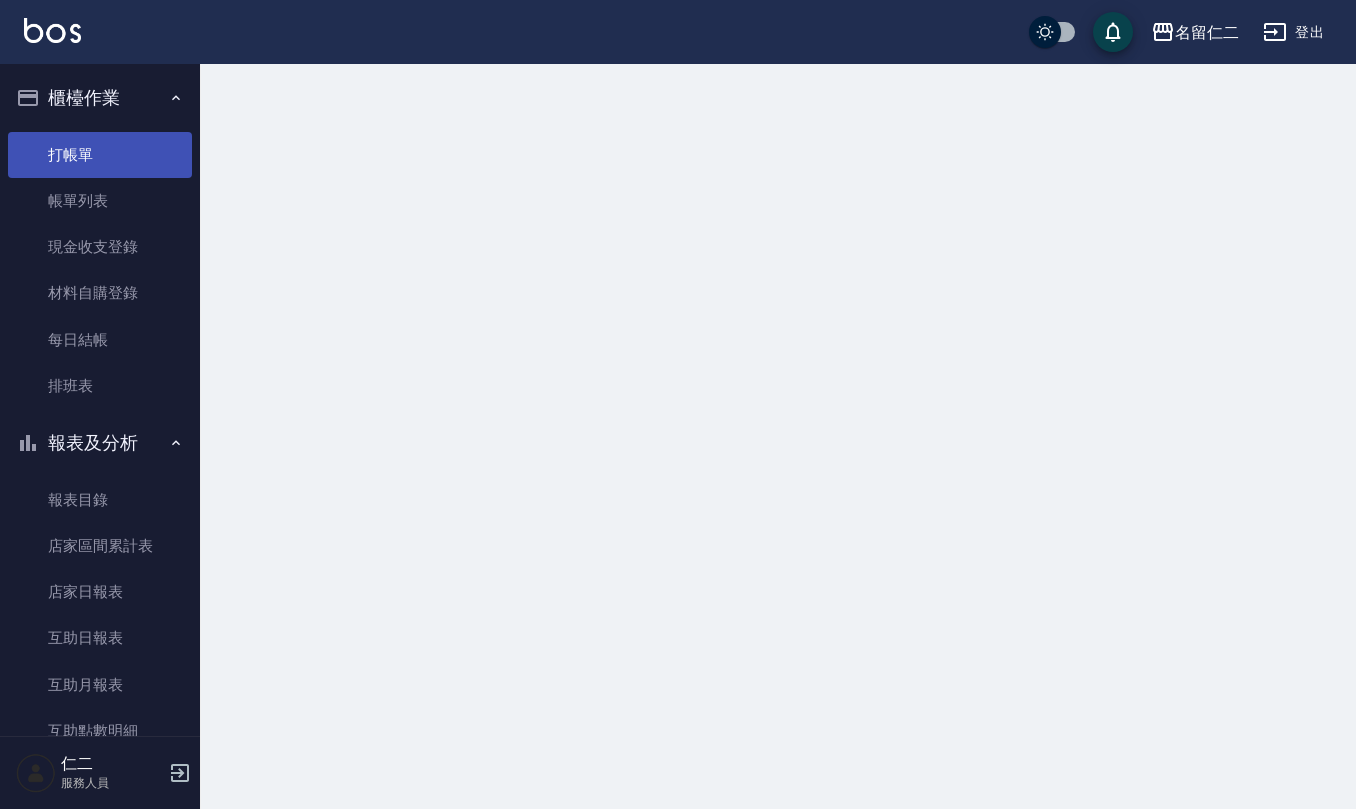 scroll, scrollTop: 0, scrollLeft: 0, axis: both 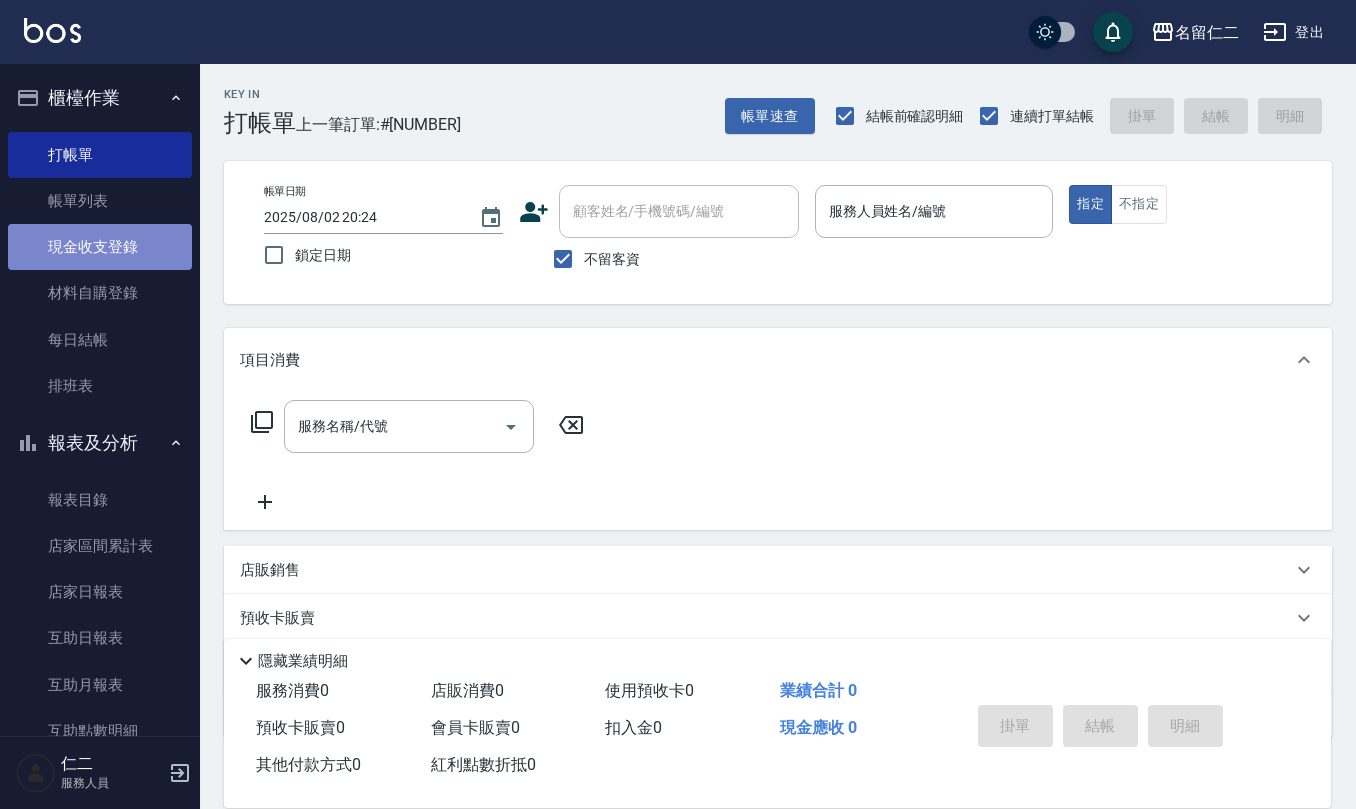 click on "現金收支登錄" at bounding box center [100, 247] 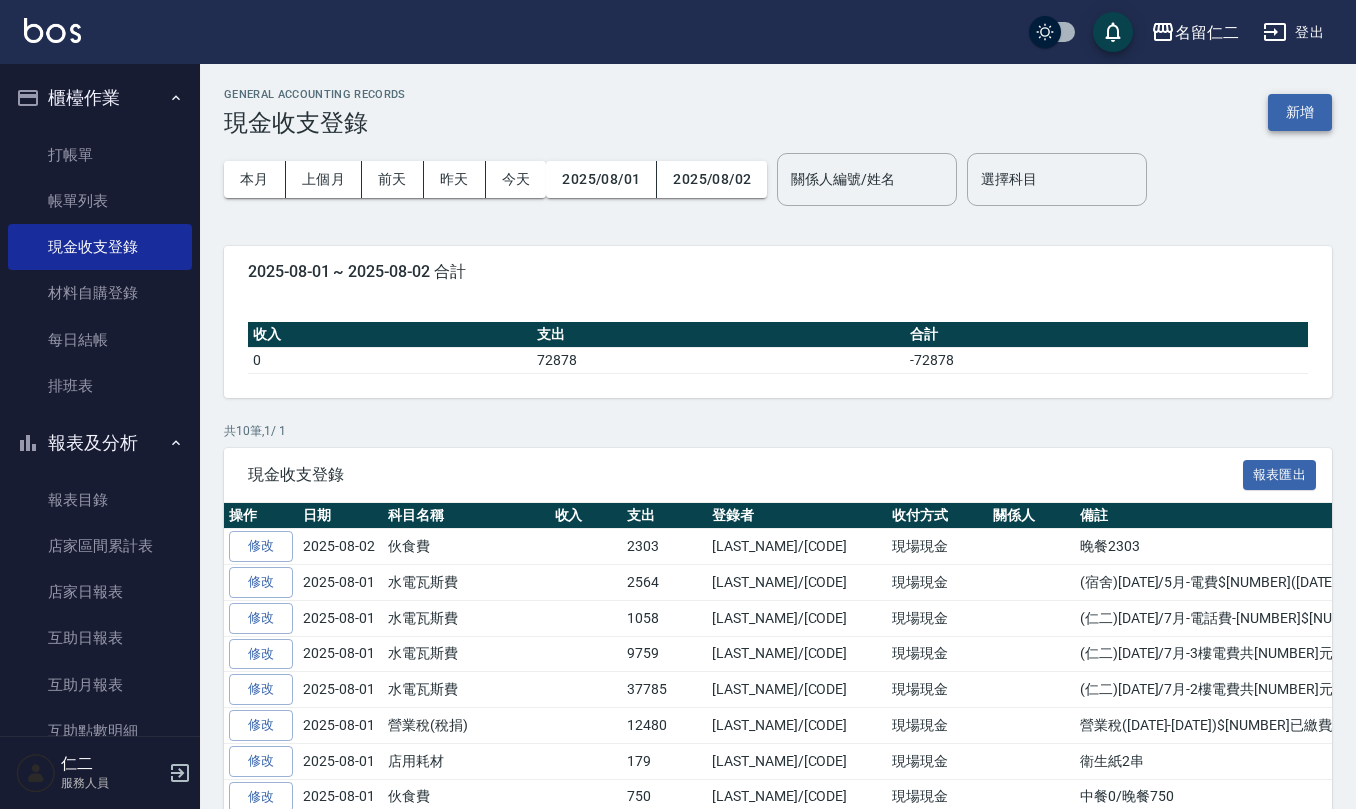 click on "新增" at bounding box center (1300, 112) 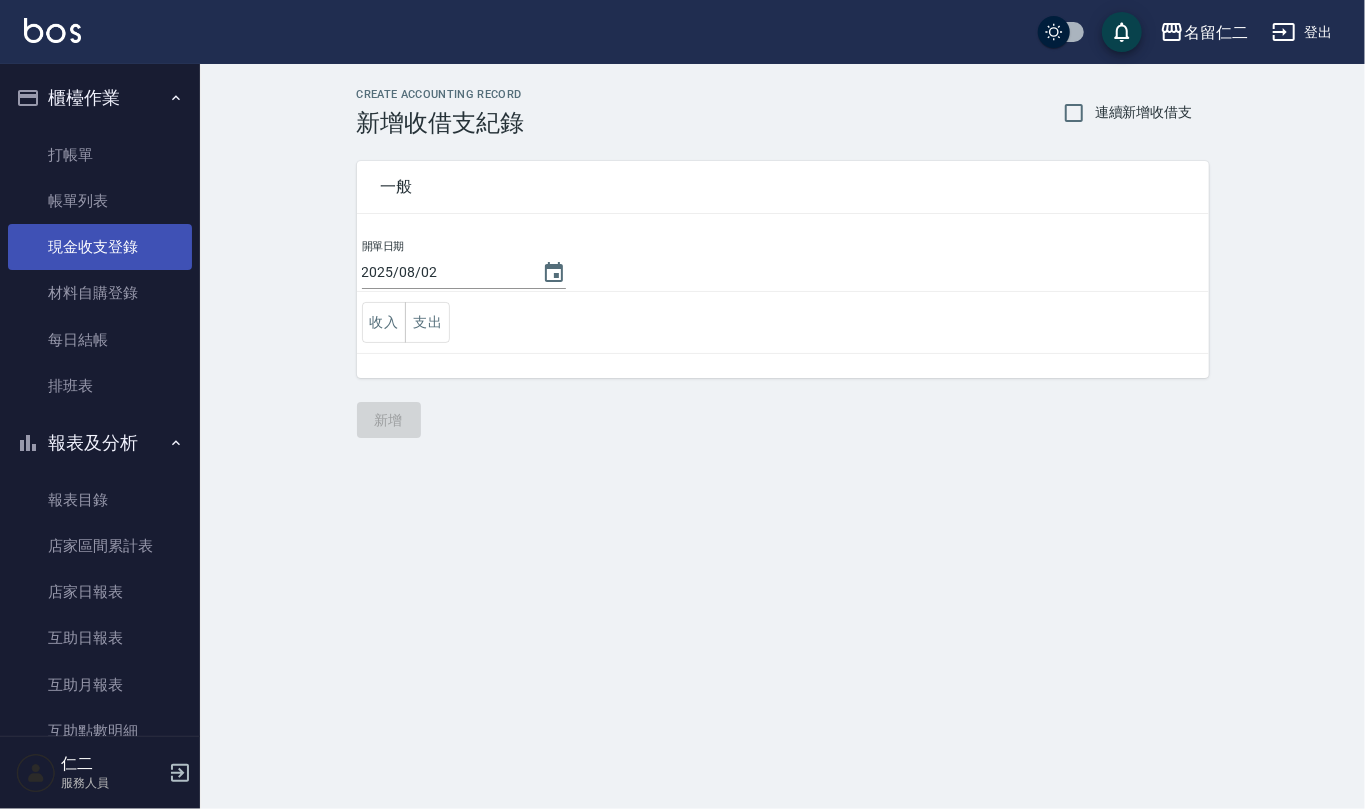 click on "現金收支登錄" at bounding box center (100, 247) 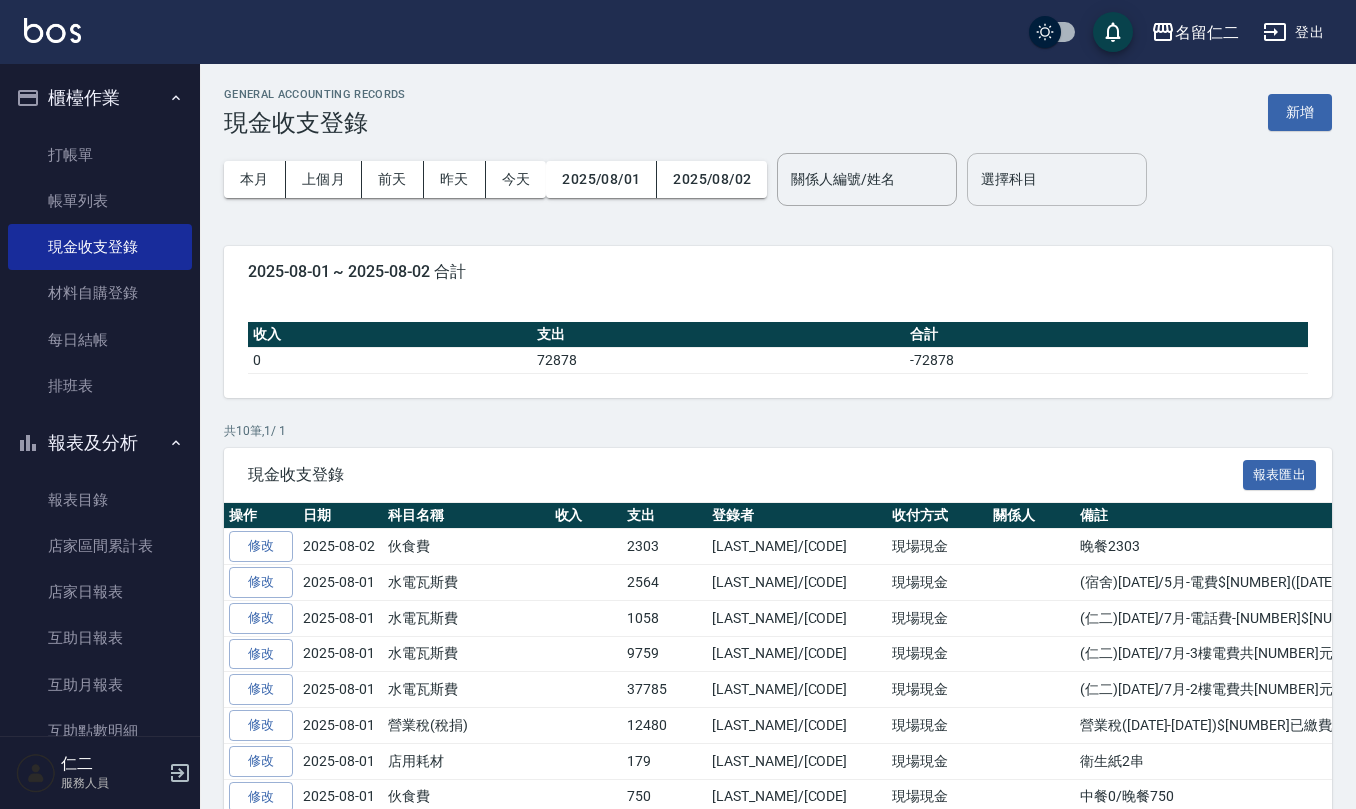 click on "選擇科目" at bounding box center [1057, 179] 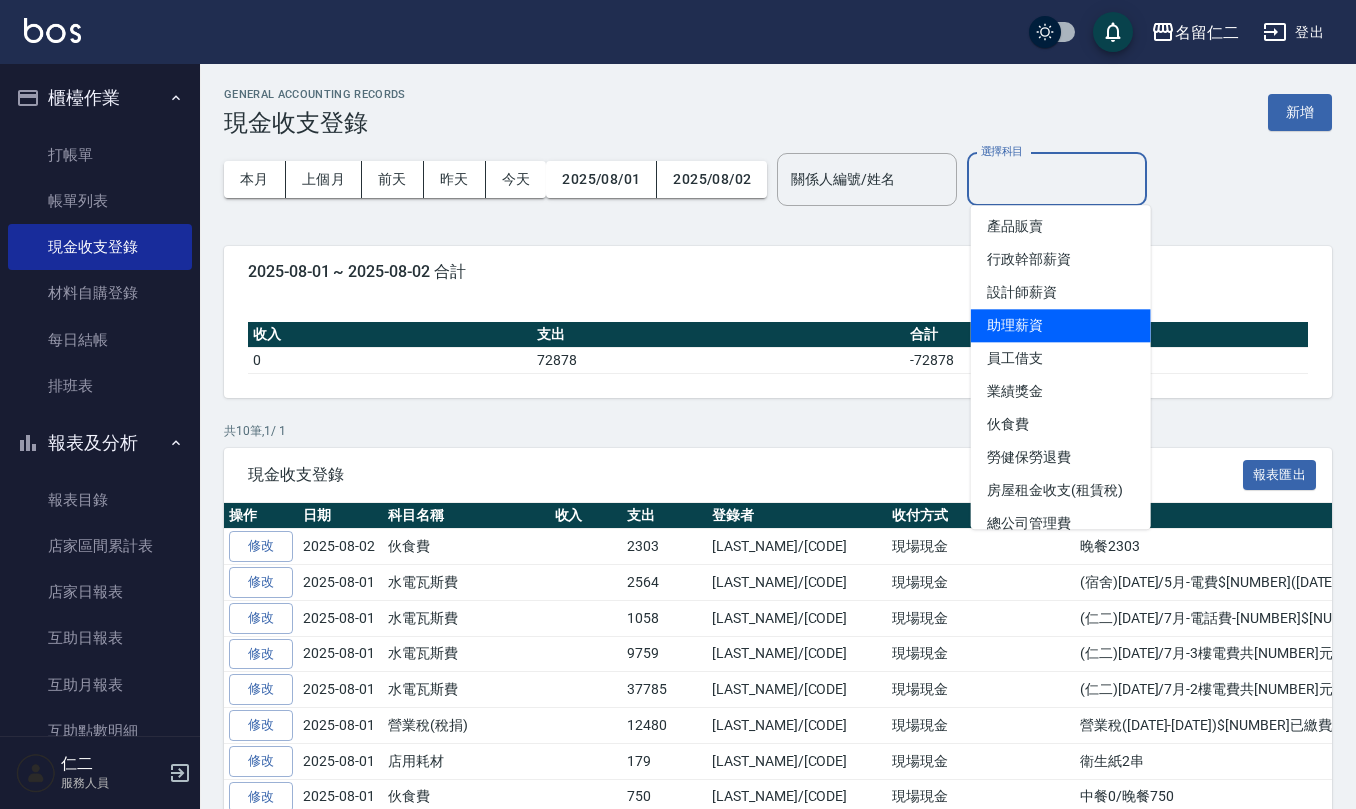 scroll, scrollTop: 133, scrollLeft: 0, axis: vertical 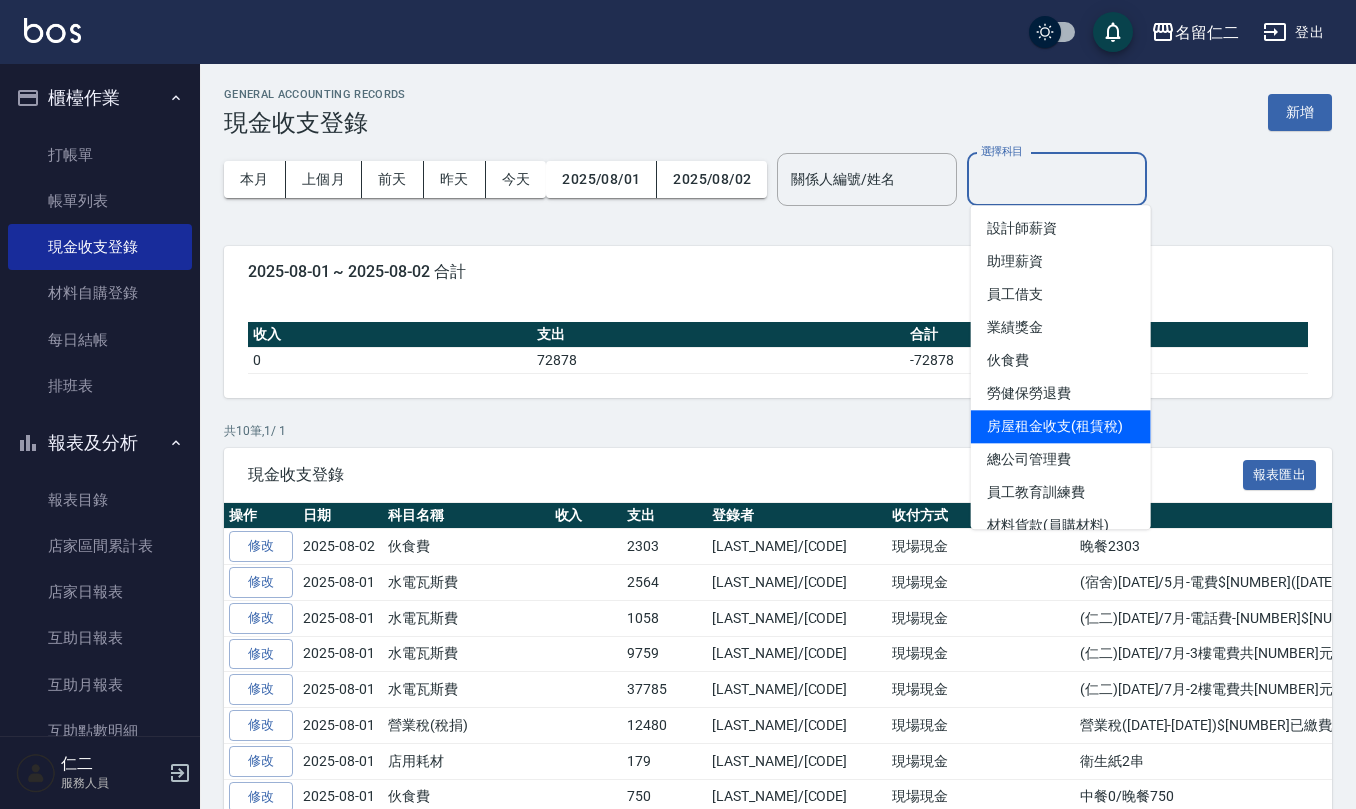 click on "房屋租金收支(租賃稅)" at bounding box center [1061, 426] 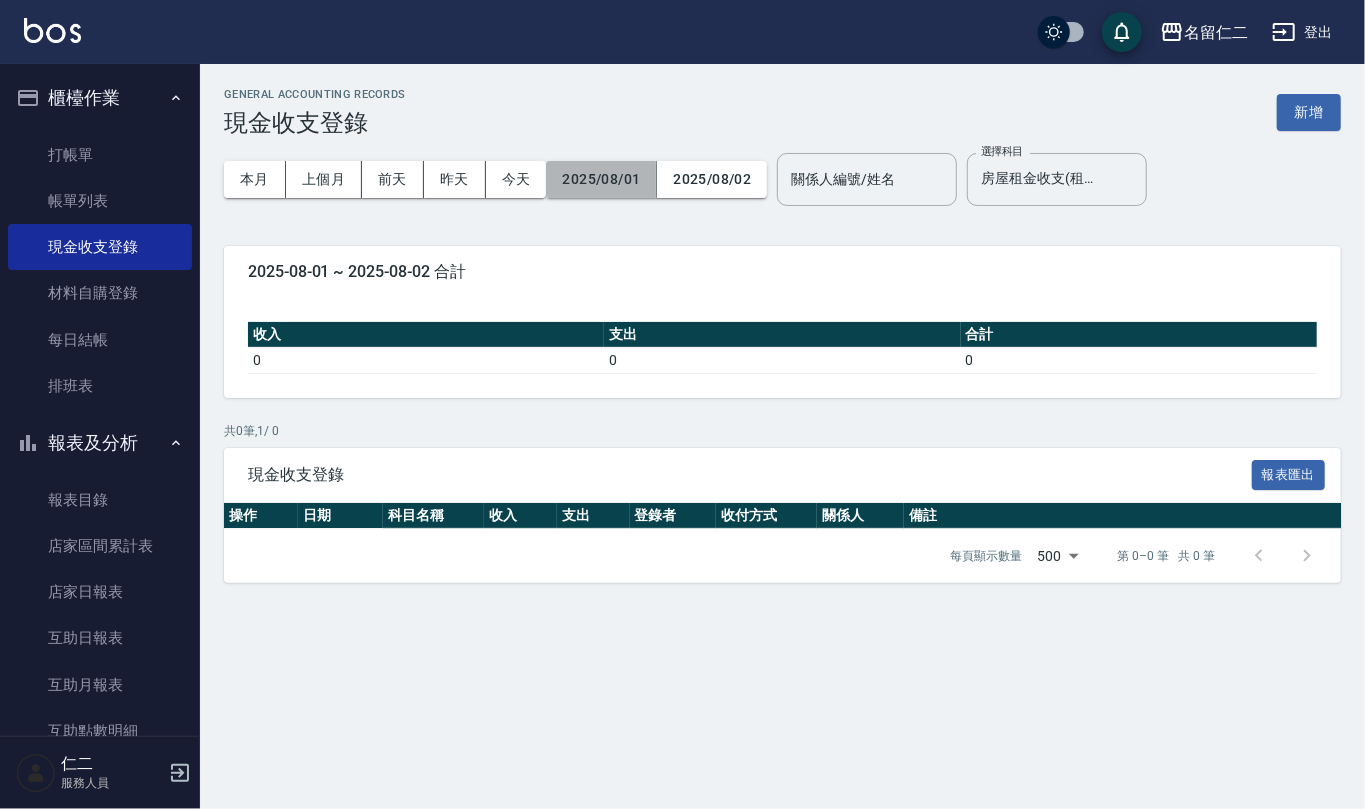 click on "2025/08/01" at bounding box center [601, 179] 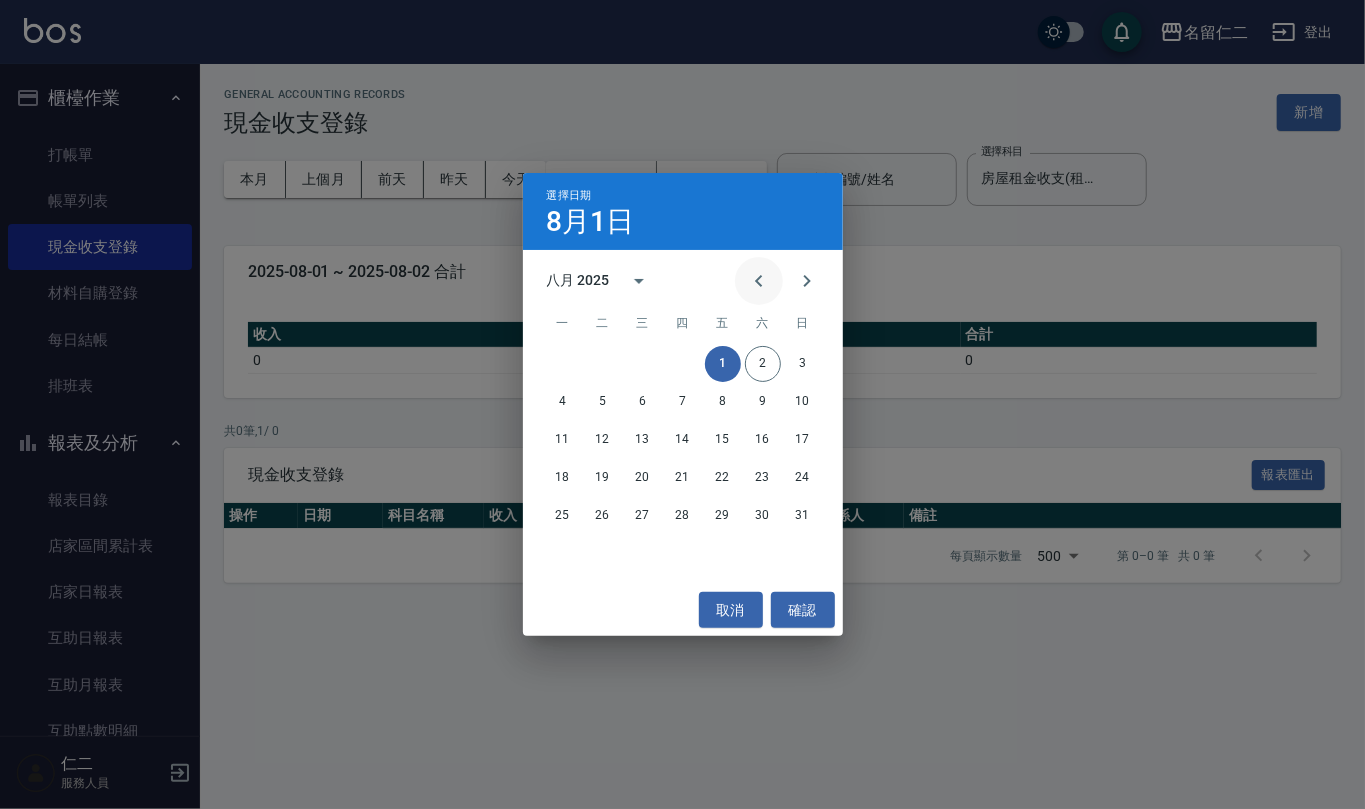 click at bounding box center (759, 281) 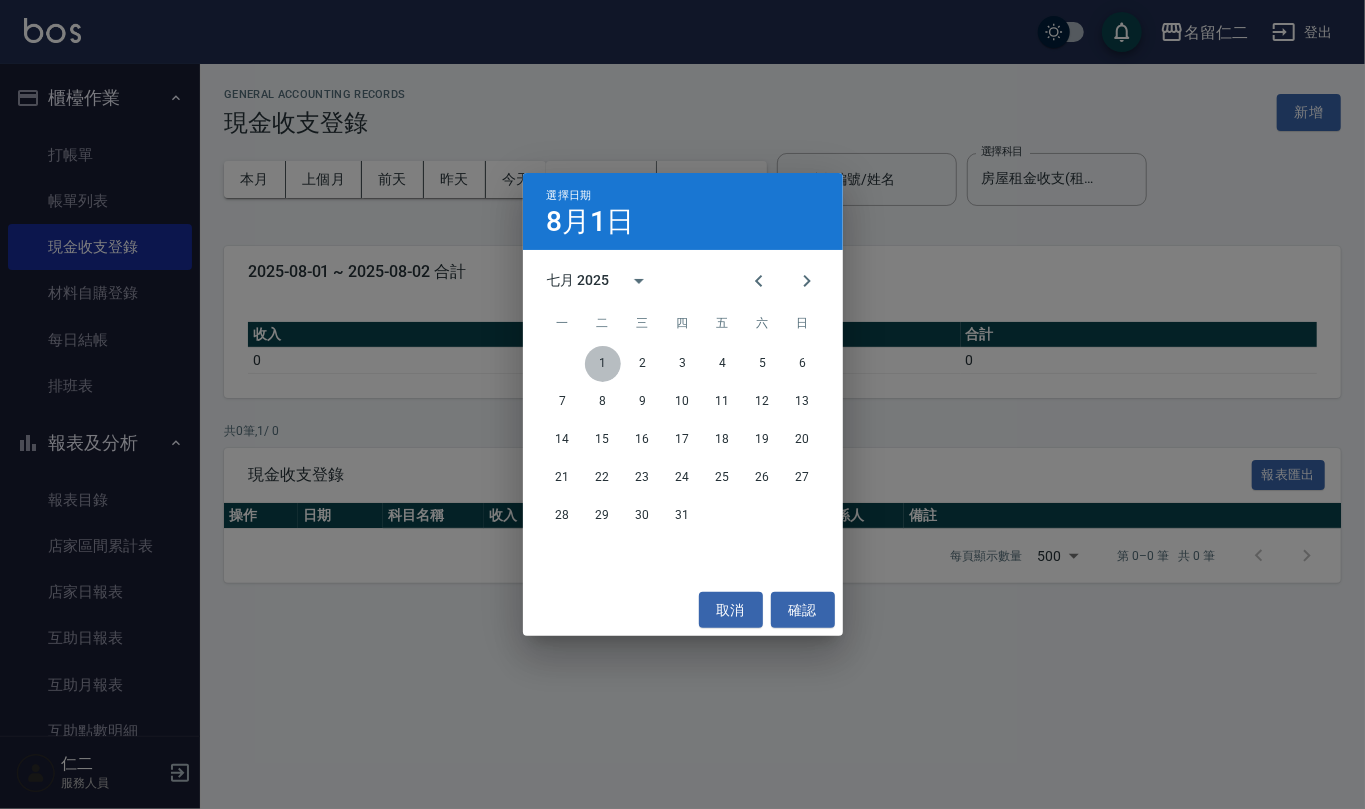 click on "1" at bounding box center (603, 364) 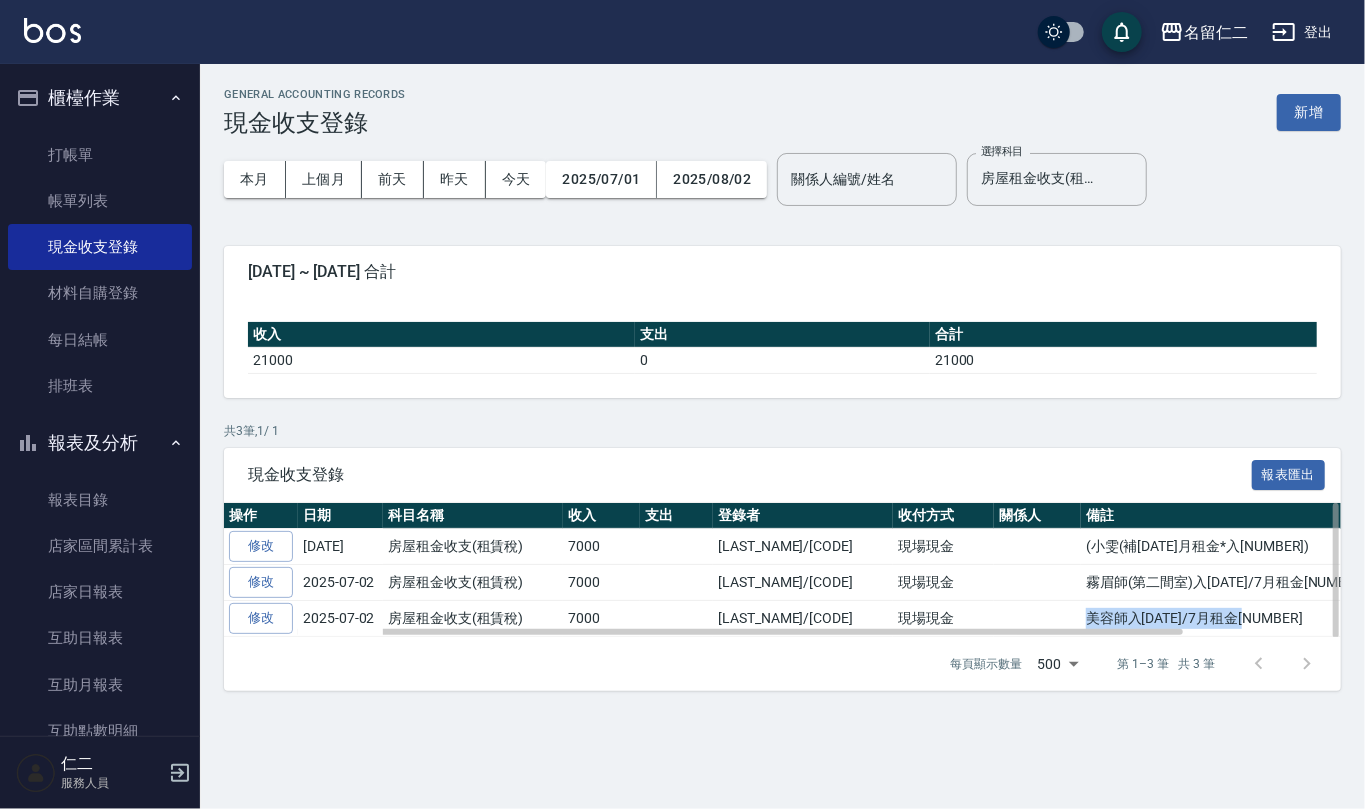drag, startPoint x: 1020, startPoint y: 618, endPoint x: 1205, endPoint y: 624, distance: 185.09727 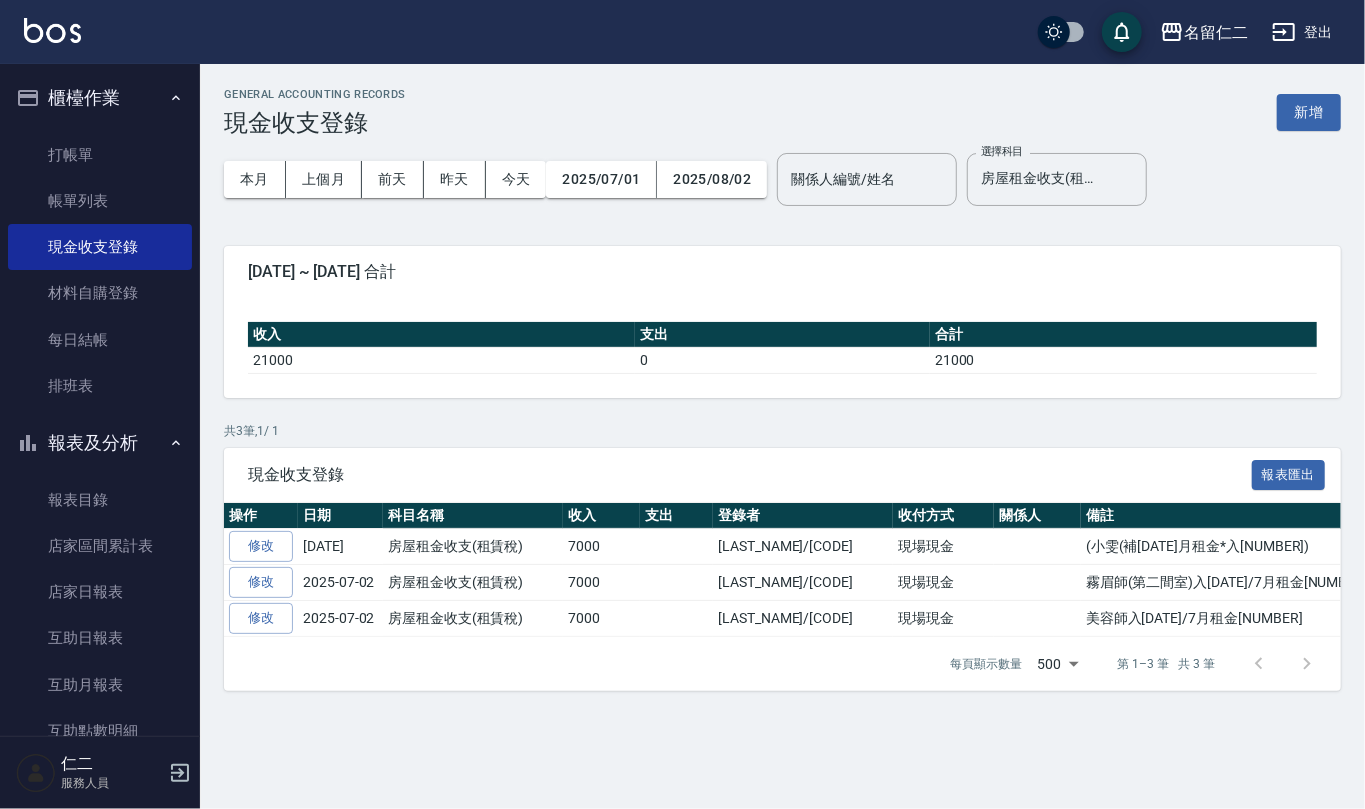 drag, startPoint x: 1126, startPoint y: 620, endPoint x: 1218, endPoint y: 193, distance: 436.79858 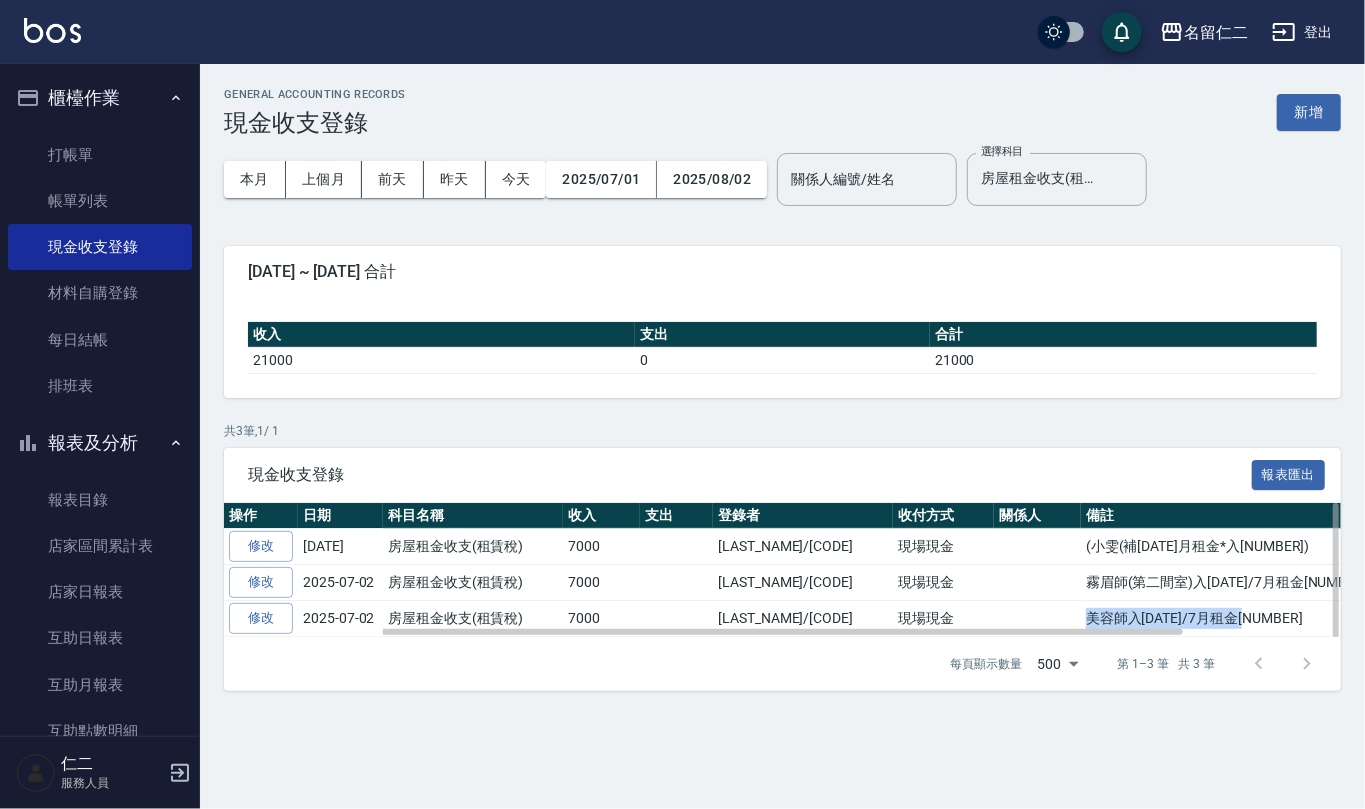 drag, startPoint x: 1016, startPoint y: 622, endPoint x: 1193, endPoint y: 622, distance: 177 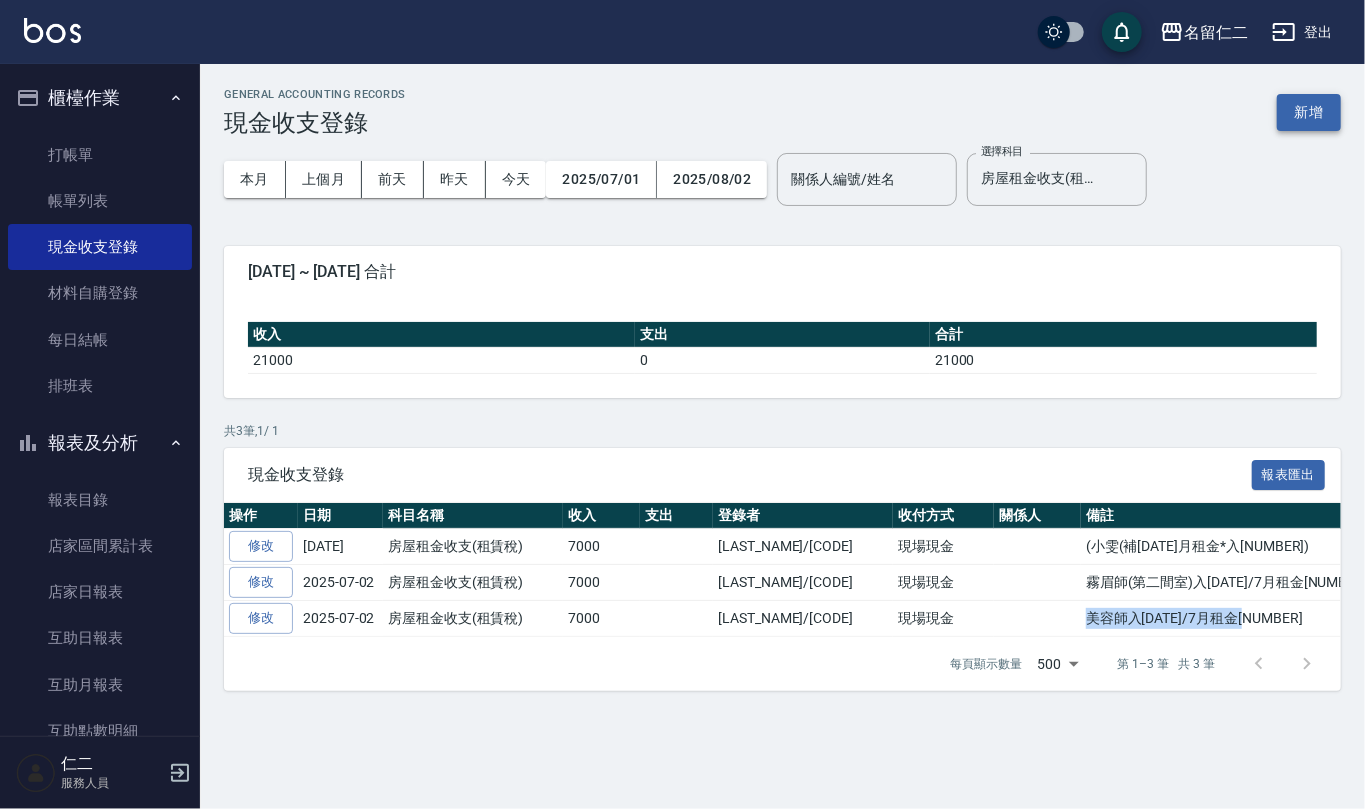 click on "新增" at bounding box center [1309, 112] 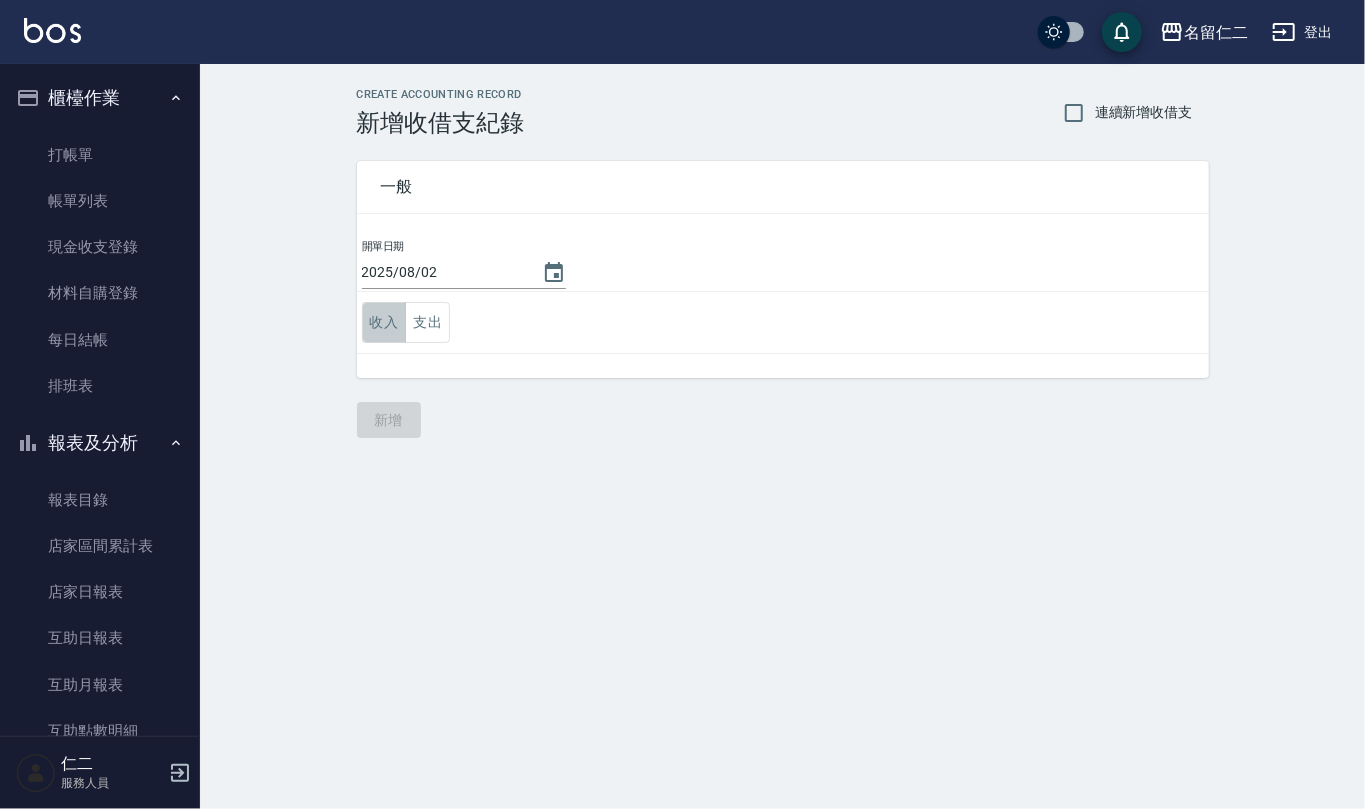 click on "收入" at bounding box center [384, 322] 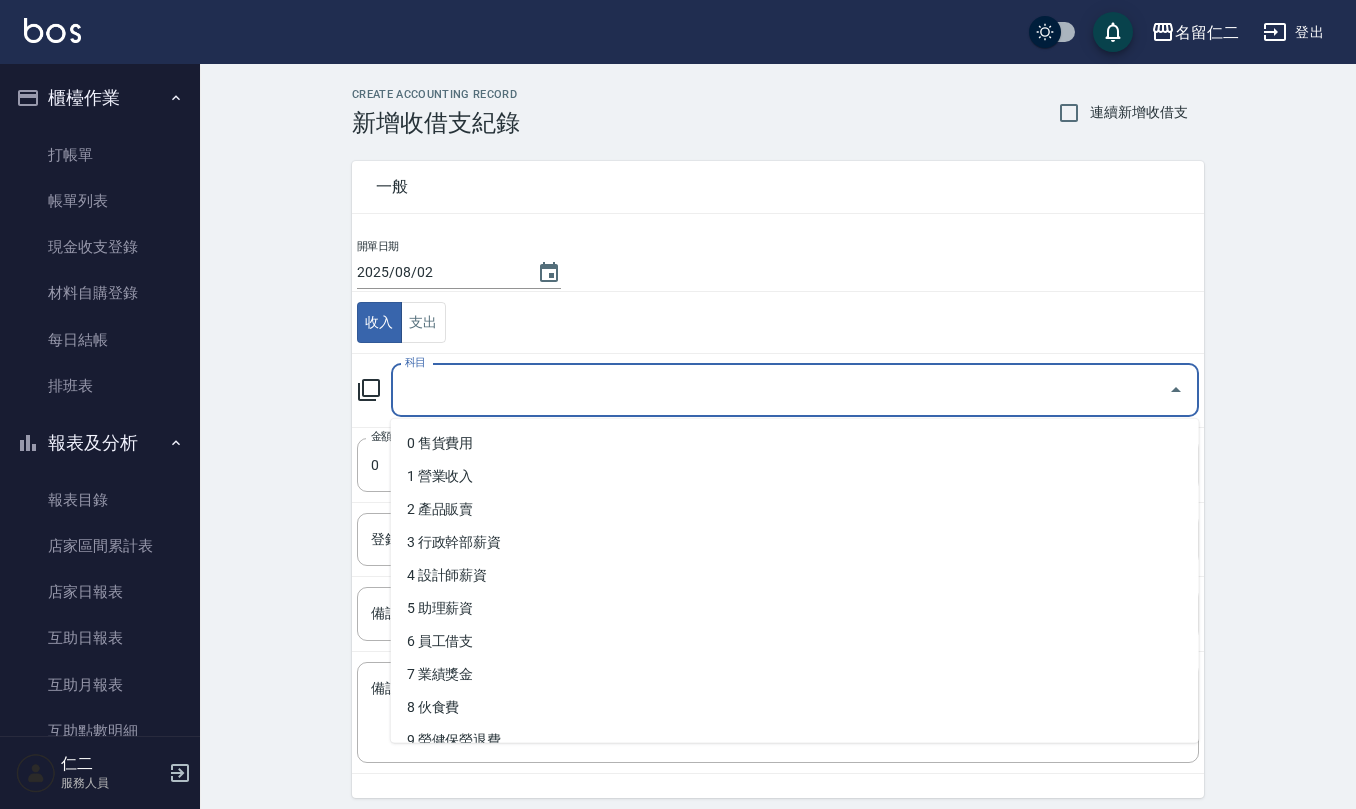 click on "科目" at bounding box center (780, 390) 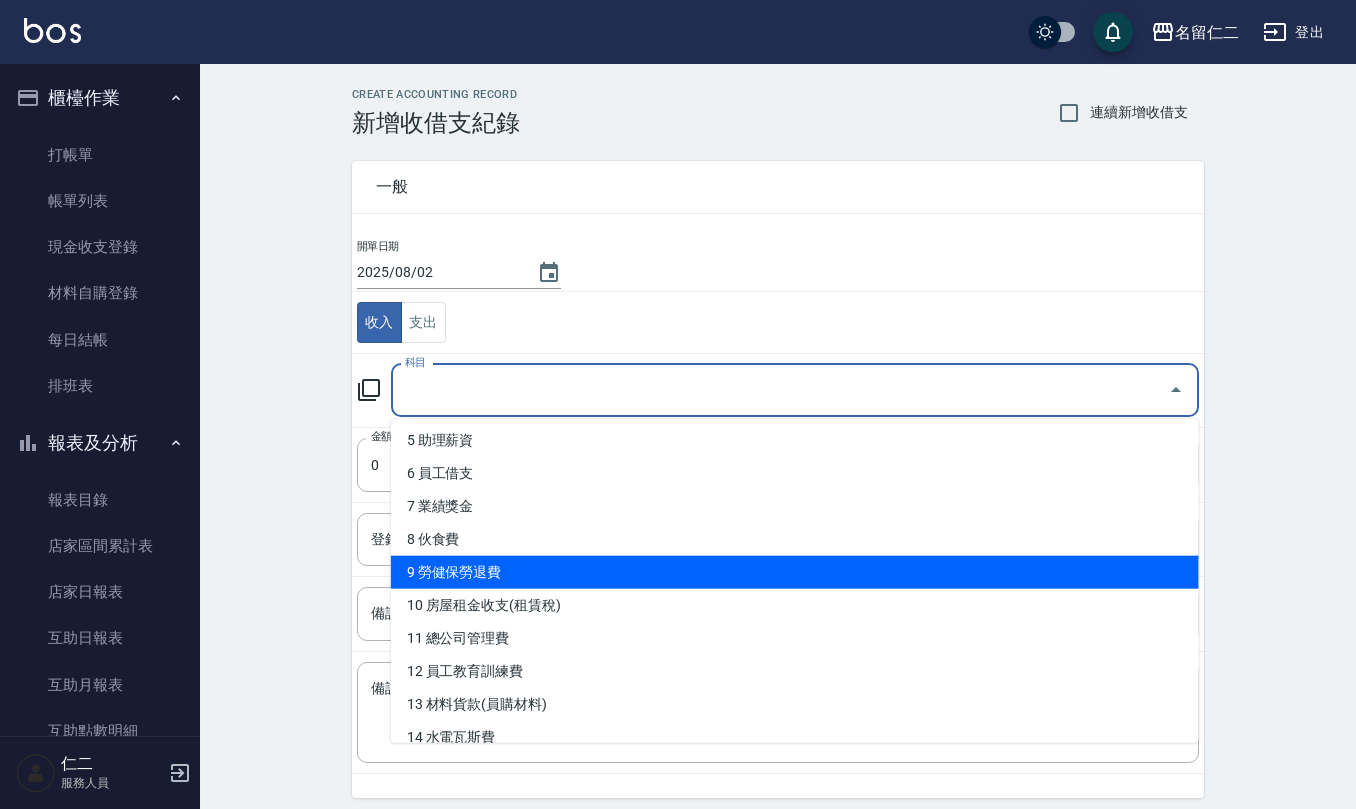 scroll, scrollTop: 266, scrollLeft: 0, axis: vertical 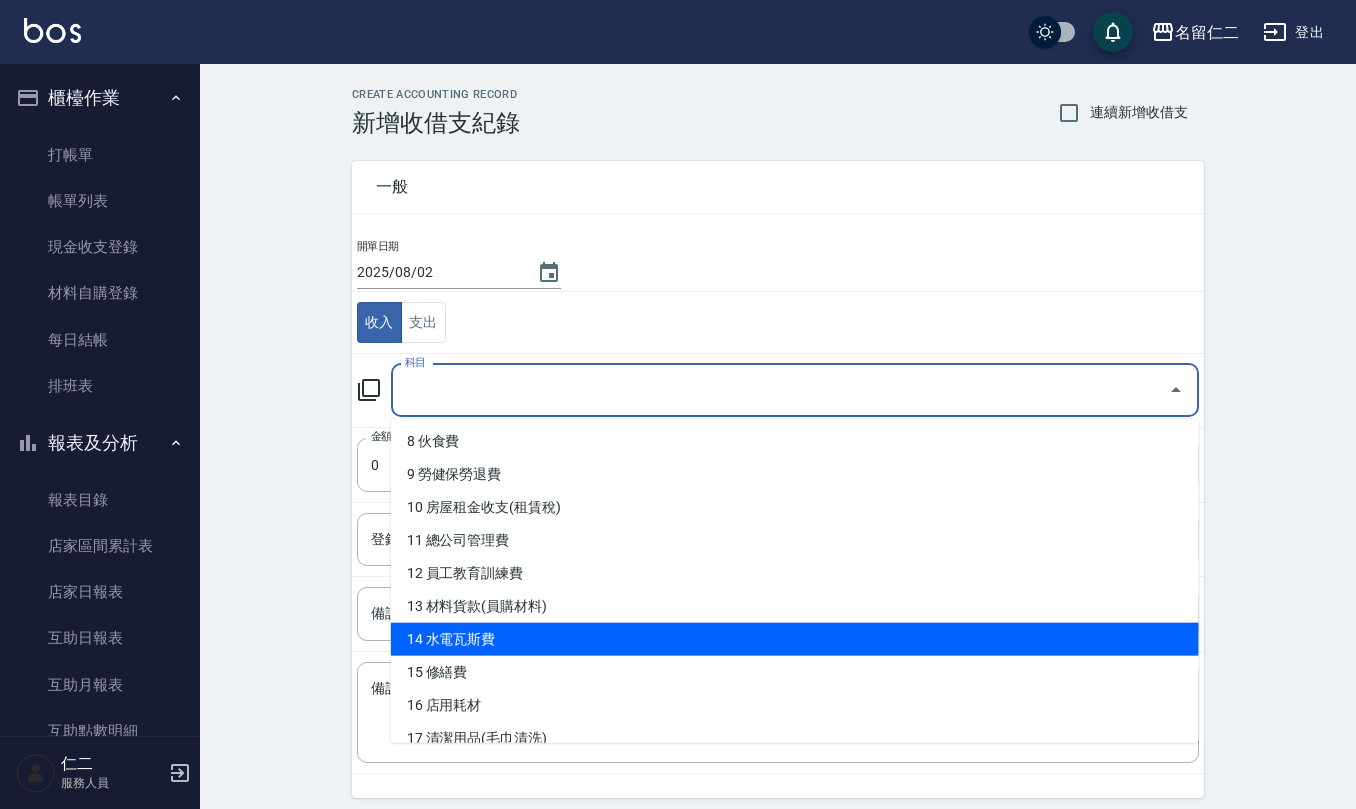 click on "14 水電瓦斯費" at bounding box center (795, 639) 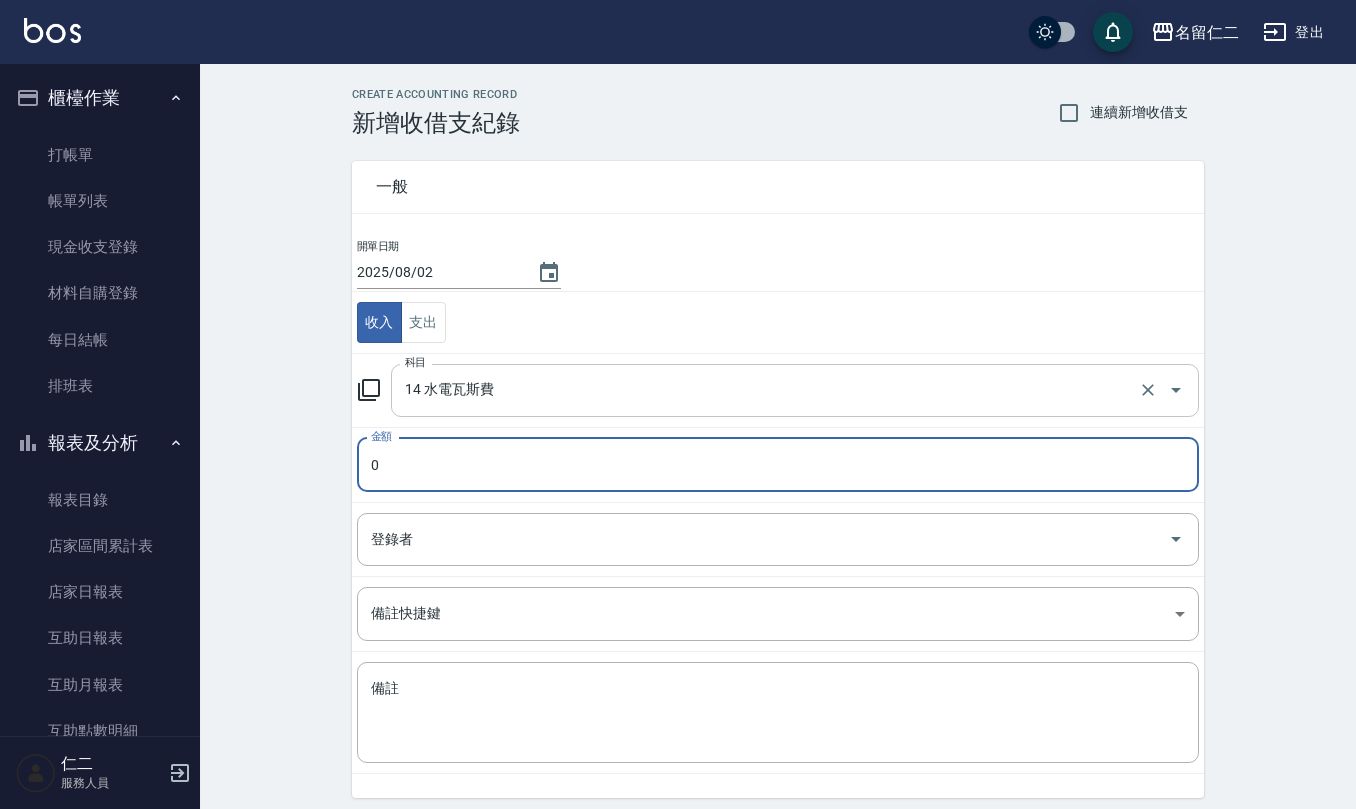 click on "14 水電瓦斯費" at bounding box center [767, 390] 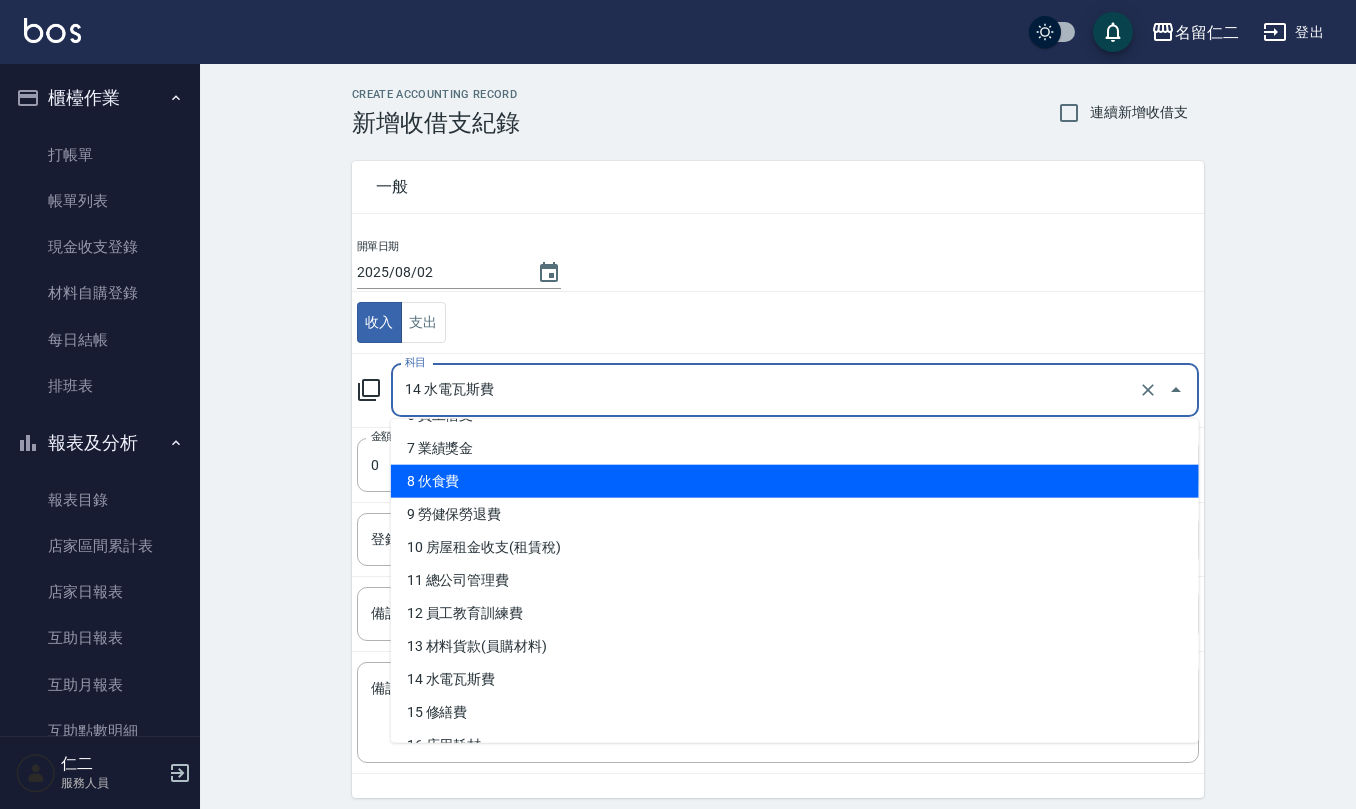 scroll, scrollTop: 266, scrollLeft: 0, axis: vertical 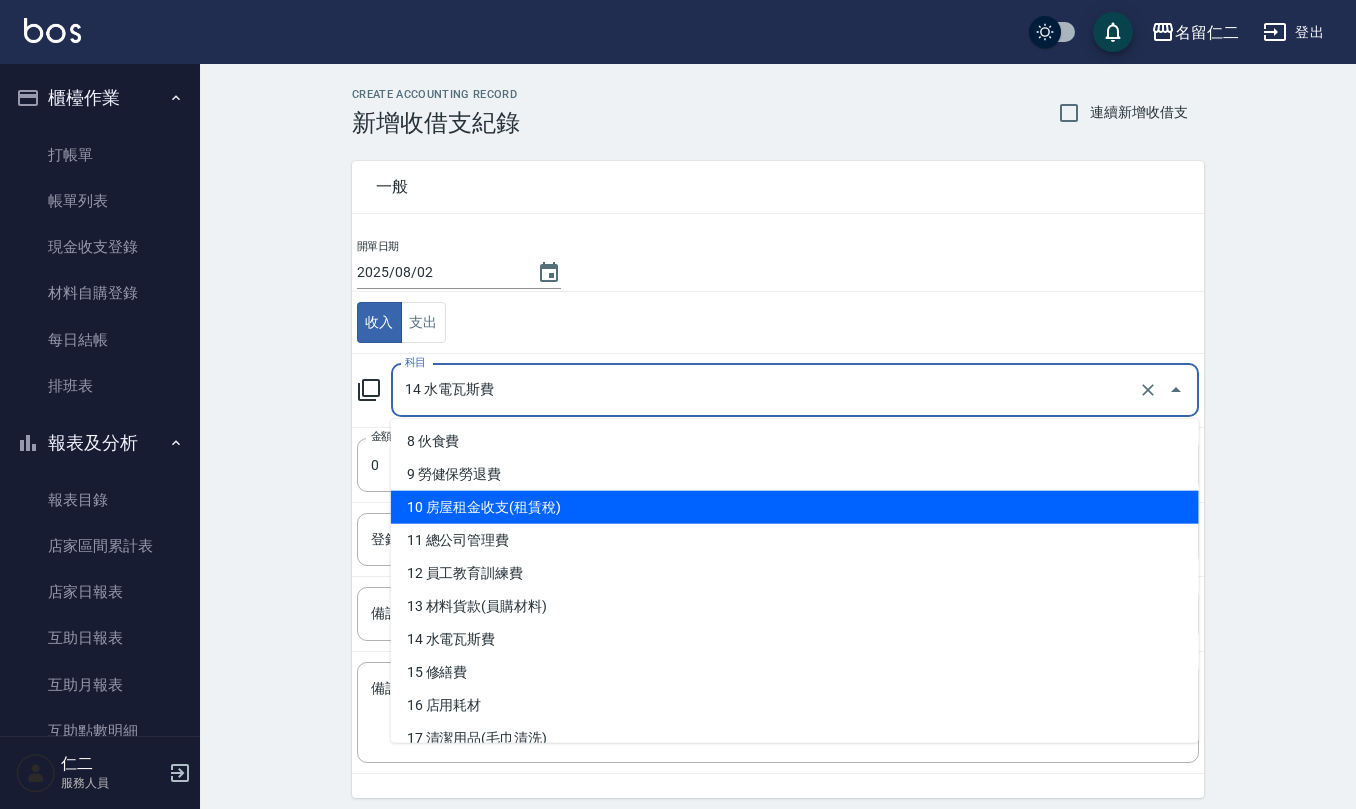 click on "10 房屋租金收支(租賃稅)" at bounding box center [795, 507] 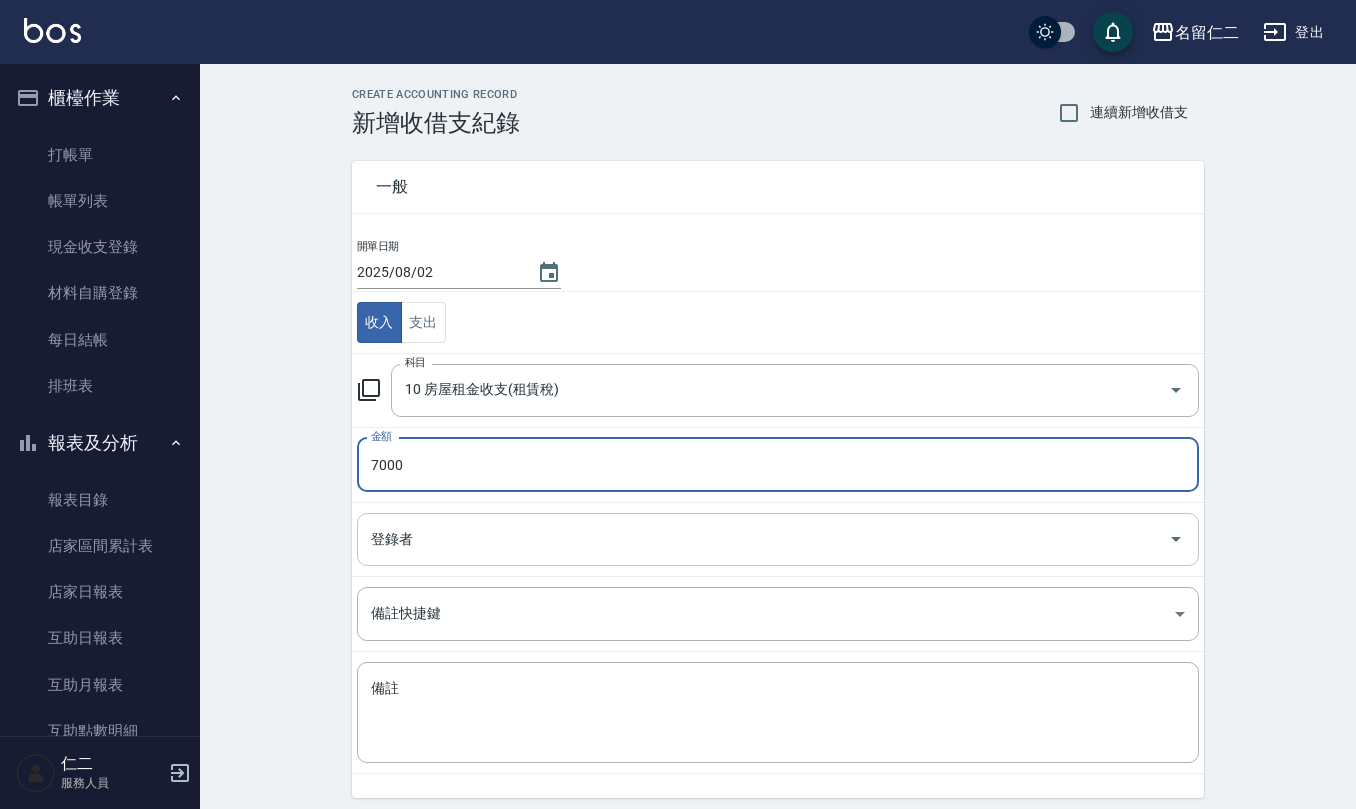 type on "7000" 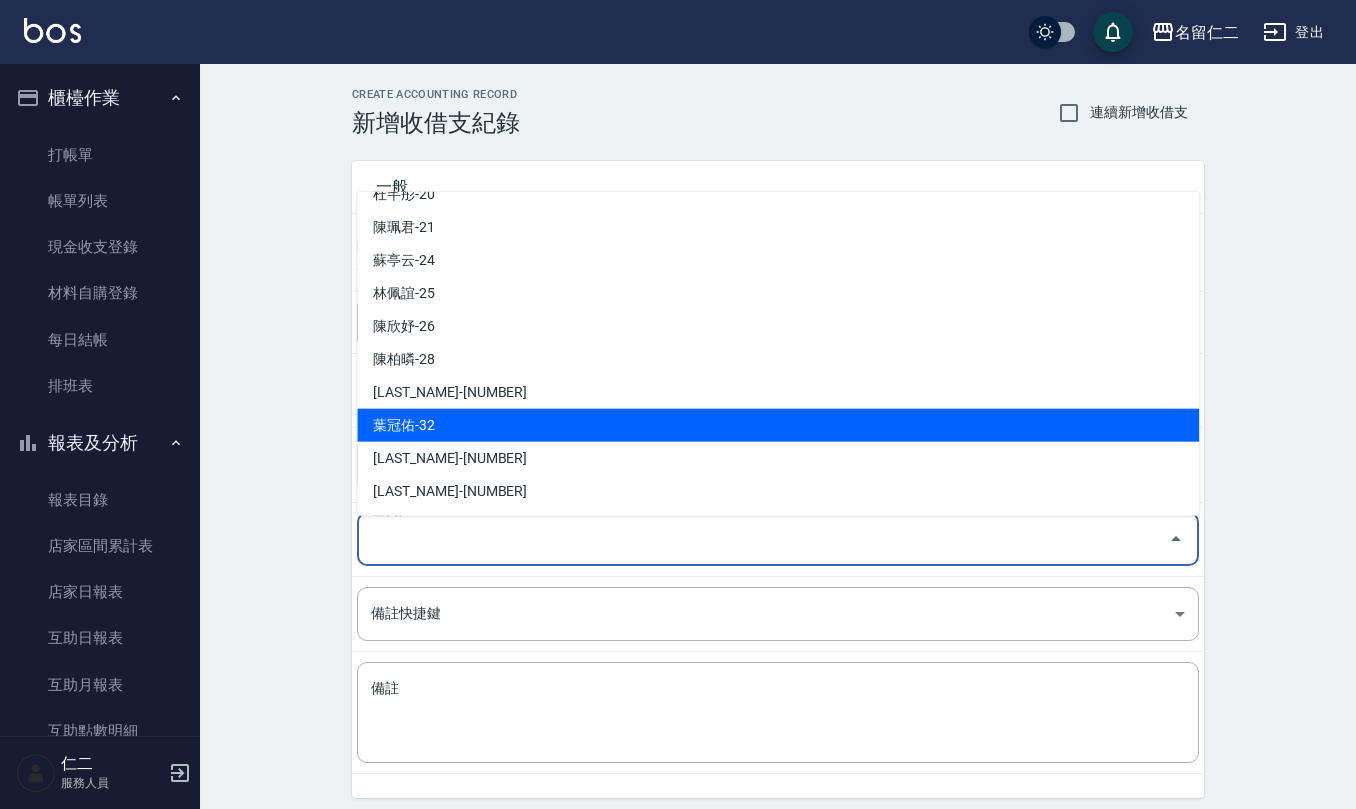 scroll, scrollTop: 846, scrollLeft: 0, axis: vertical 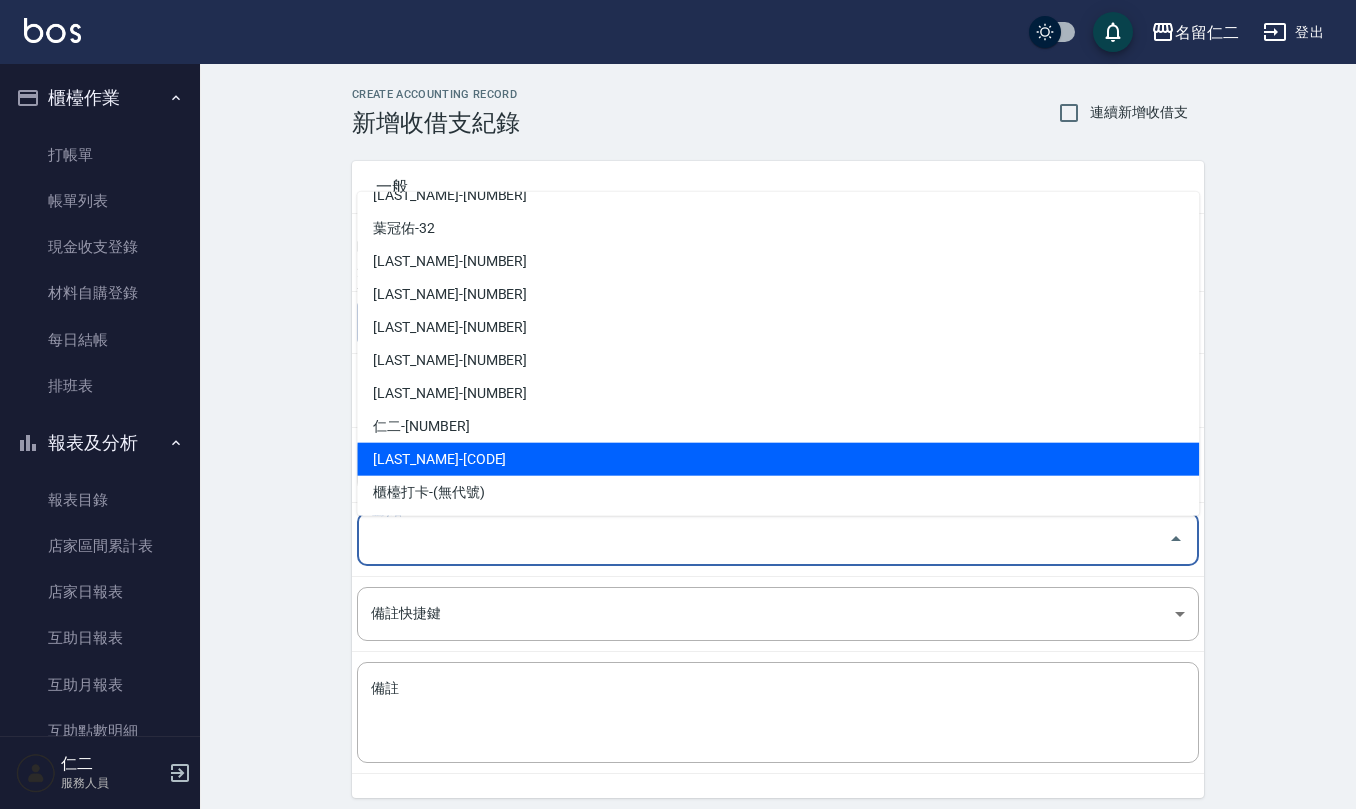click on "[LAST_NAME]-[CODE]" at bounding box center (778, 459) 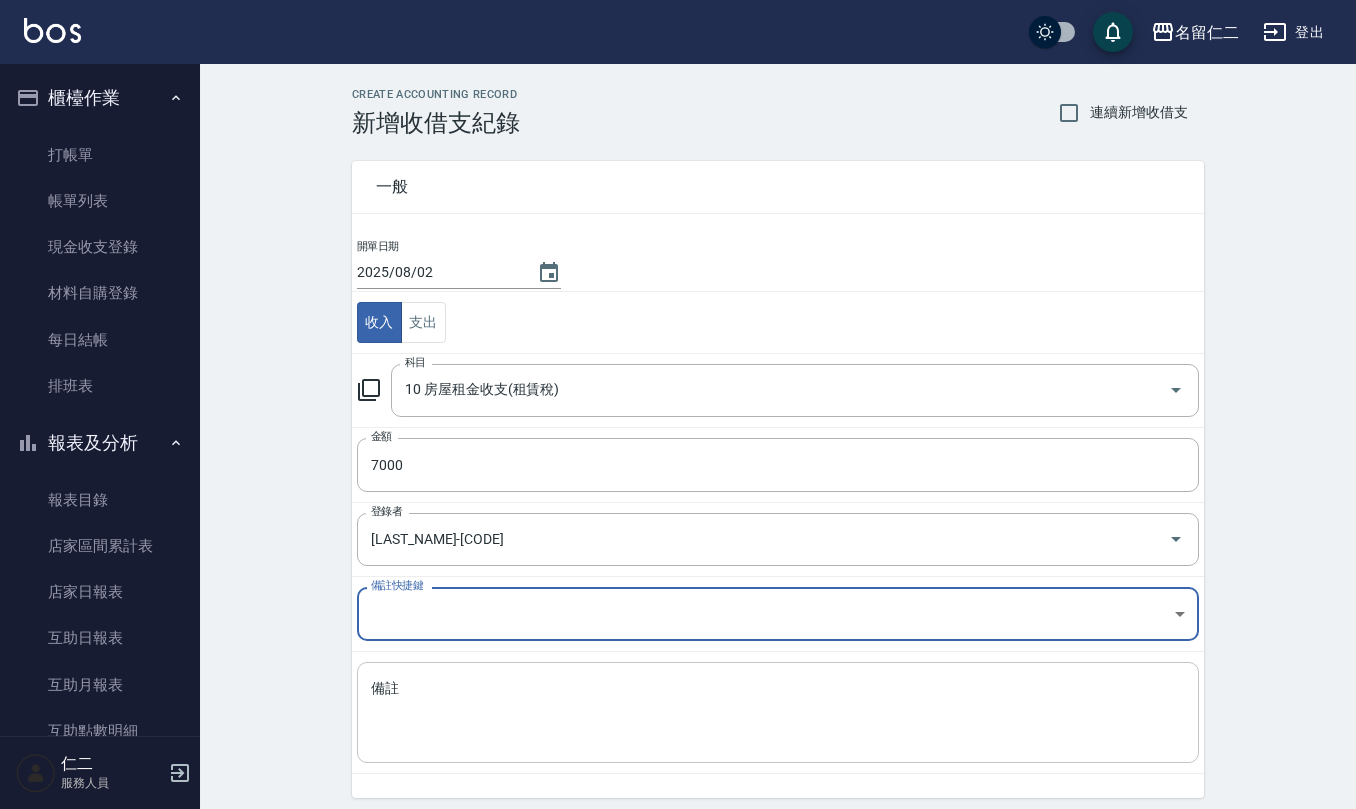 click on "備註" at bounding box center (778, 713) 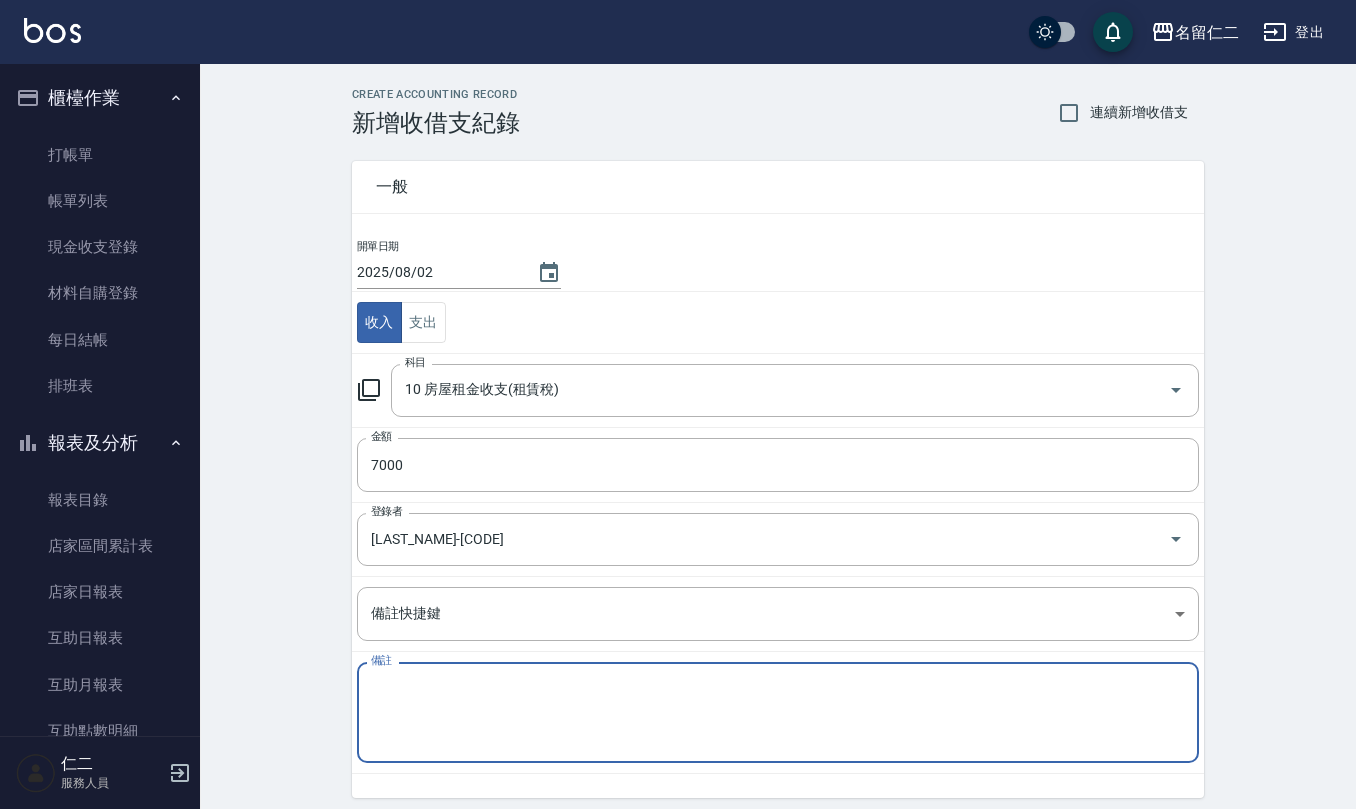paste on "美容師入[DATE]/7月租金[NUMBER]" 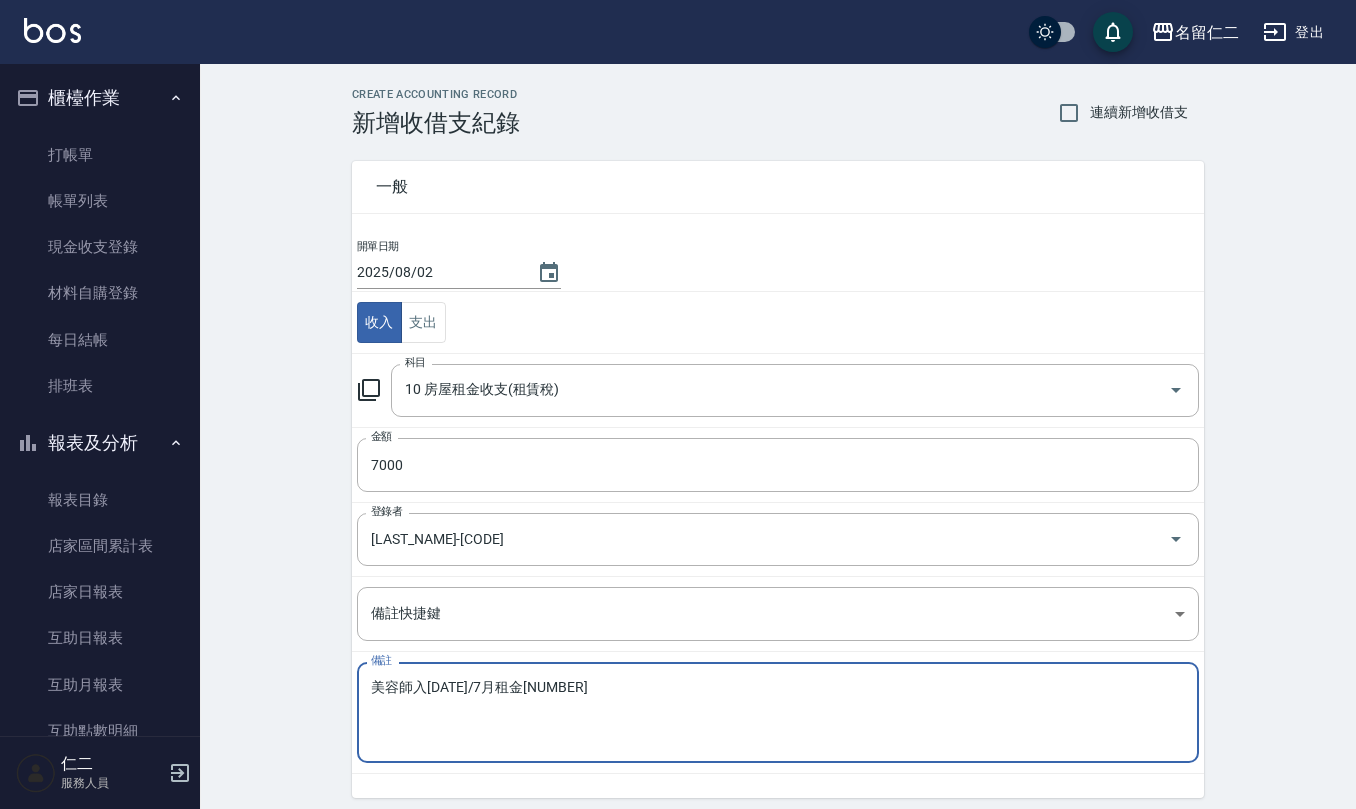 click on "美容師入[DATE]/7月租金[NUMBER]" at bounding box center [778, 713] 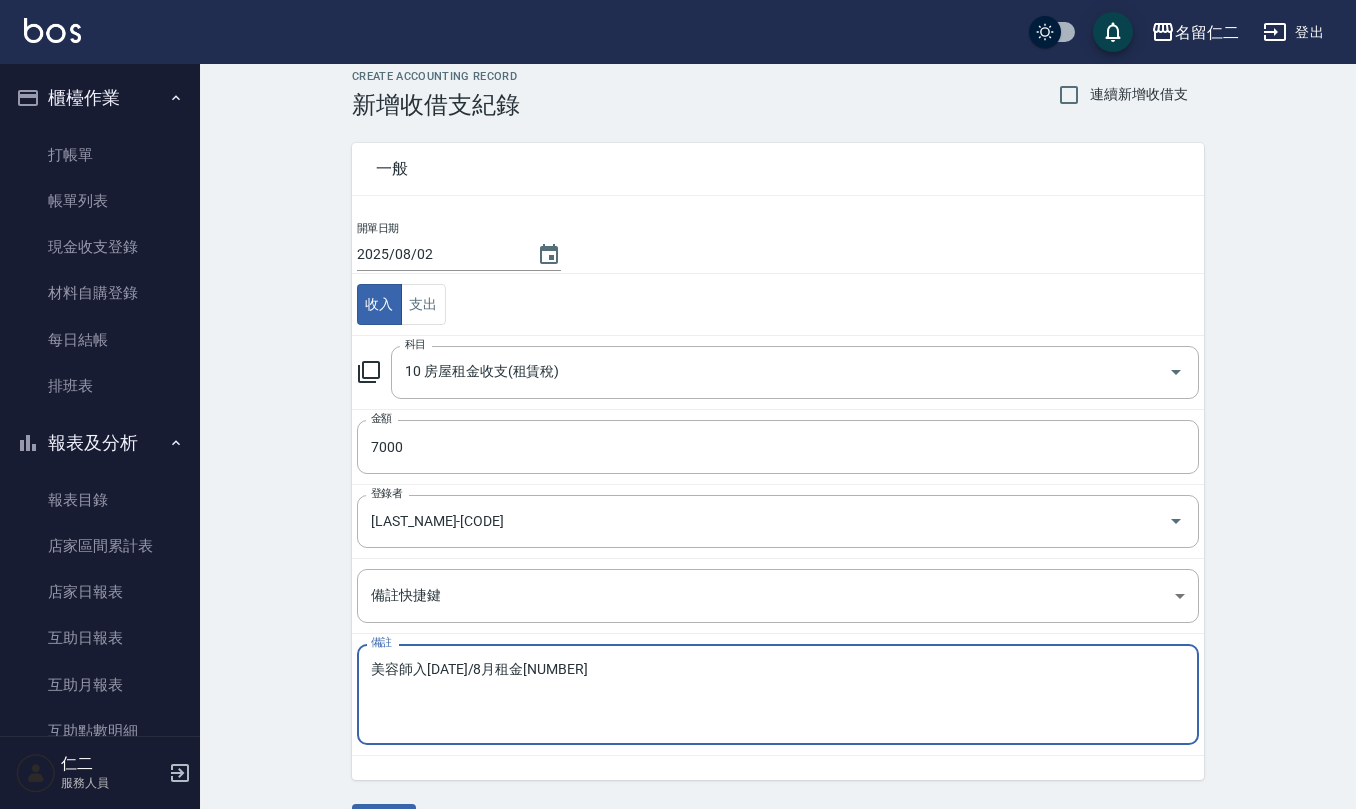 scroll, scrollTop: 76, scrollLeft: 0, axis: vertical 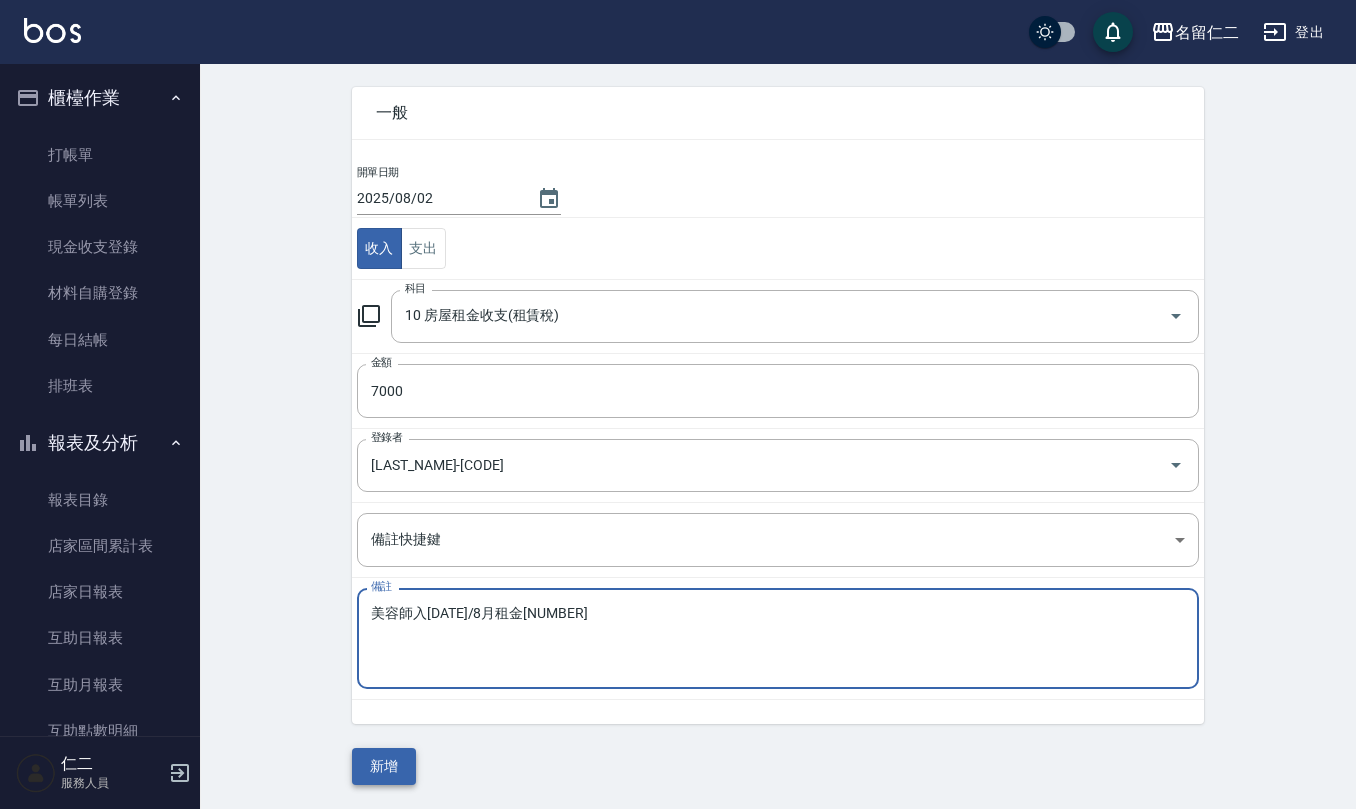 type on "美容師入[DATE]/8月租金[NUMBER]" 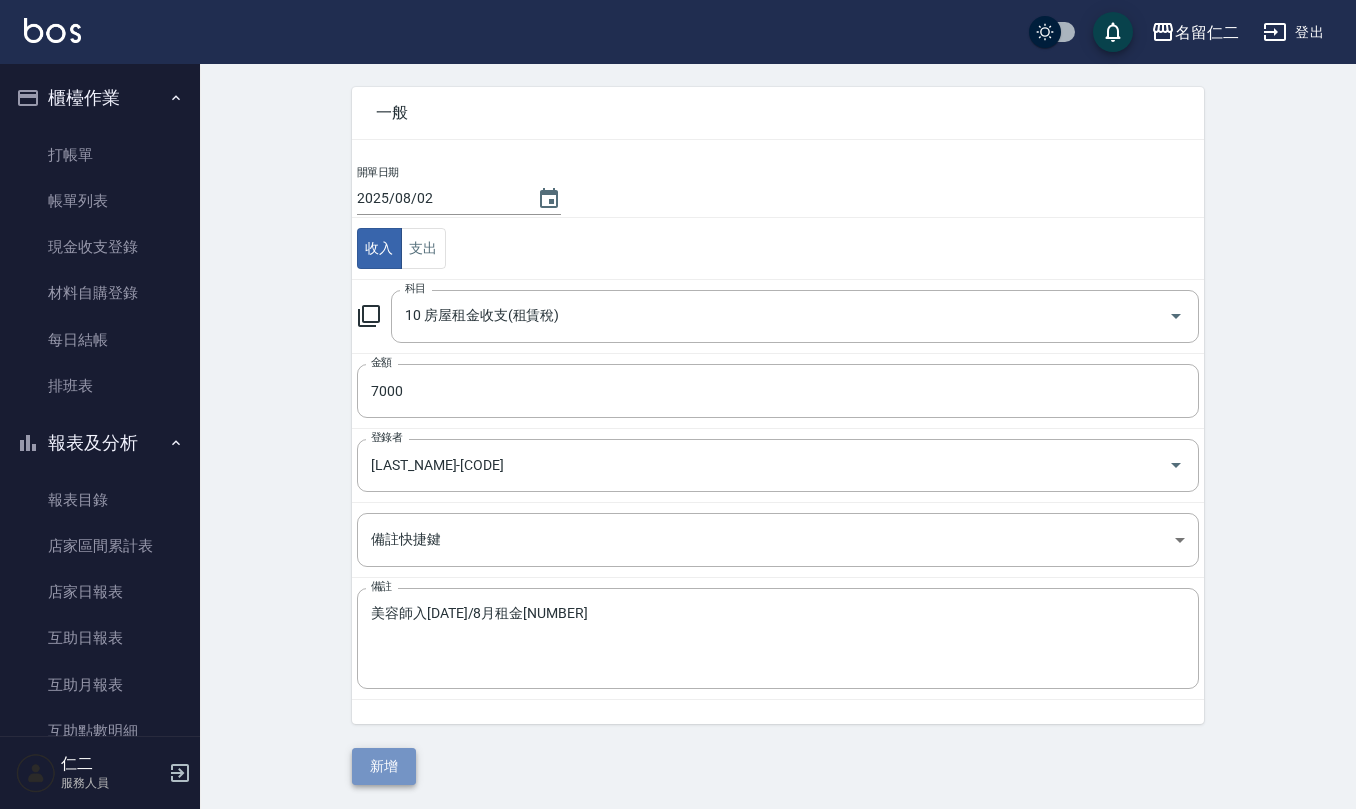 click on "新增" at bounding box center [384, 766] 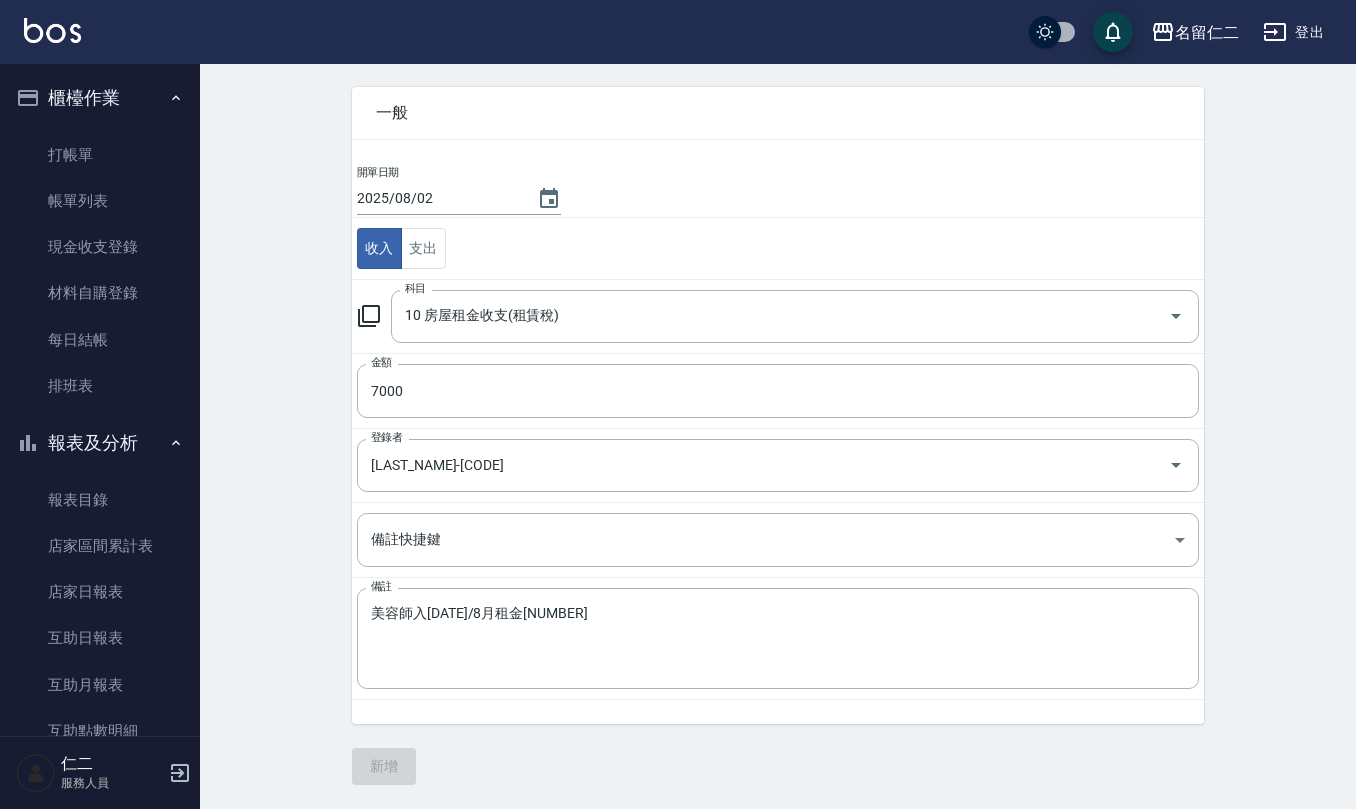 scroll, scrollTop: 0, scrollLeft: 0, axis: both 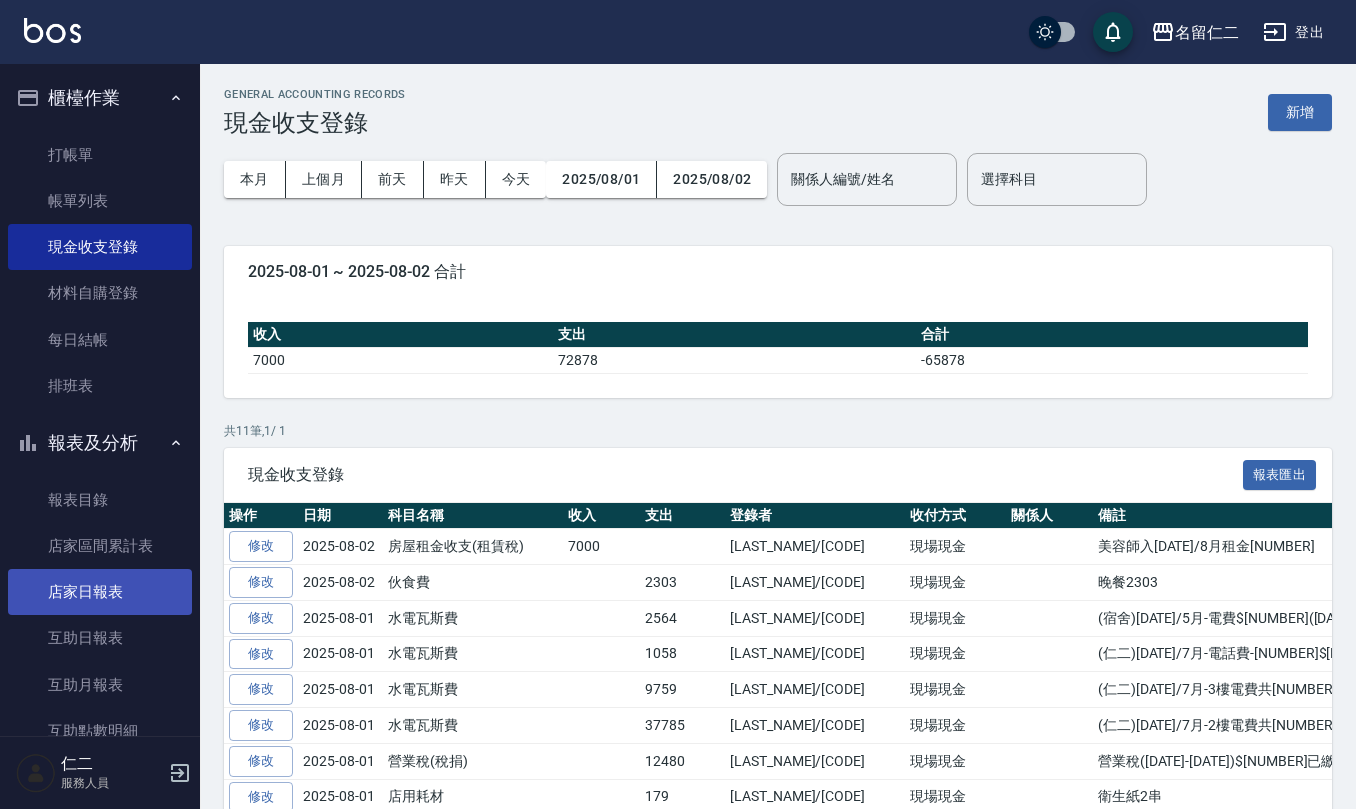 click on "店家日報表" at bounding box center (100, 592) 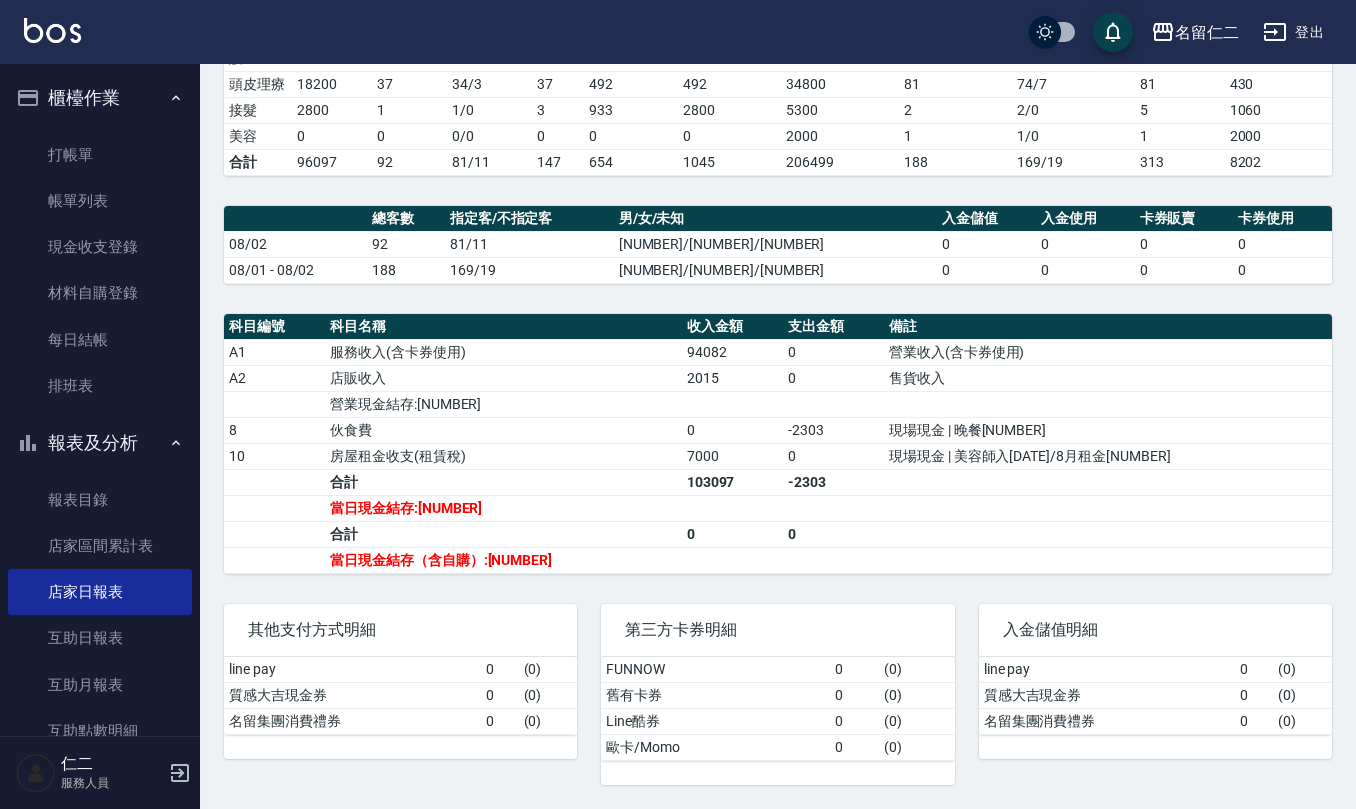 scroll, scrollTop: 464, scrollLeft: 0, axis: vertical 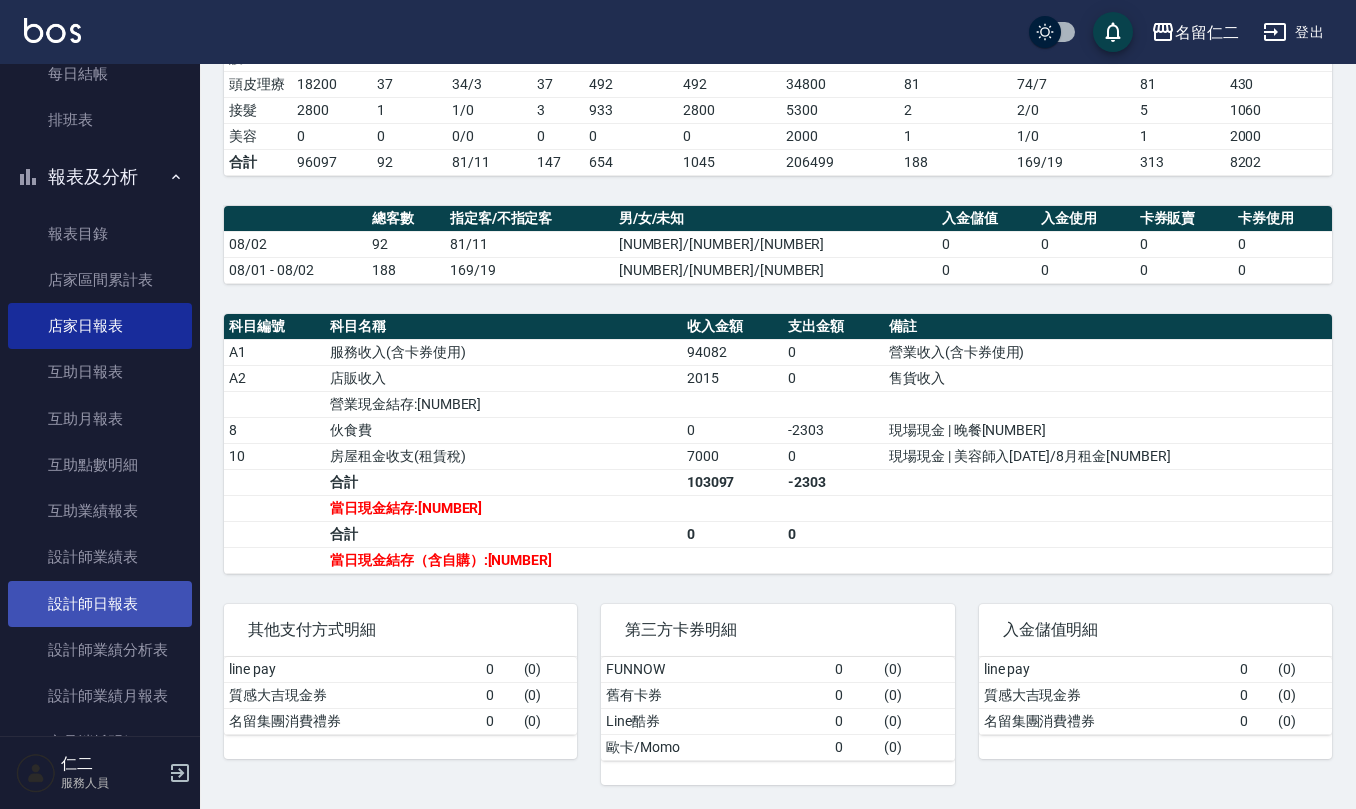 click on "設計師日報表" at bounding box center (100, 604) 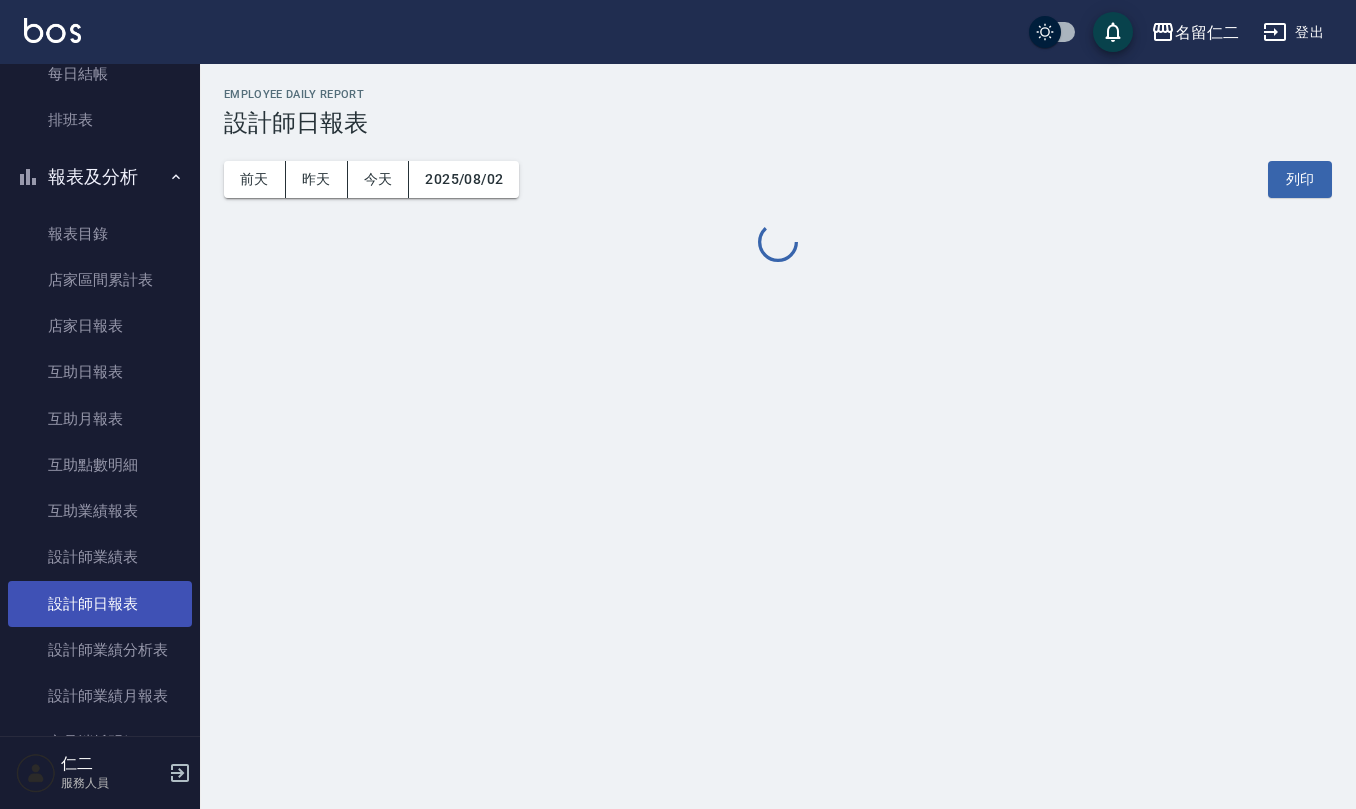 scroll, scrollTop: 0, scrollLeft: 0, axis: both 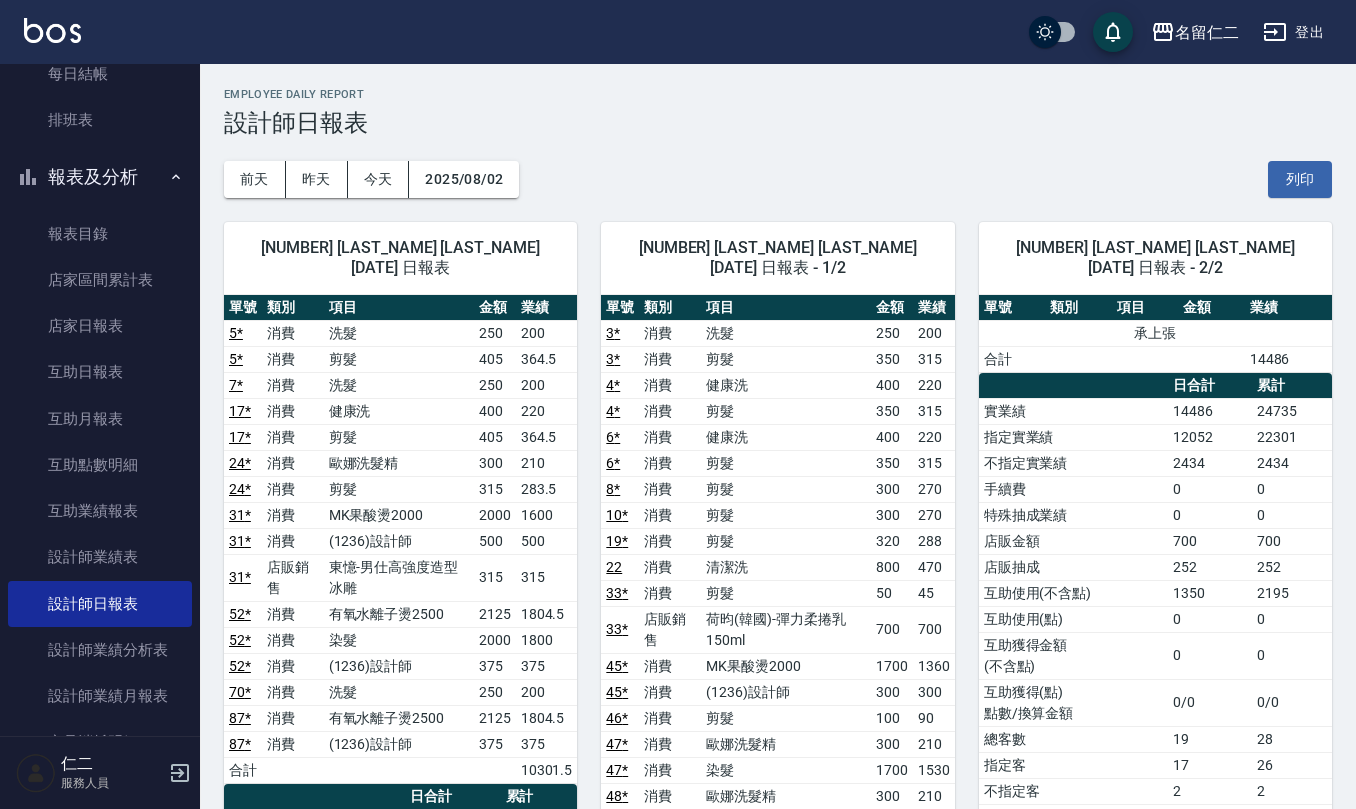 drag, startPoint x: 1304, startPoint y: 186, endPoint x: 1149, endPoint y: 734, distance: 569.4989 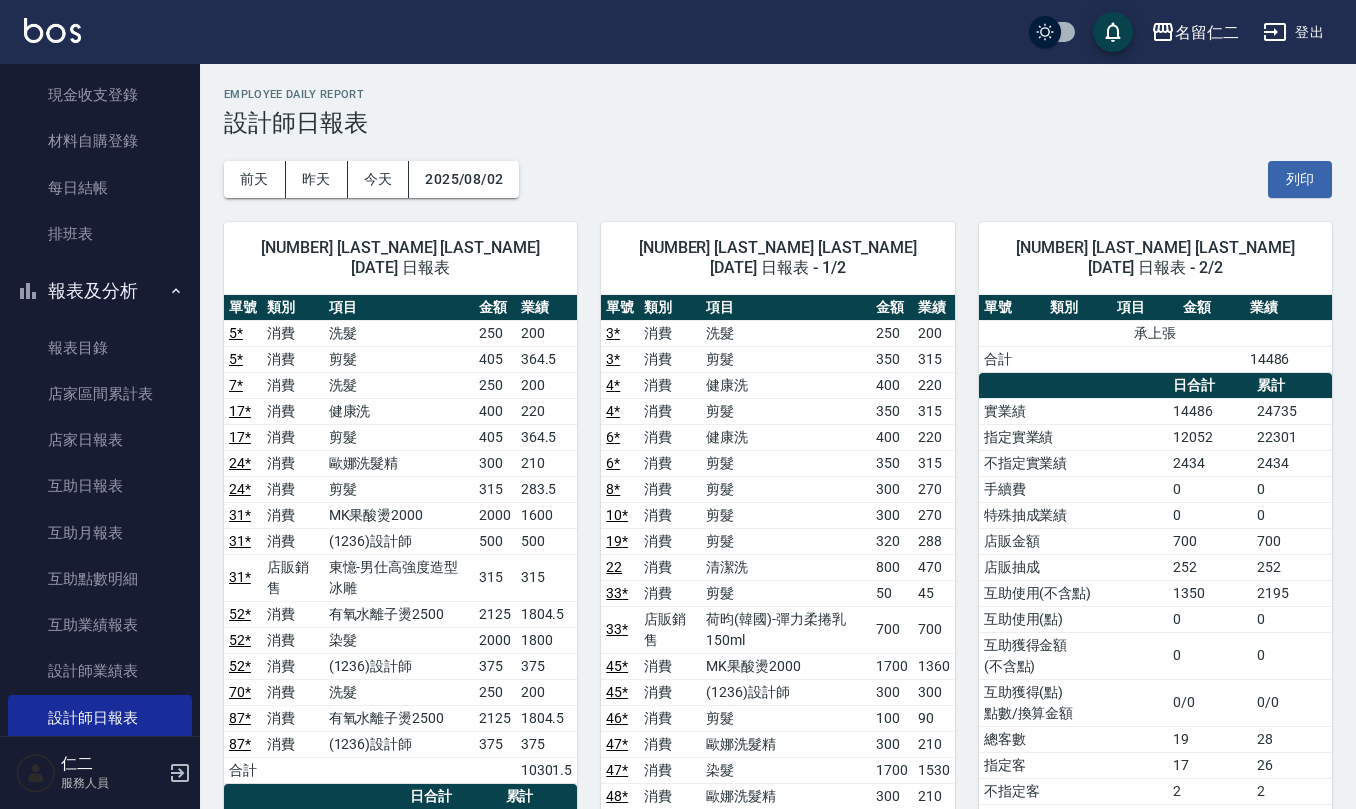 scroll, scrollTop: 0, scrollLeft: 0, axis: both 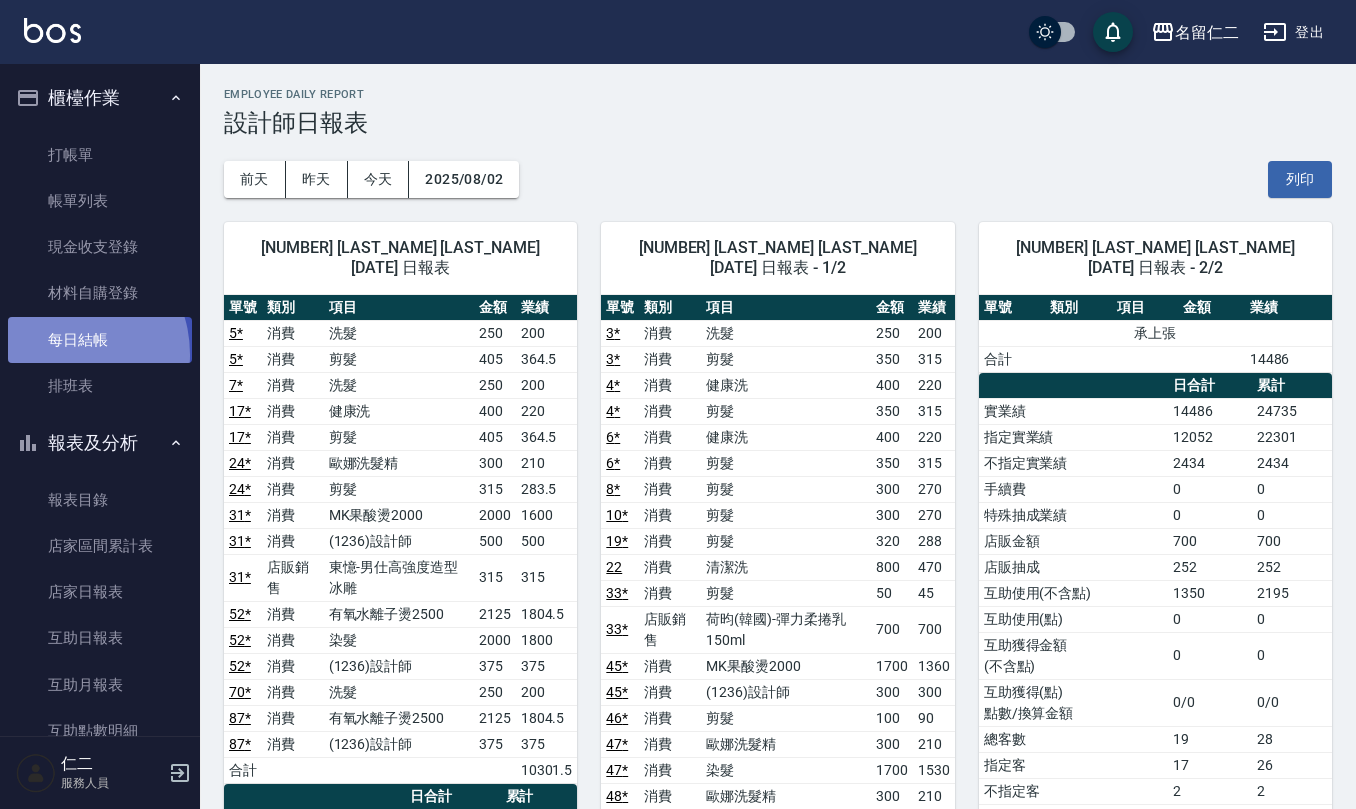 click on "每日結帳" at bounding box center [100, 340] 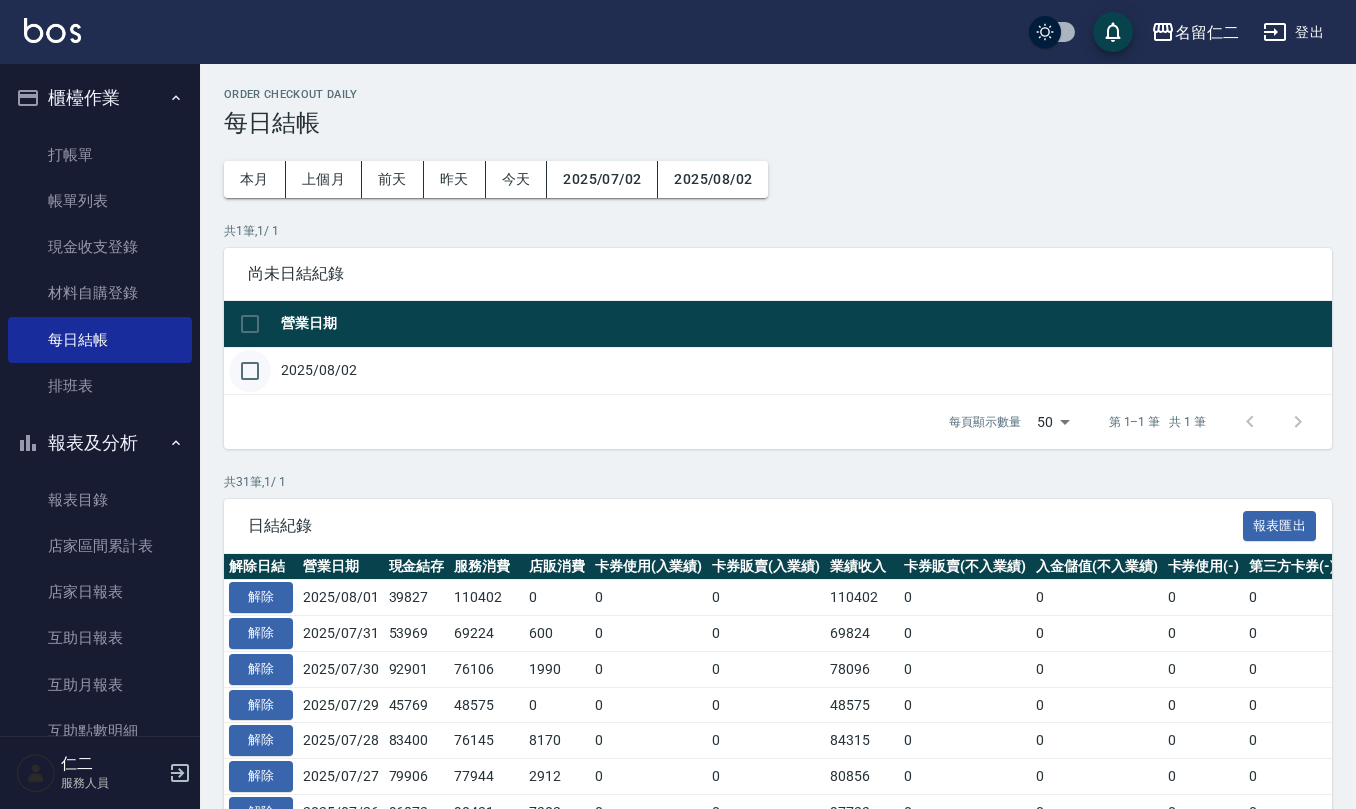 click at bounding box center [250, 371] 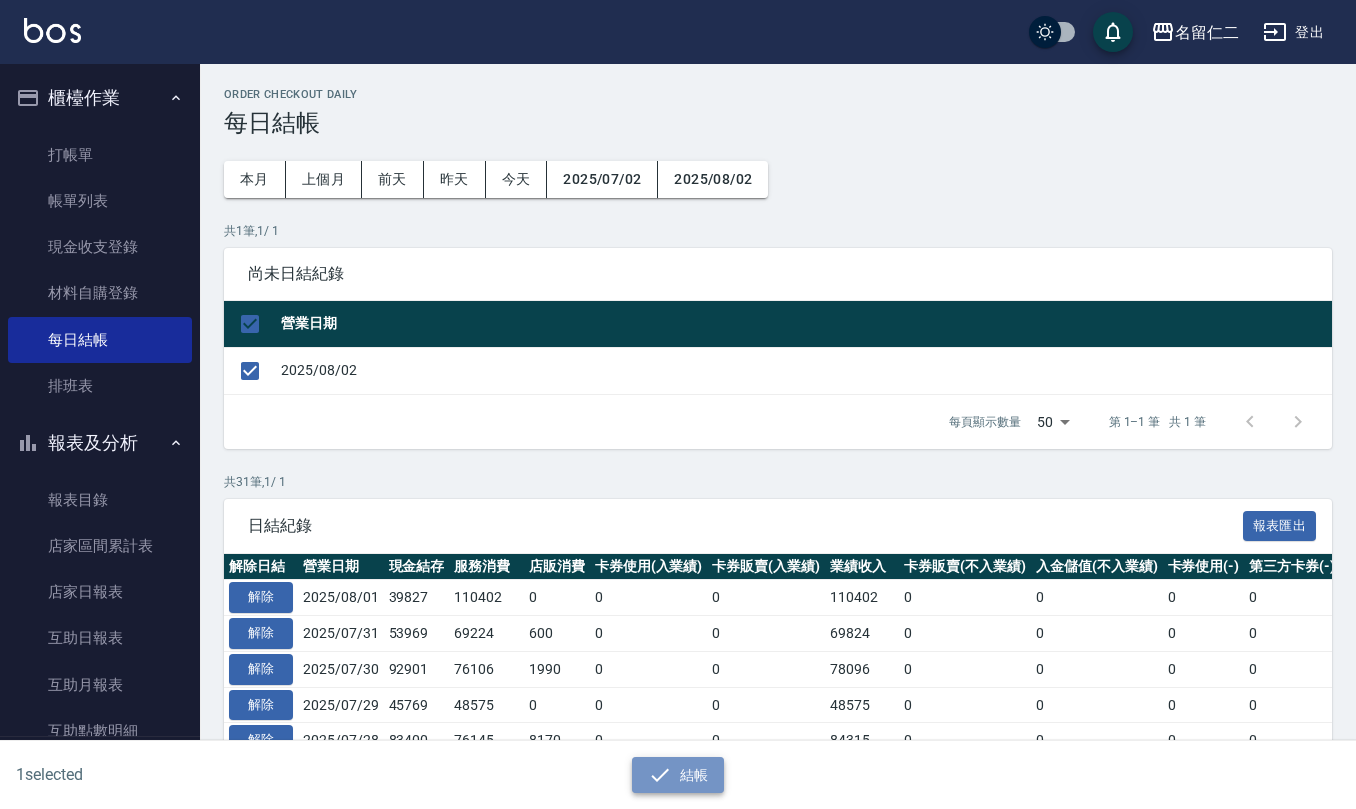 click on "結帳" at bounding box center (678, 775) 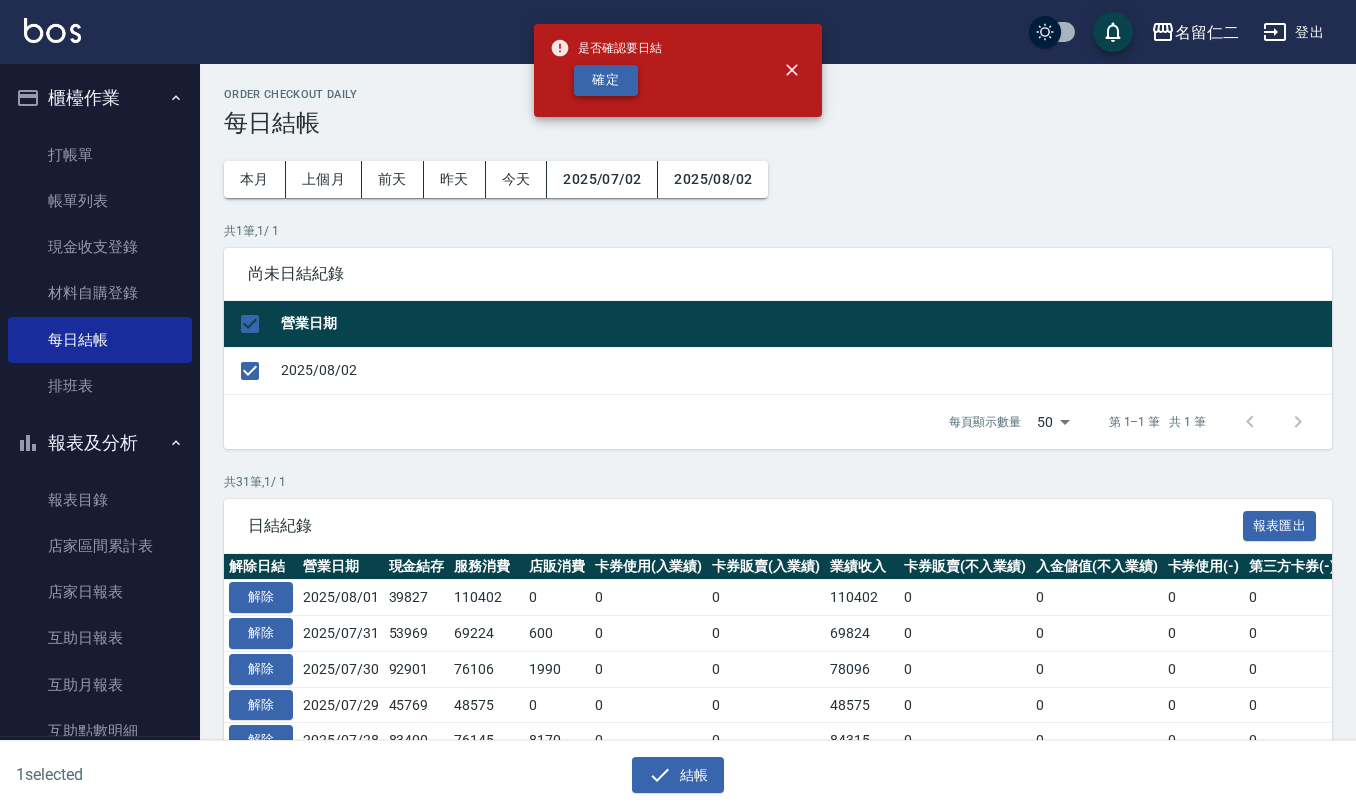 click on "確定" at bounding box center [606, 80] 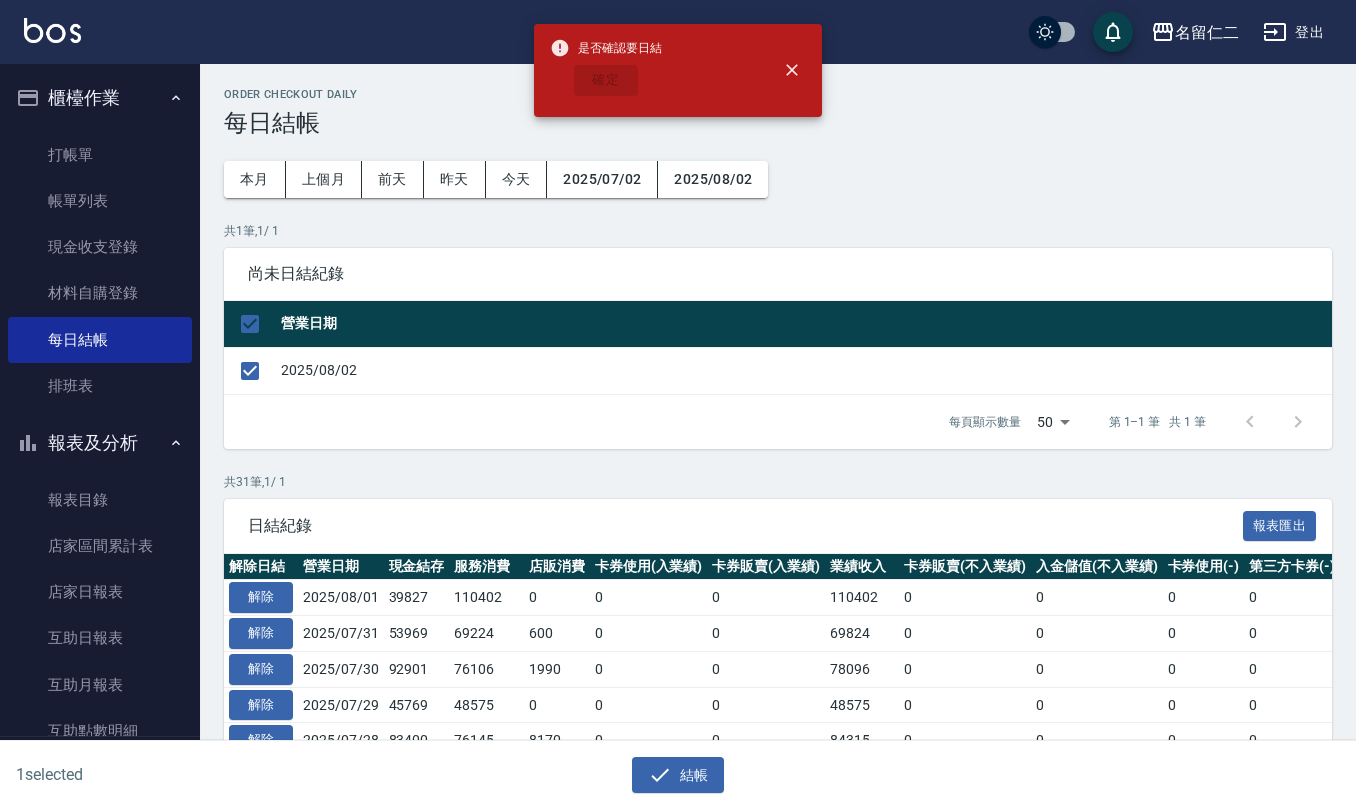 checkbox on "false" 